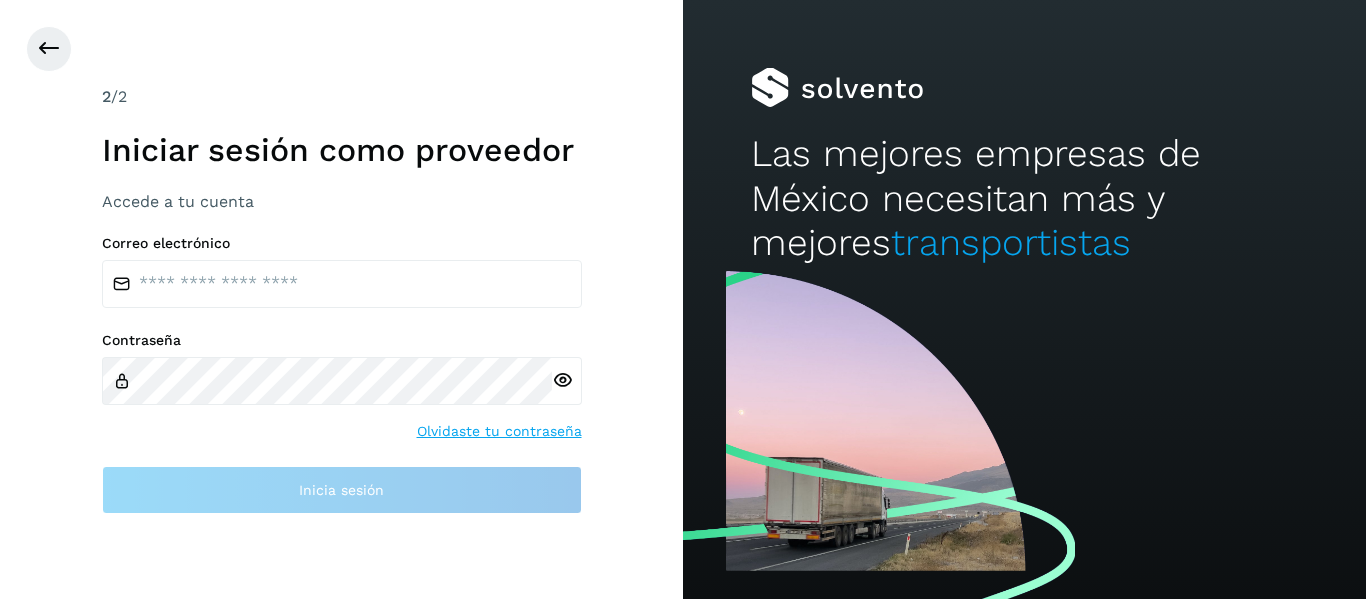 scroll, scrollTop: 0, scrollLeft: 0, axis: both 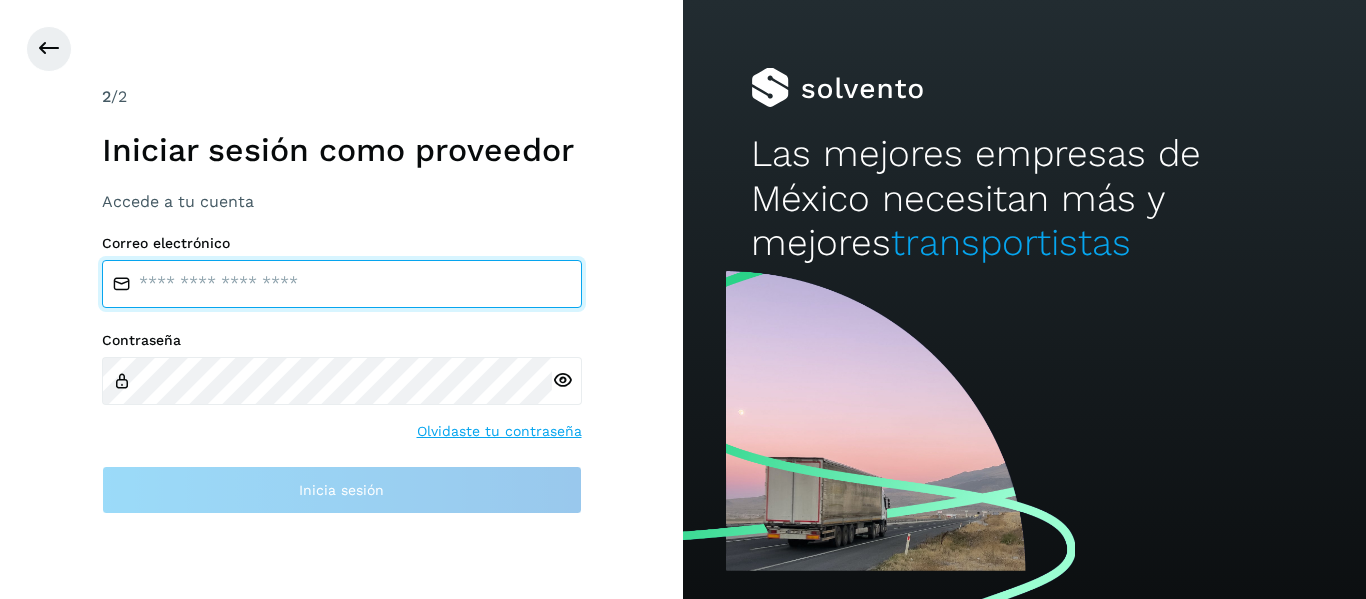 type on "**********" 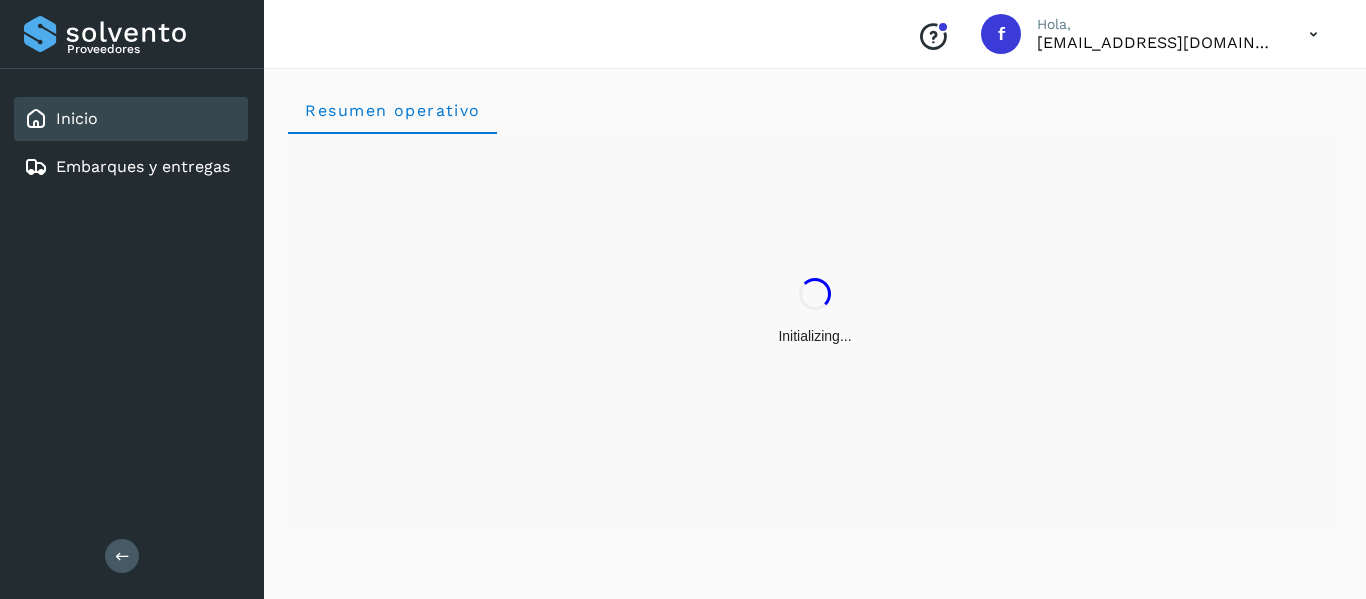 click on "Proveedores Inicio Embarques y entregas Salir" at bounding box center [132, 299] 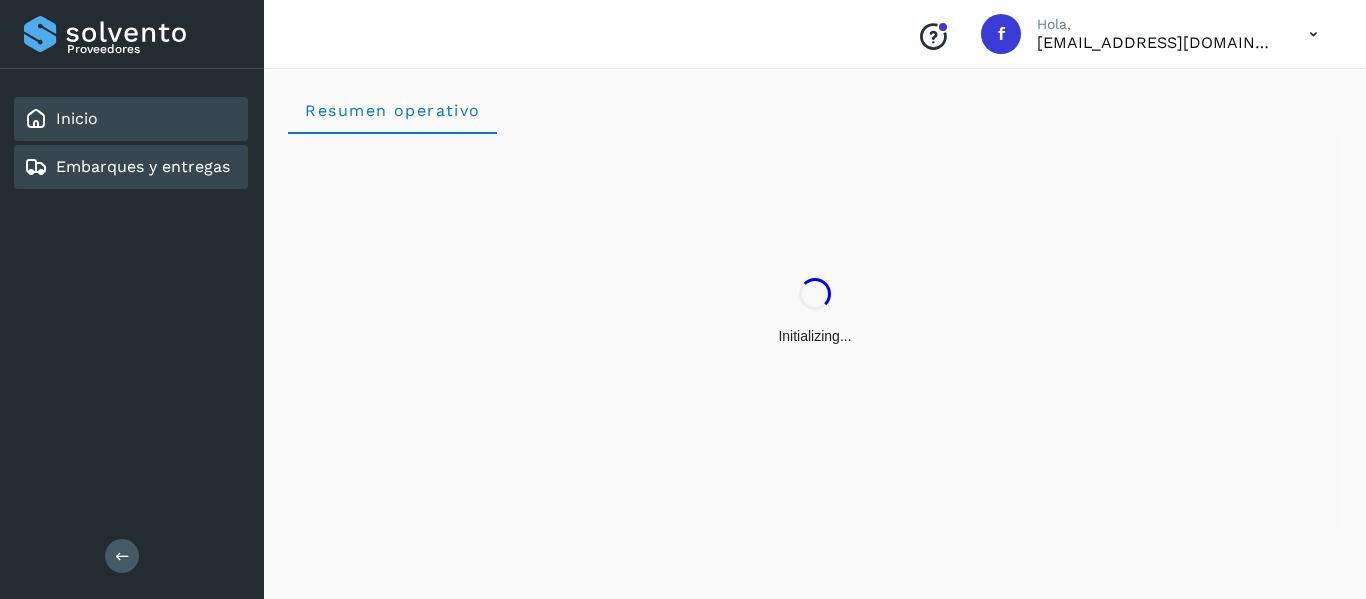 click on "Embarques y entregas" at bounding box center [143, 166] 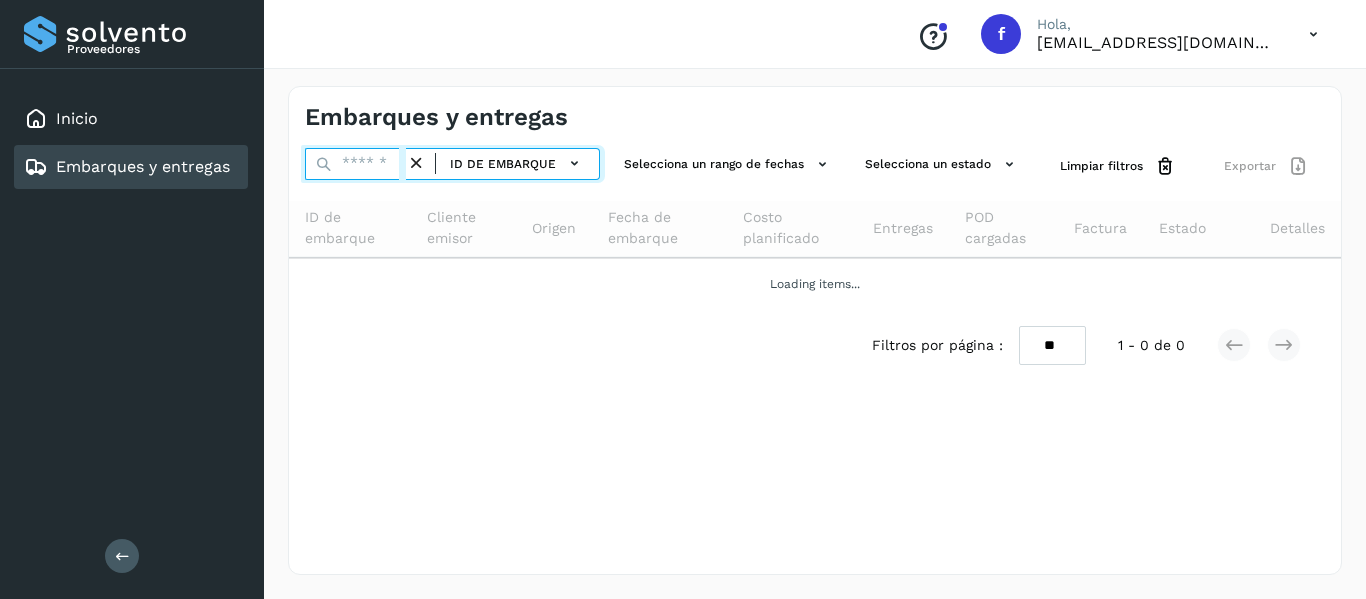 click at bounding box center (355, 164) 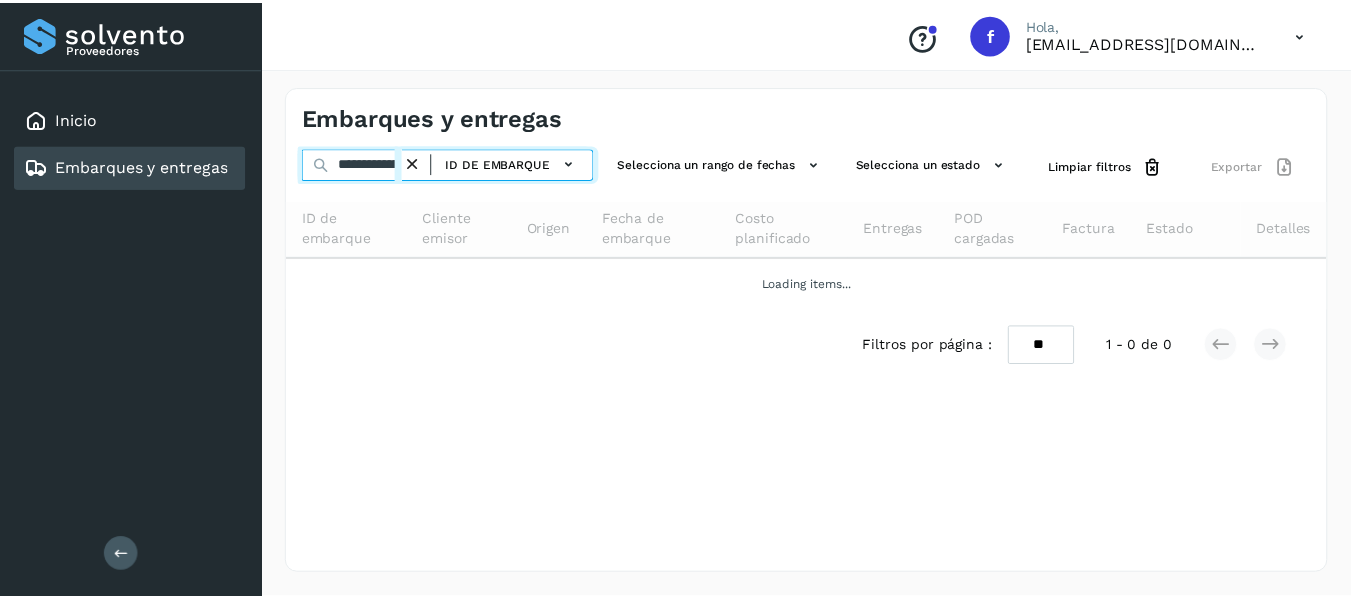 scroll, scrollTop: 0, scrollLeft: 76, axis: horizontal 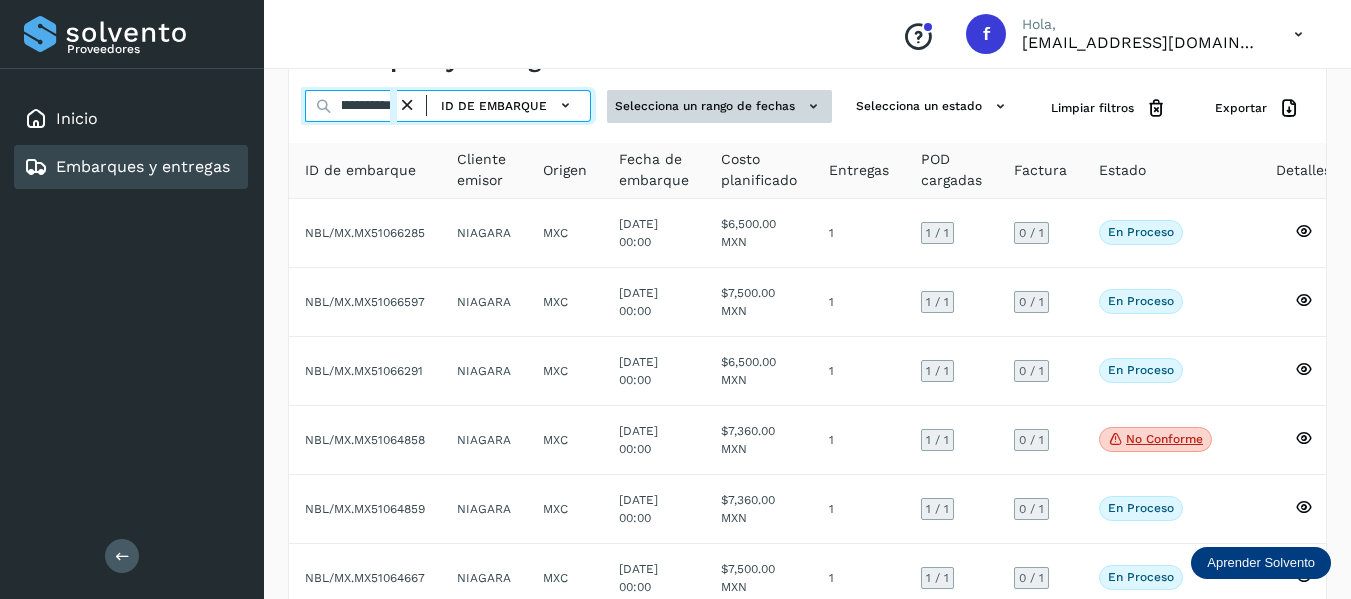 drag, startPoint x: 344, startPoint y: 106, endPoint x: 687, endPoint y: 107, distance: 343.00146 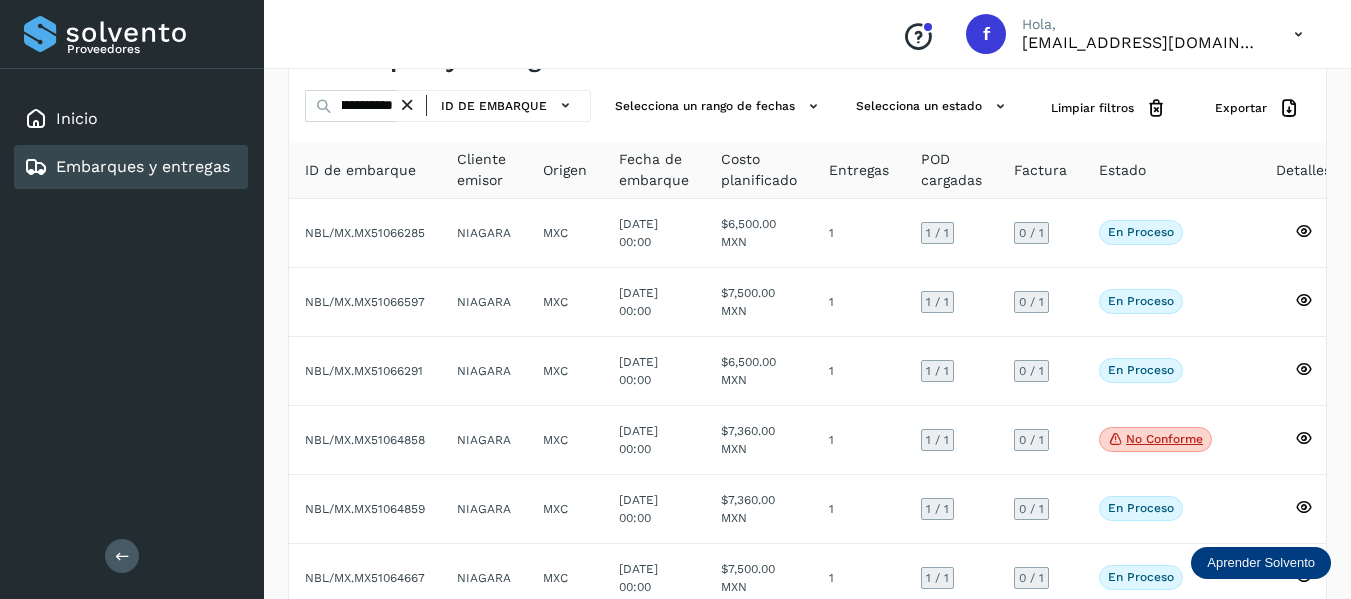 scroll, scrollTop: 0, scrollLeft: 0, axis: both 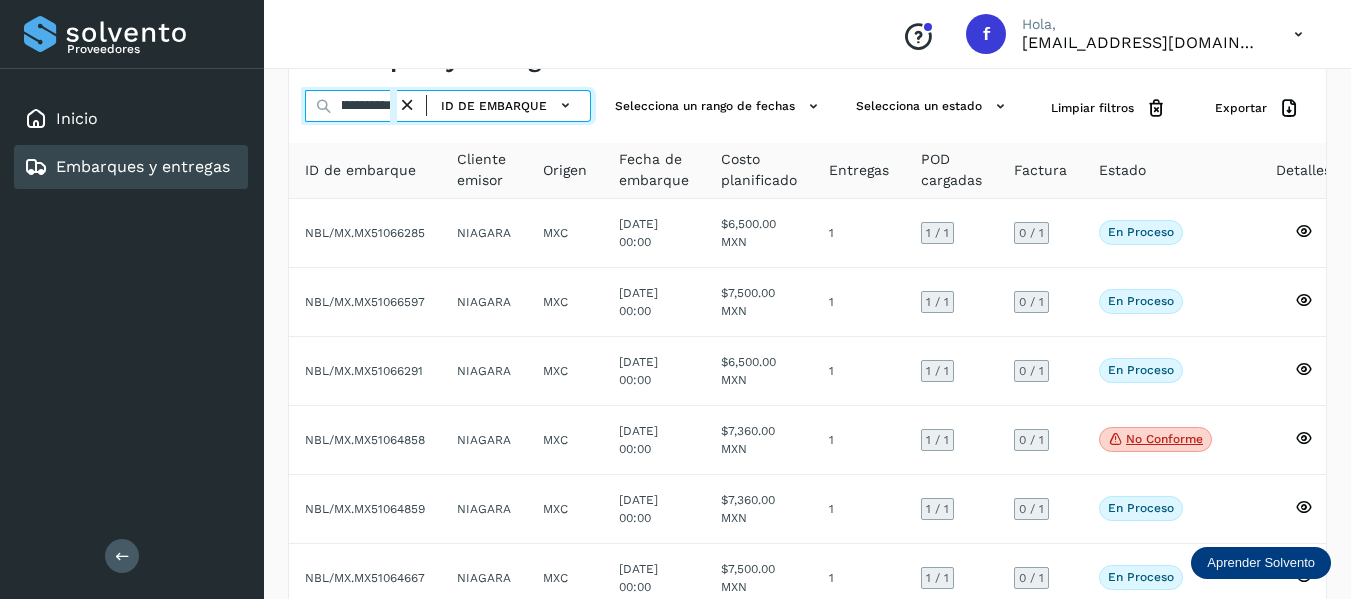 drag, startPoint x: 344, startPoint y: 104, endPoint x: 589, endPoint y: 105, distance: 245.00204 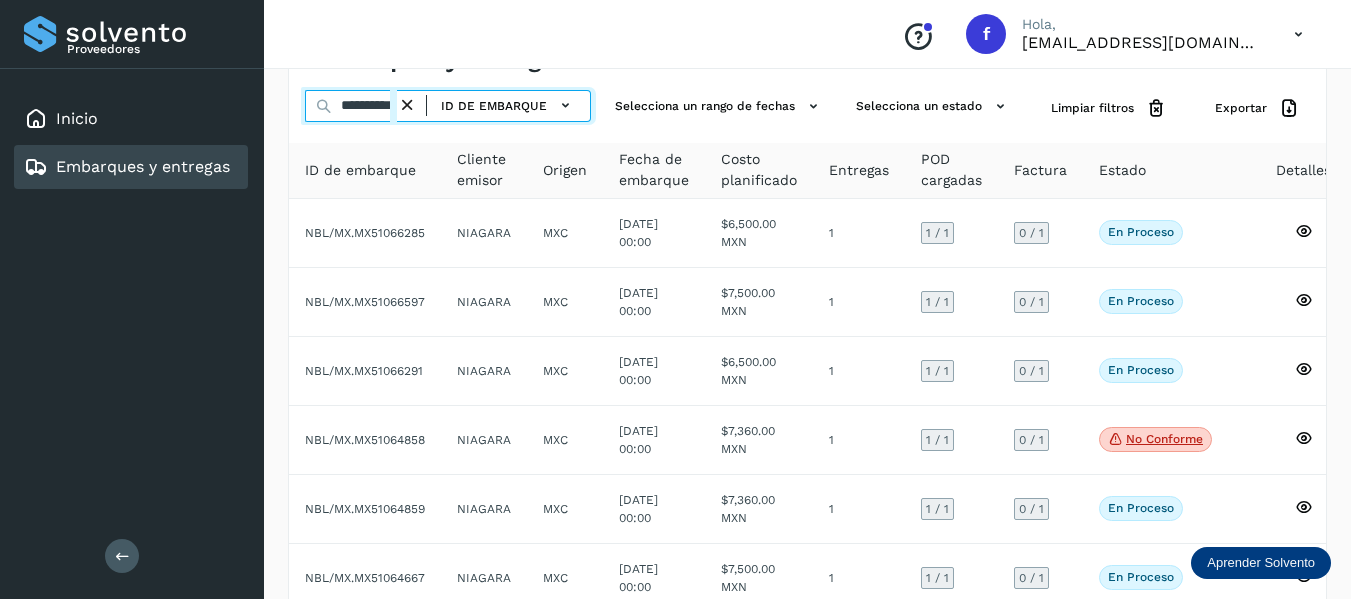 scroll, scrollTop: 0, scrollLeft: 34, axis: horizontal 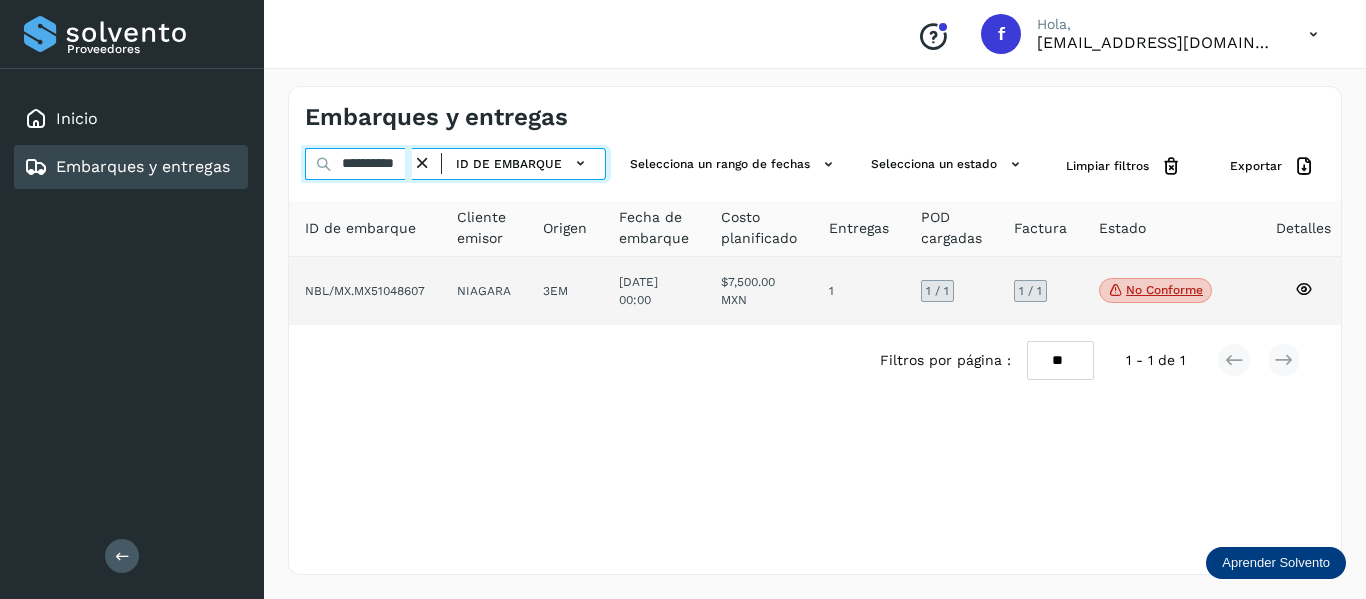 type on "**********" 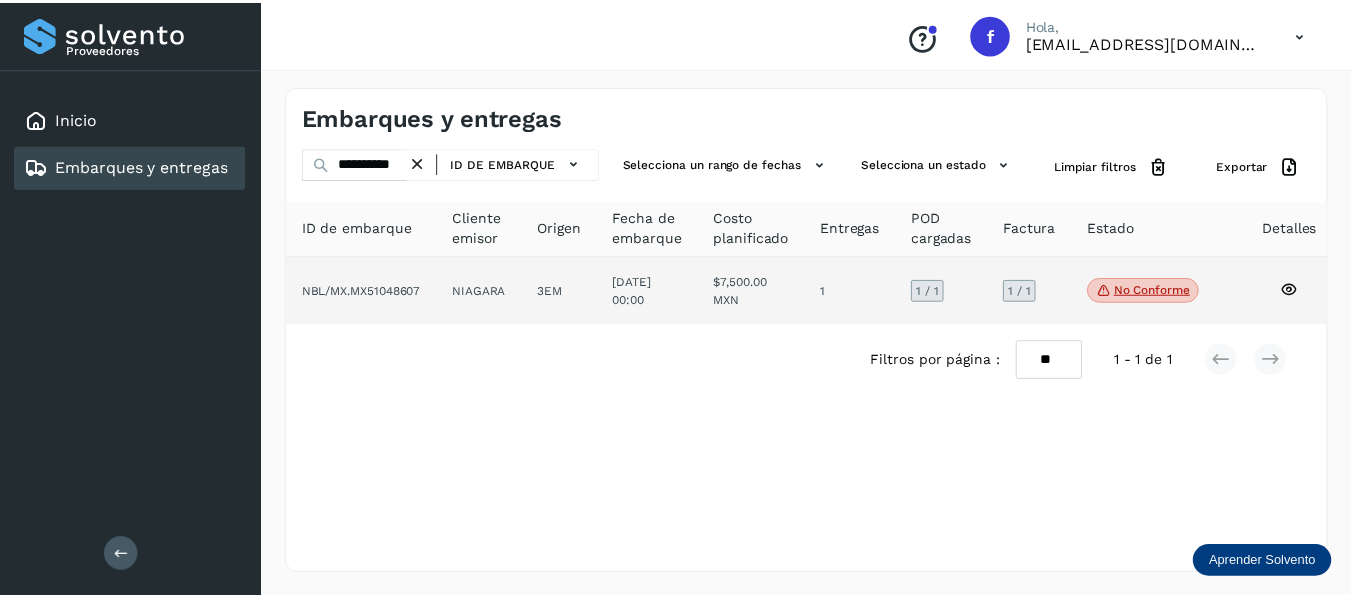scroll, scrollTop: 0, scrollLeft: 0, axis: both 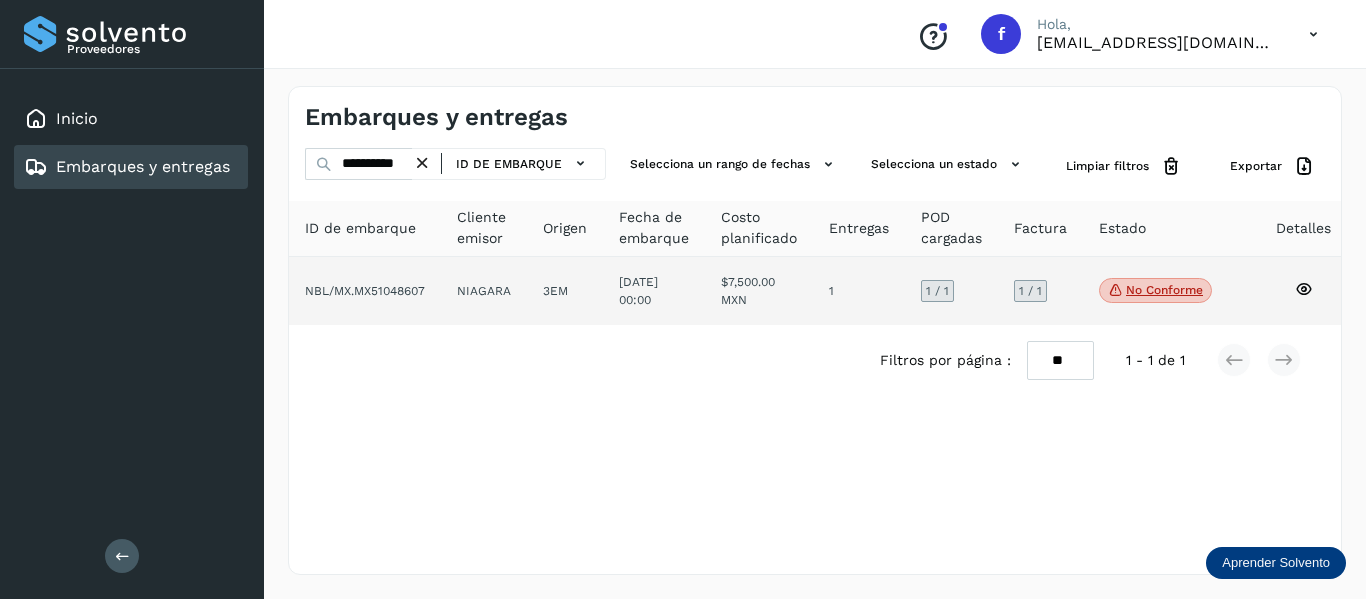 click 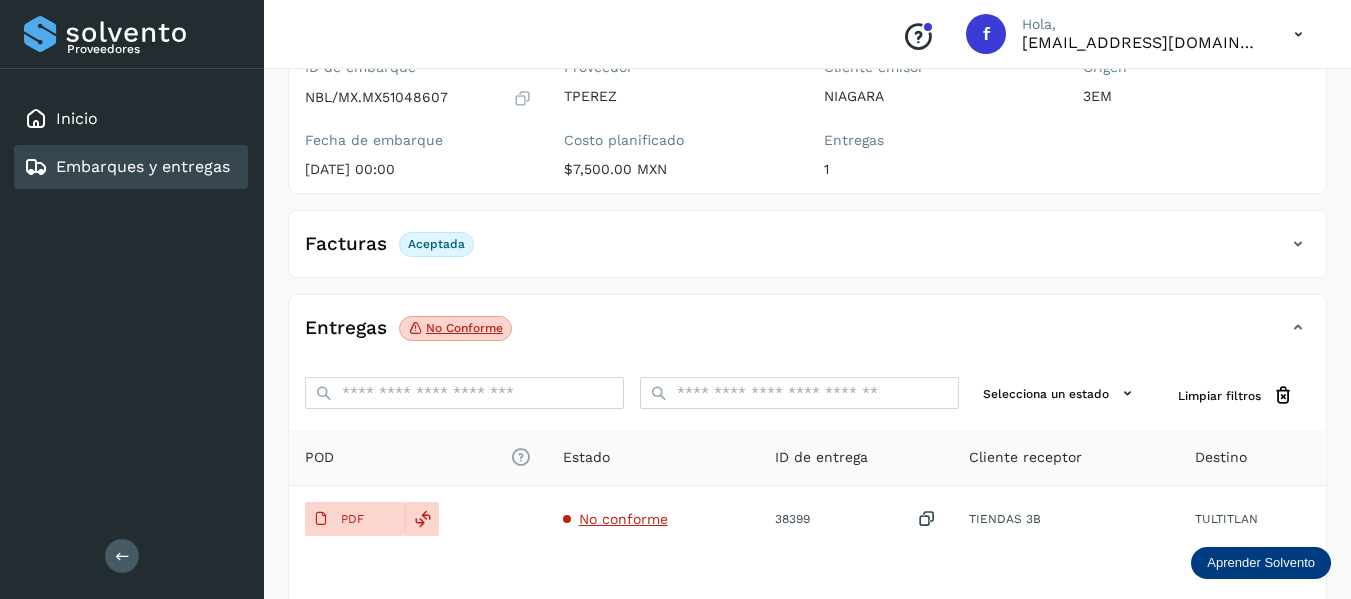 scroll, scrollTop: 200, scrollLeft: 0, axis: vertical 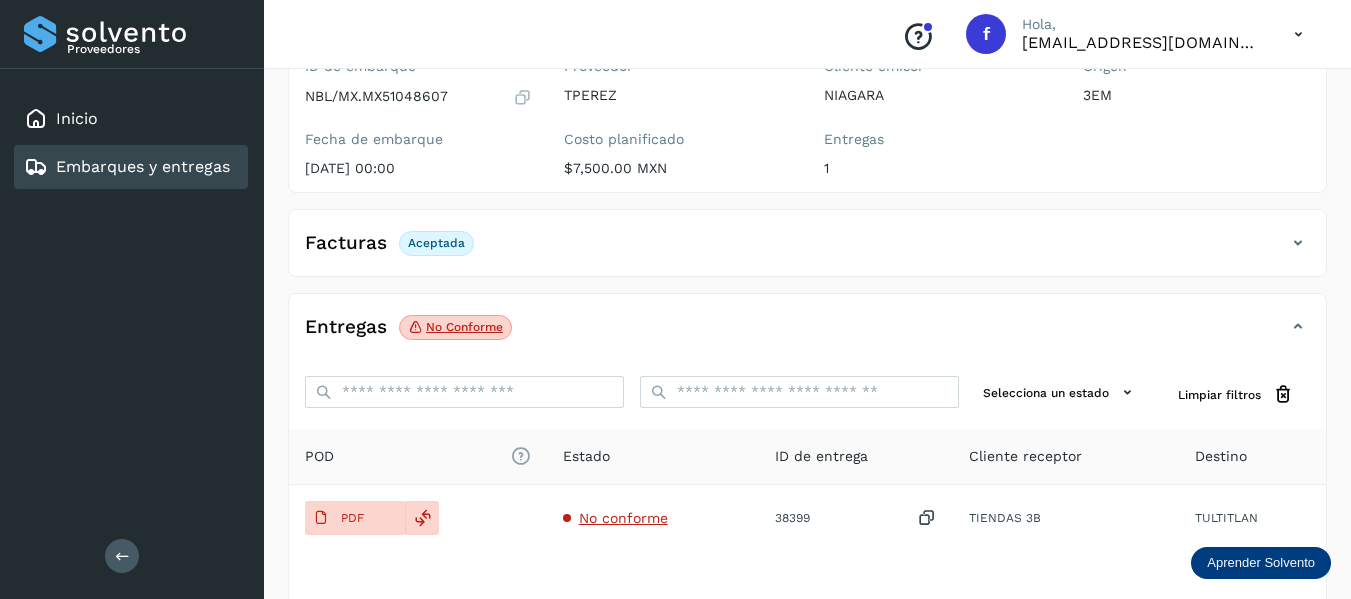 click at bounding box center [1298, 243] 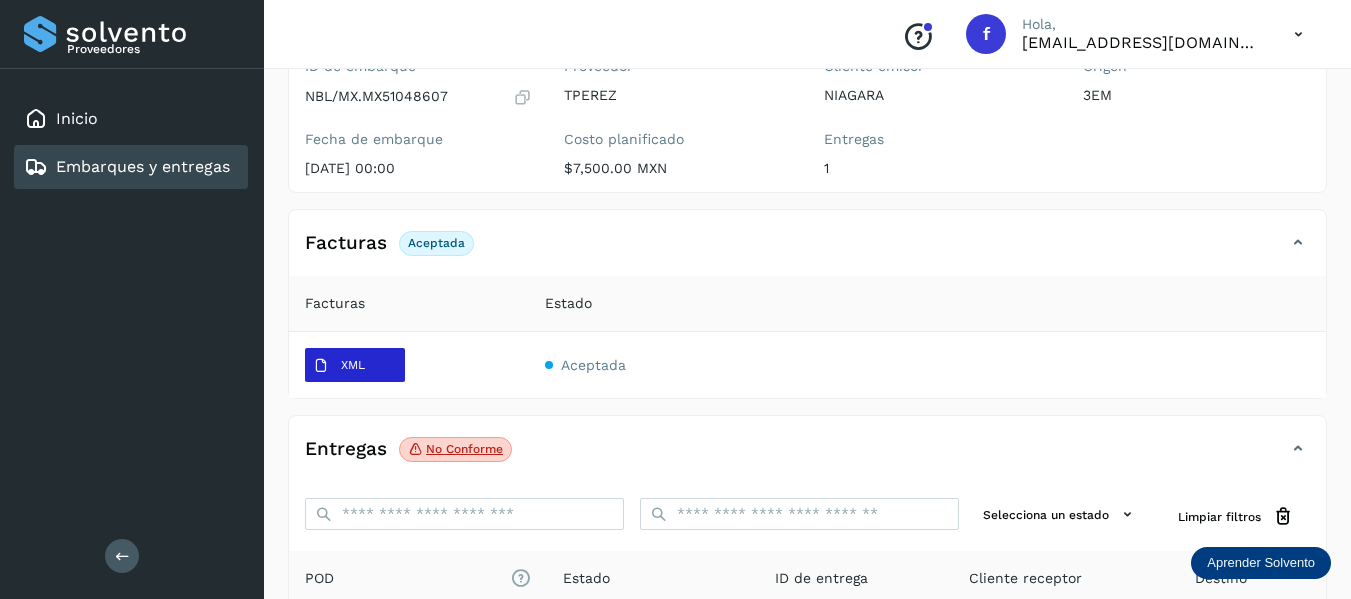 click on "XML" at bounding box center [339, 366] 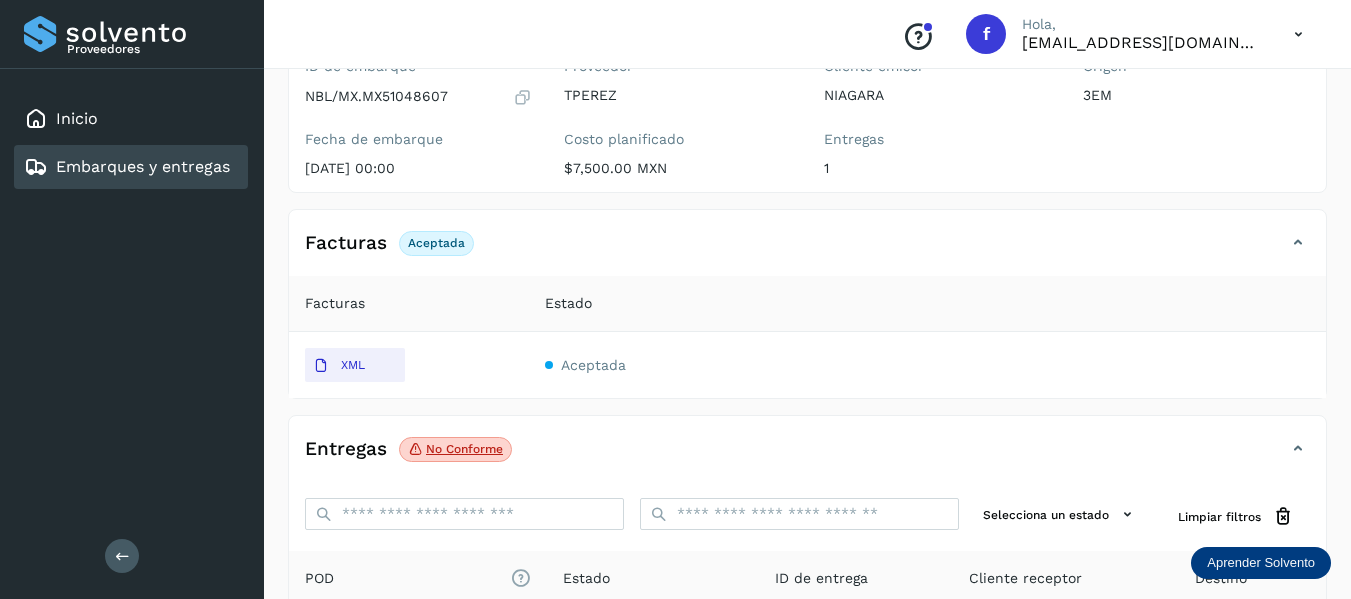 type 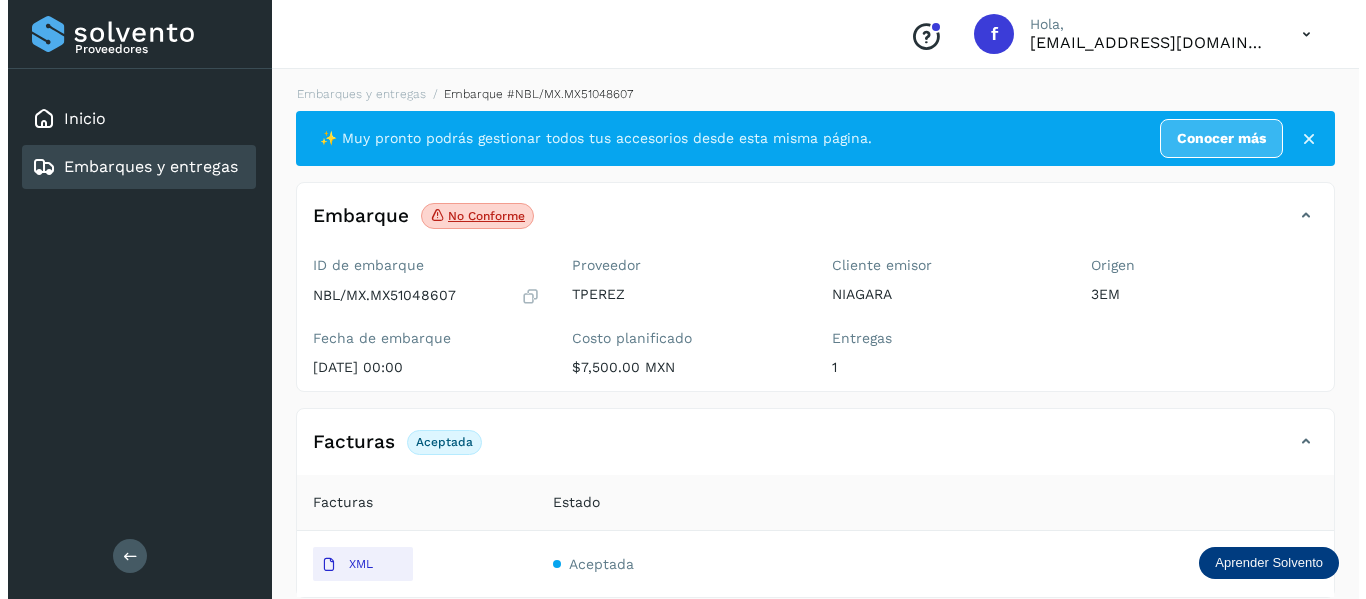 scroll, scrollTop: 0, scrollLeft: 0, axis: both 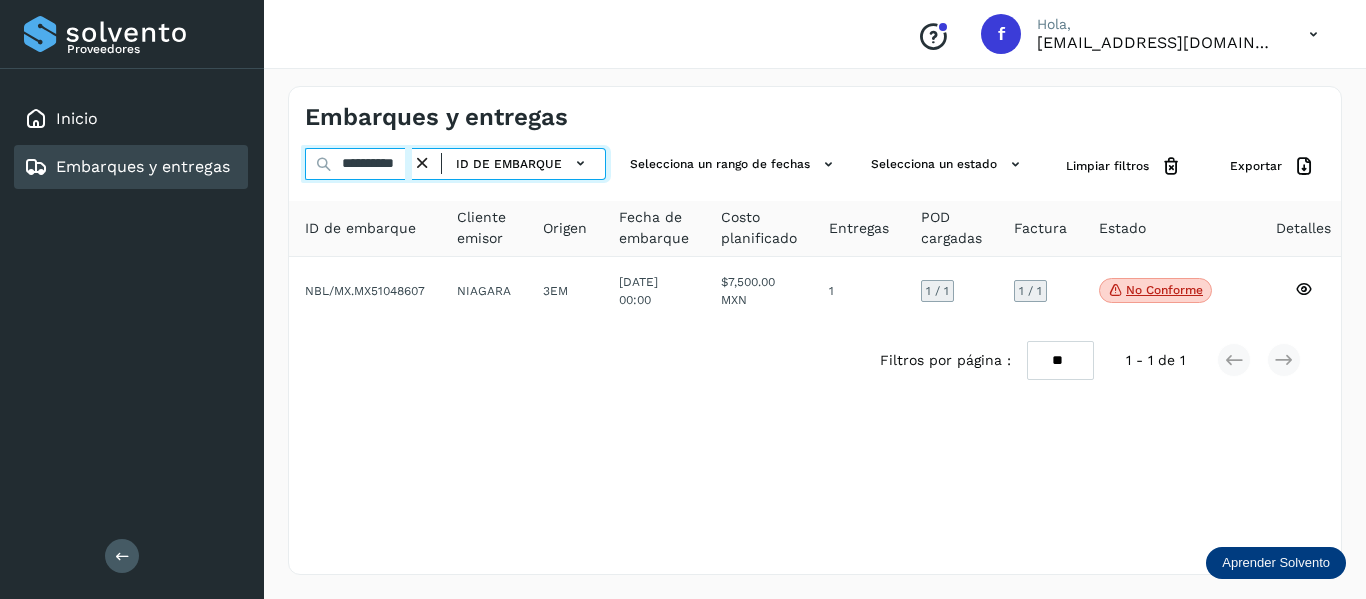 drag, startPoint x: 335, startPoint y: 167, endPoint x: 708, endPoint y: 253, distance: 382.78583 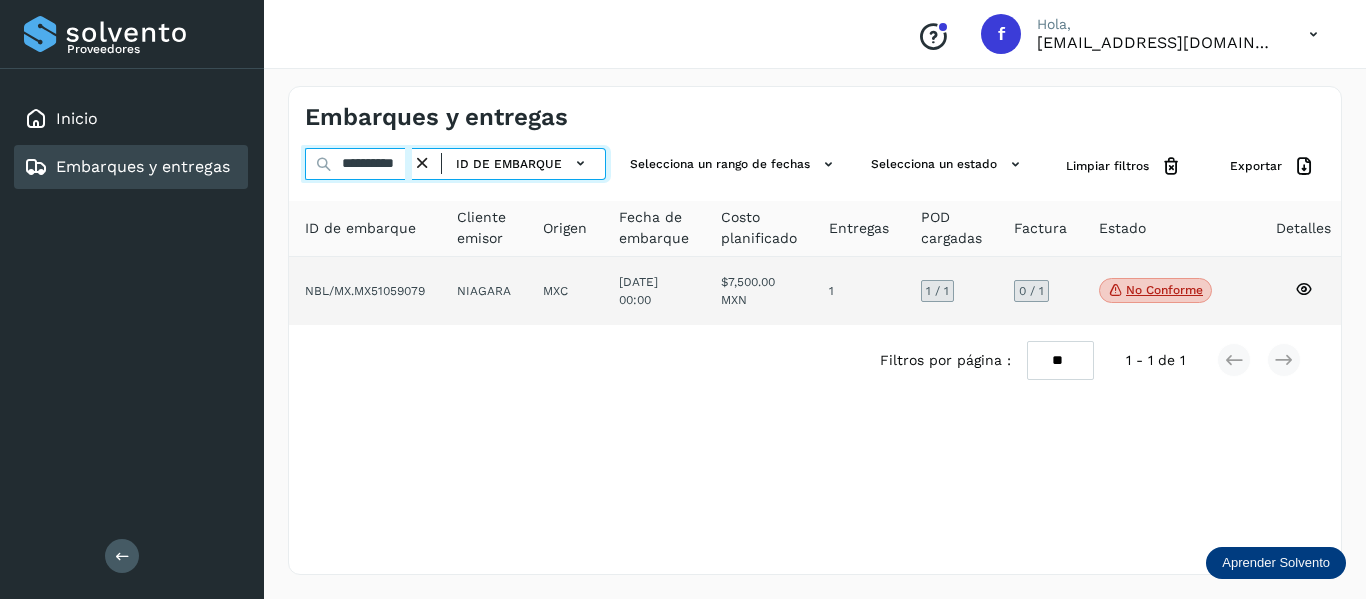 type on "**********" 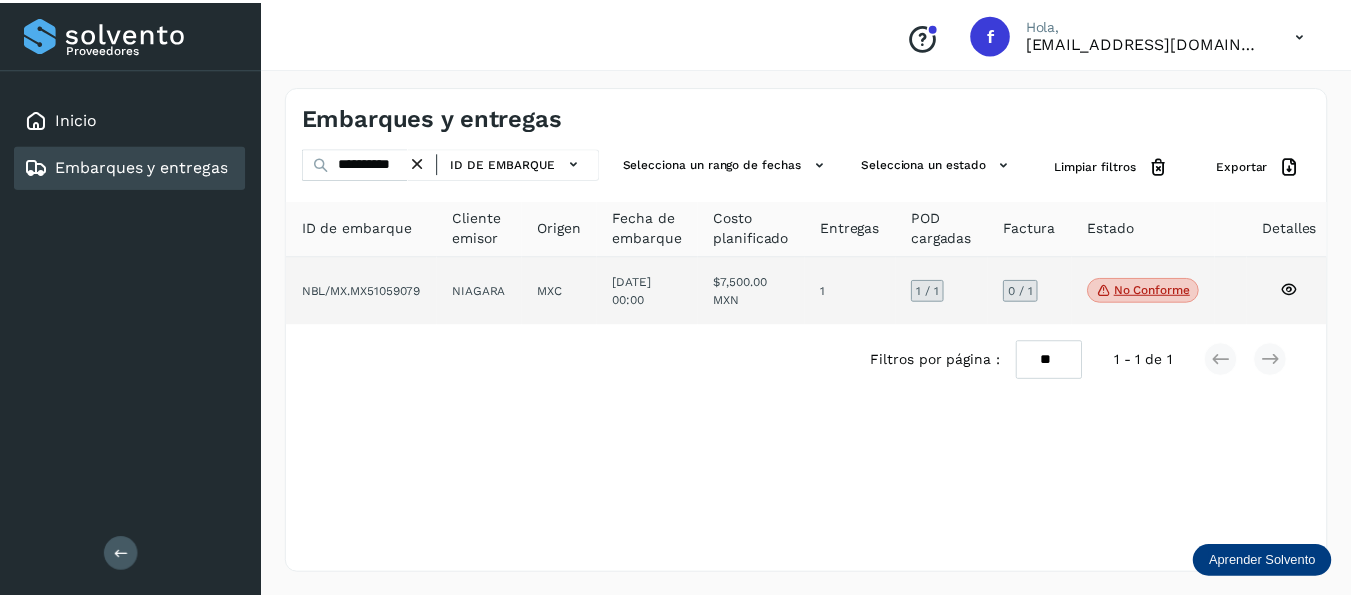 scroll, scrollTop: 0, scrollLeft: 0, axis: both 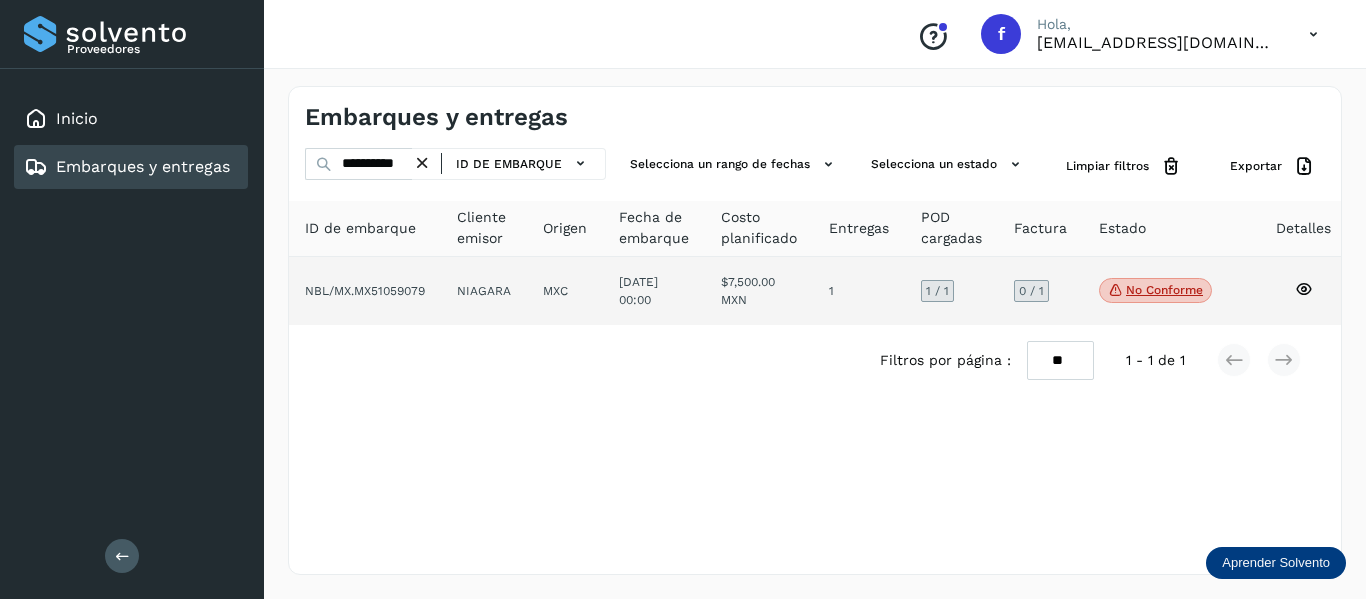 click 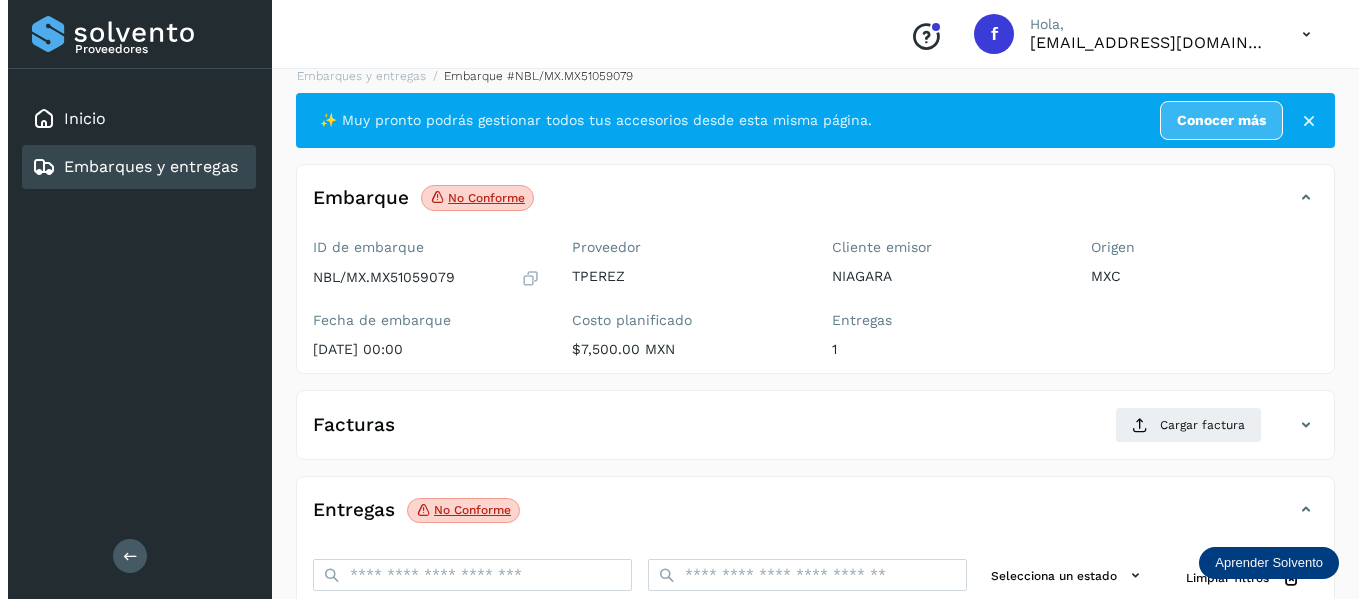 scroll, scrollTop: 0, scrollLeft: 0, axis: both 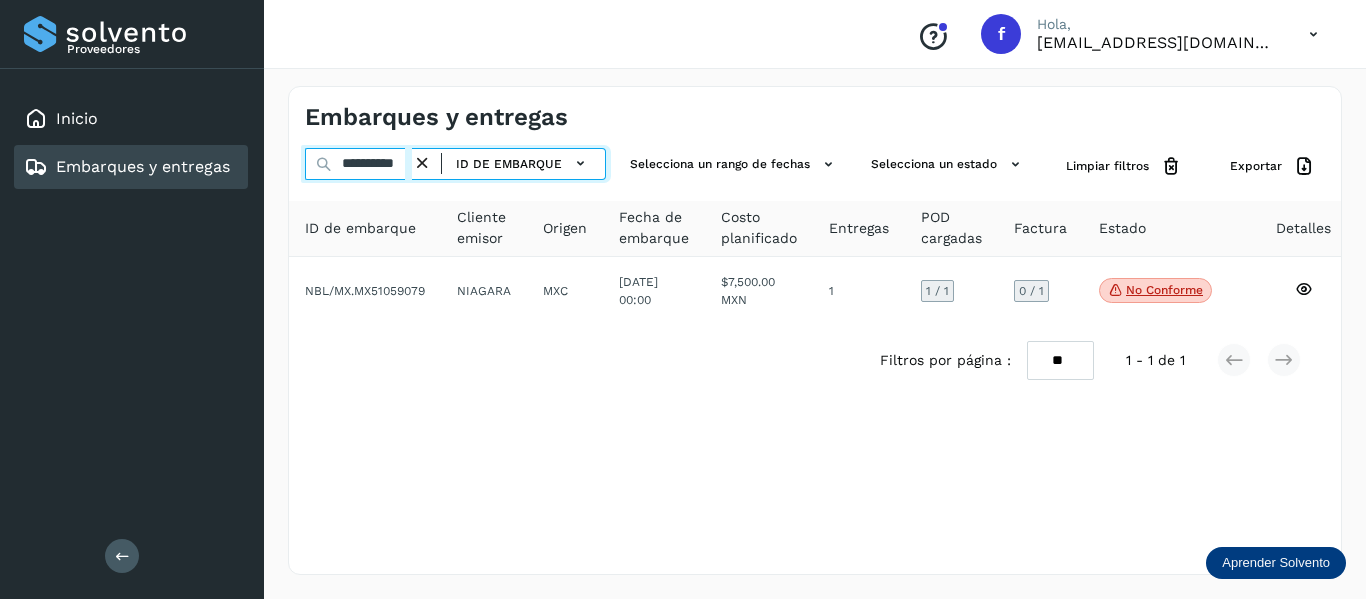 drag, startPoint x: 366, startPoint y: 162, endPoint x: 609, endPoint y: 206, distance: 246.95142 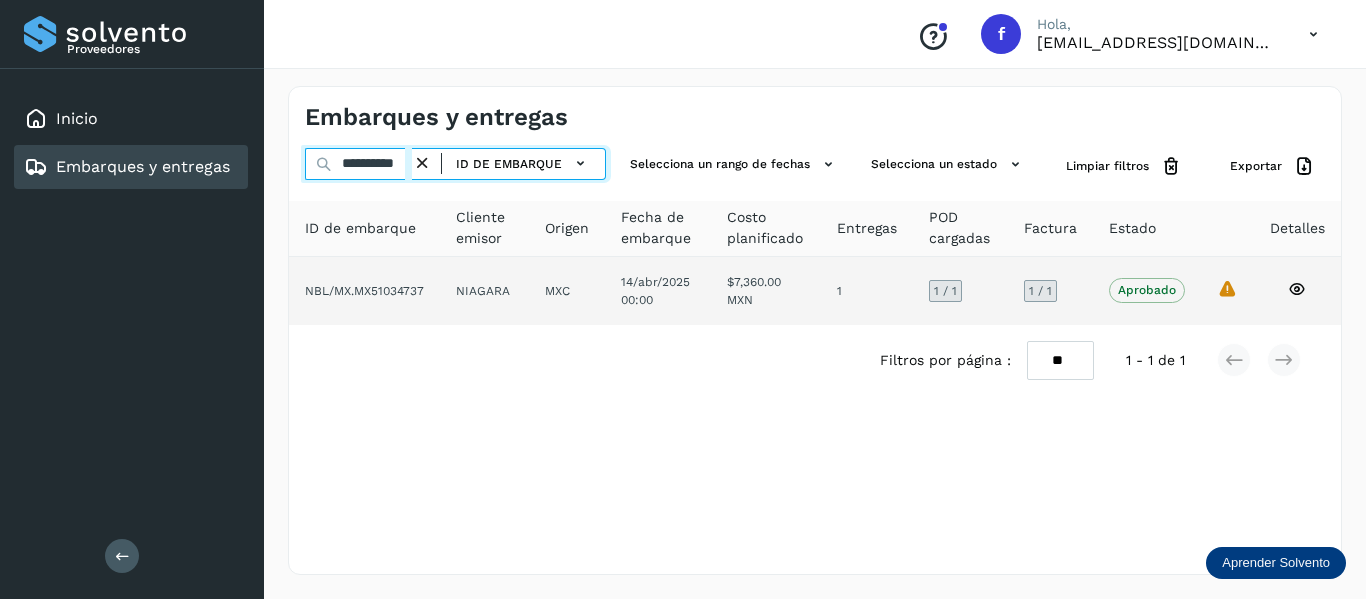 type on "**********" 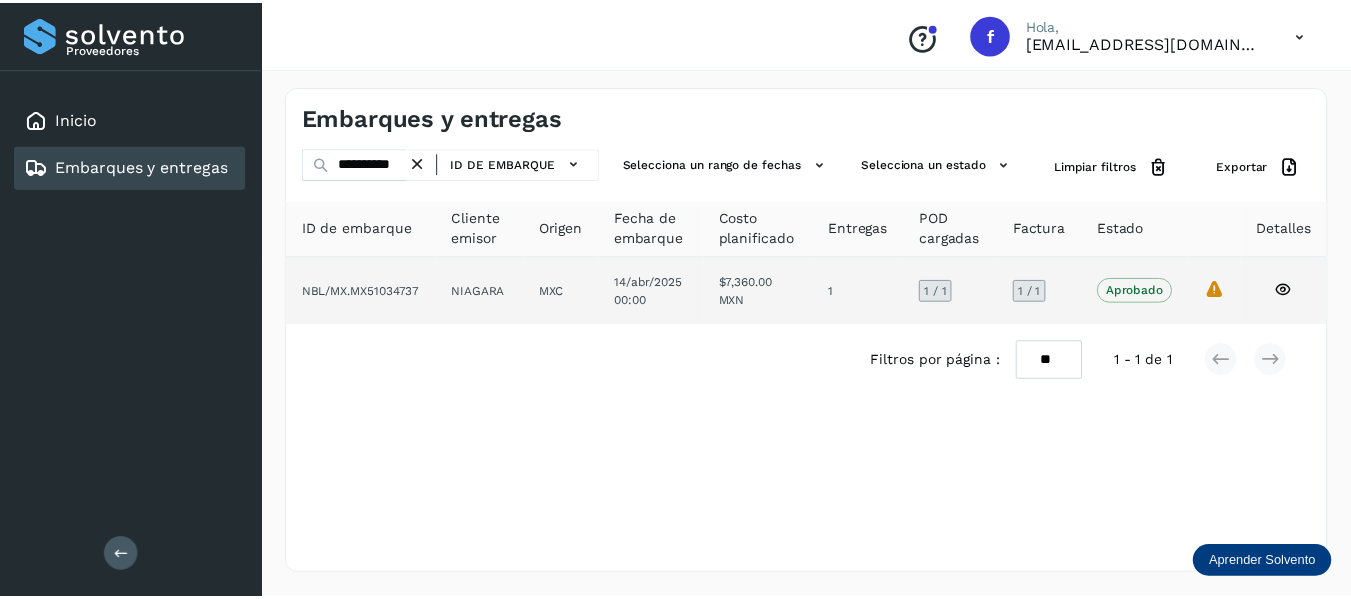 scroll, scrollTop: 0, scrollLeft: 0, axis: both 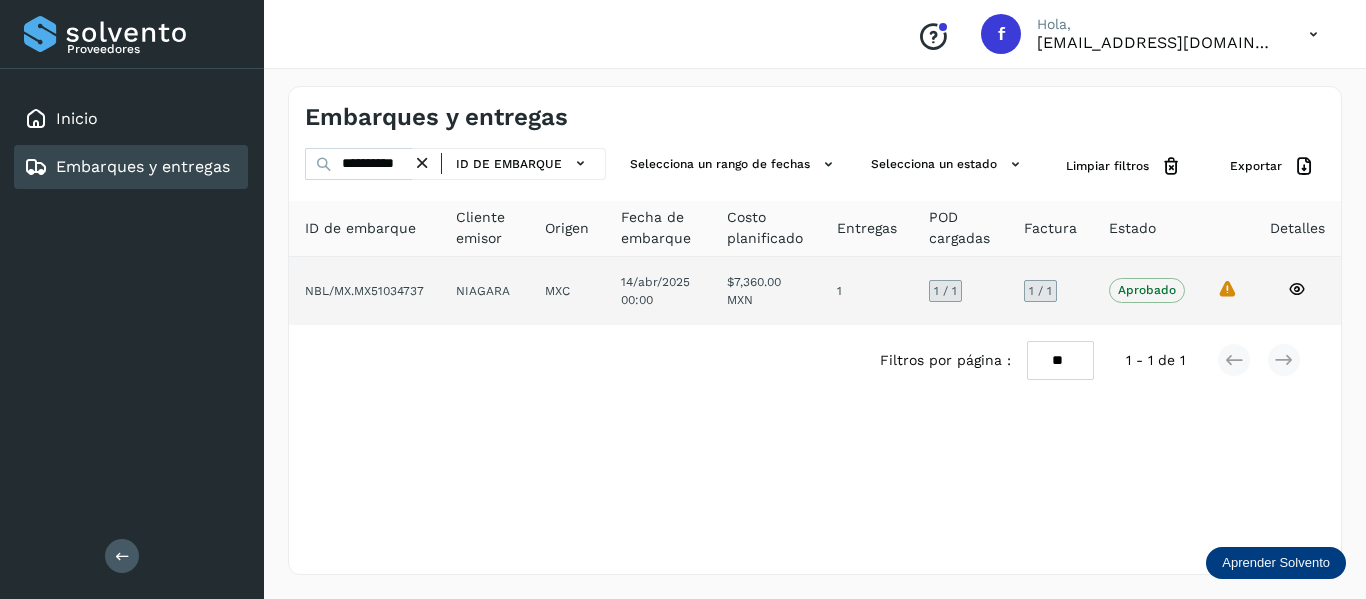 click on "La validación de Solvento para este embarque ha sido anulada debido al cambio de estado a “Aprobado con Excepción”" 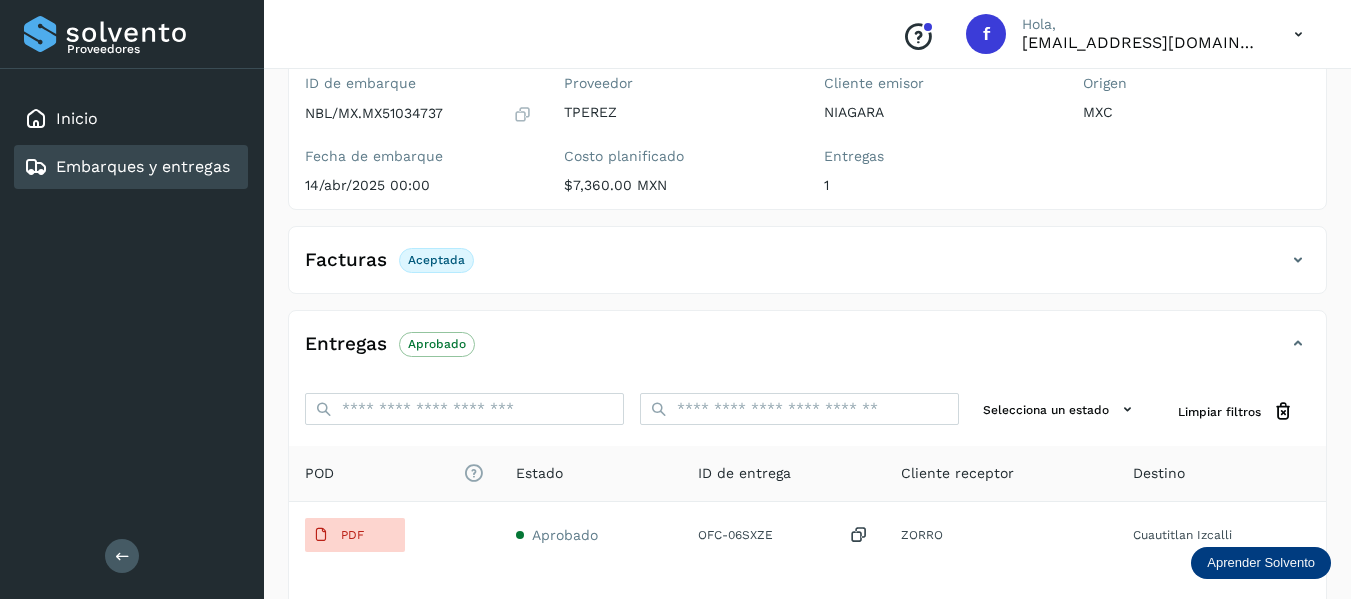 scroll, scrollTop: 300, scrollLeft: 0, axis: vertical 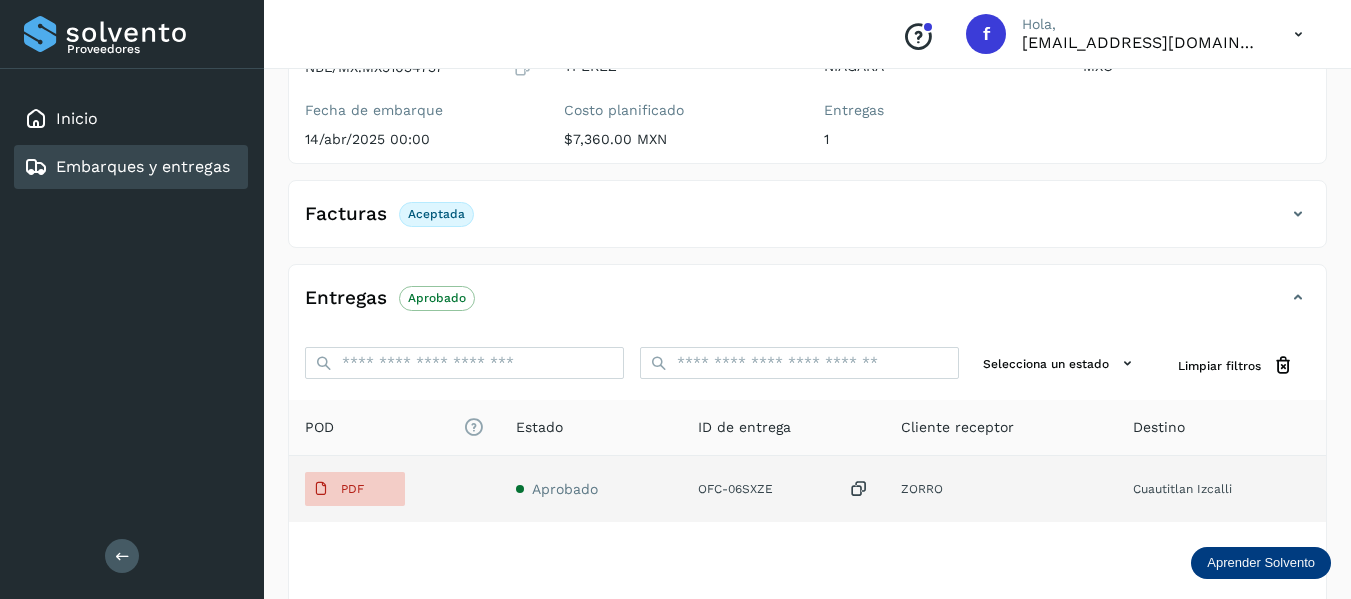 click on "OFC-06SXZE" 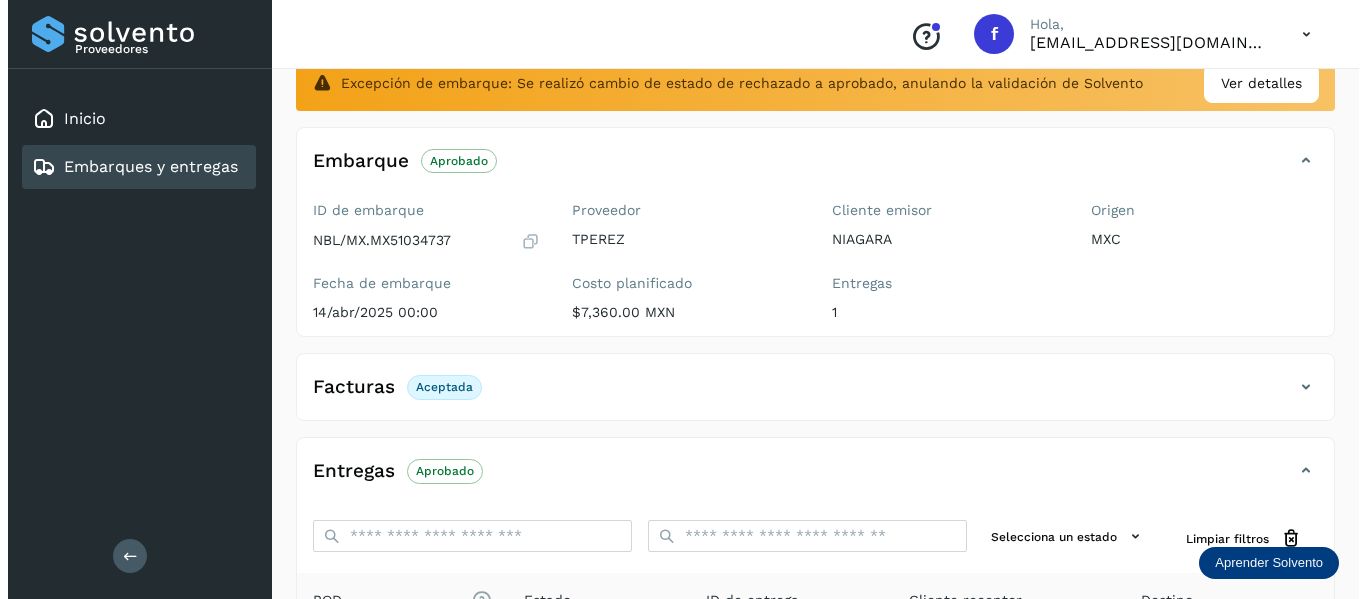 scroll, scrollTop: 0, scrollLeft: 0, axis: both 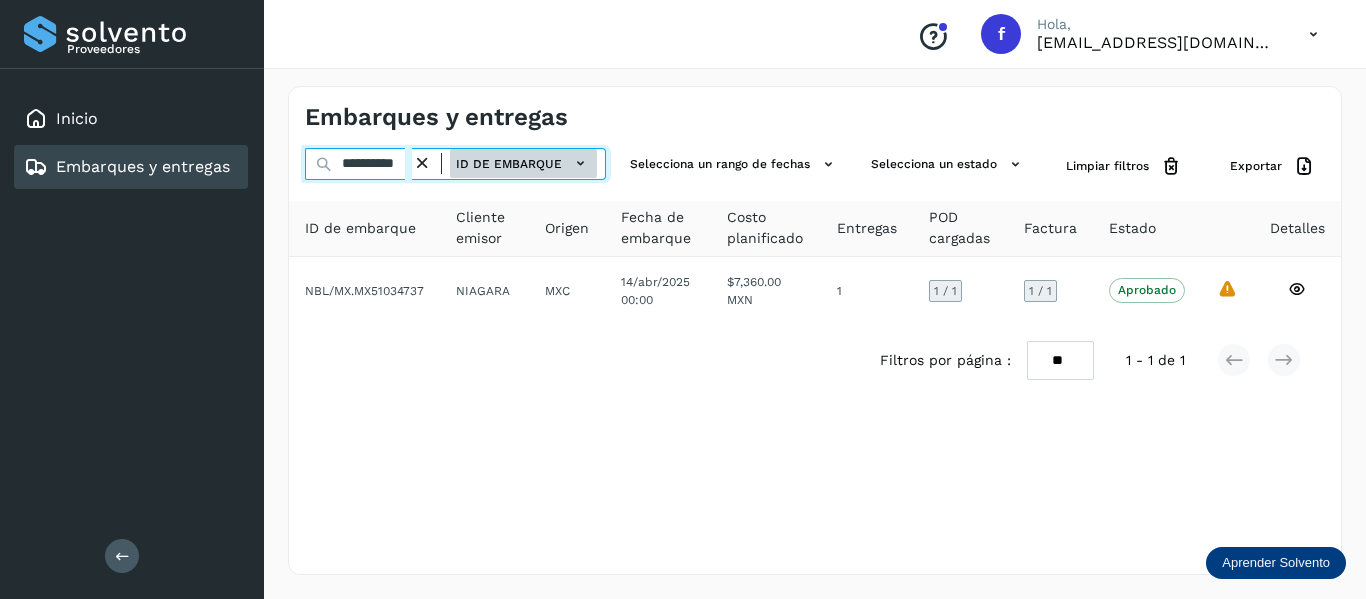 drag, startPoint x: 364, startPoint y: 159, endPoint x: 527, endPoint y: 162, distance: 163.0276 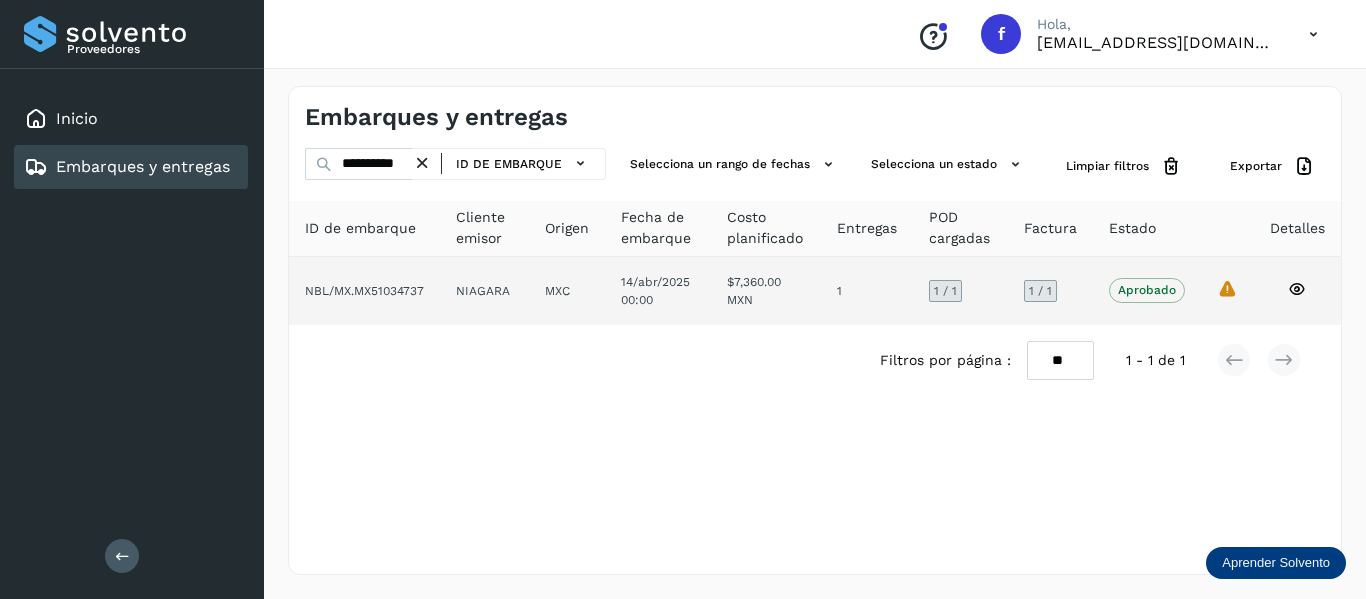 scroll, scrollTop: 0, scrollLeft: 0, axis: both 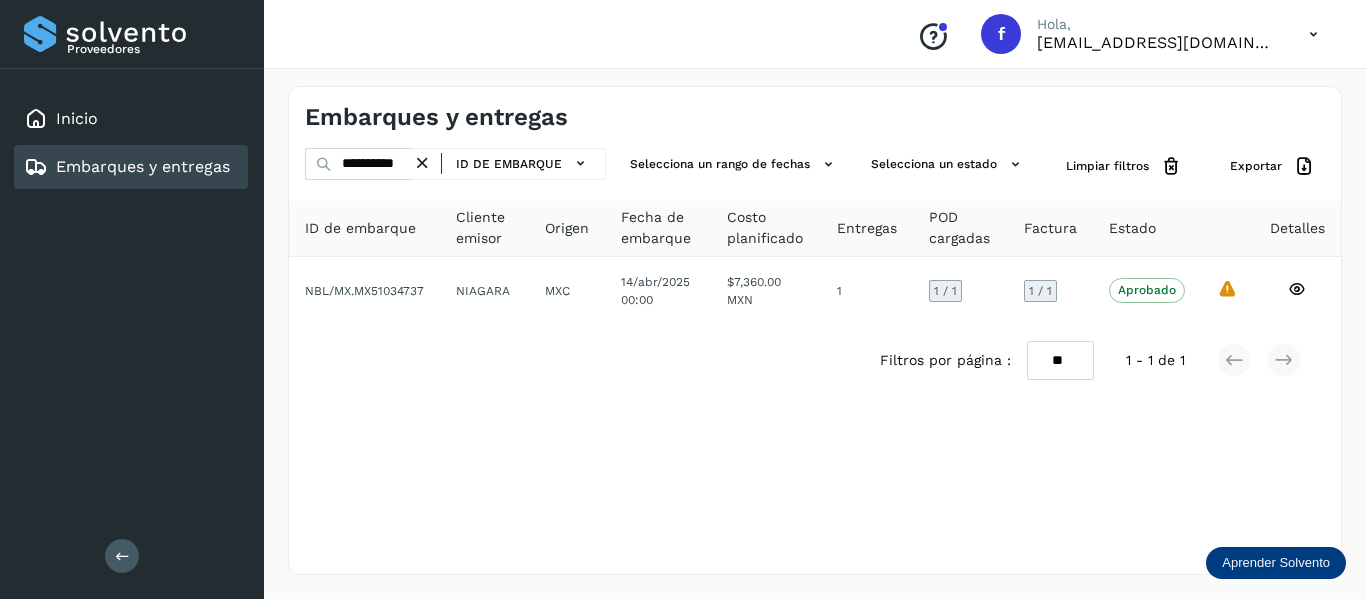 click on "Filtros por página : ** ** ** 1 - 1 de 1" at bounding box center (815, 360) 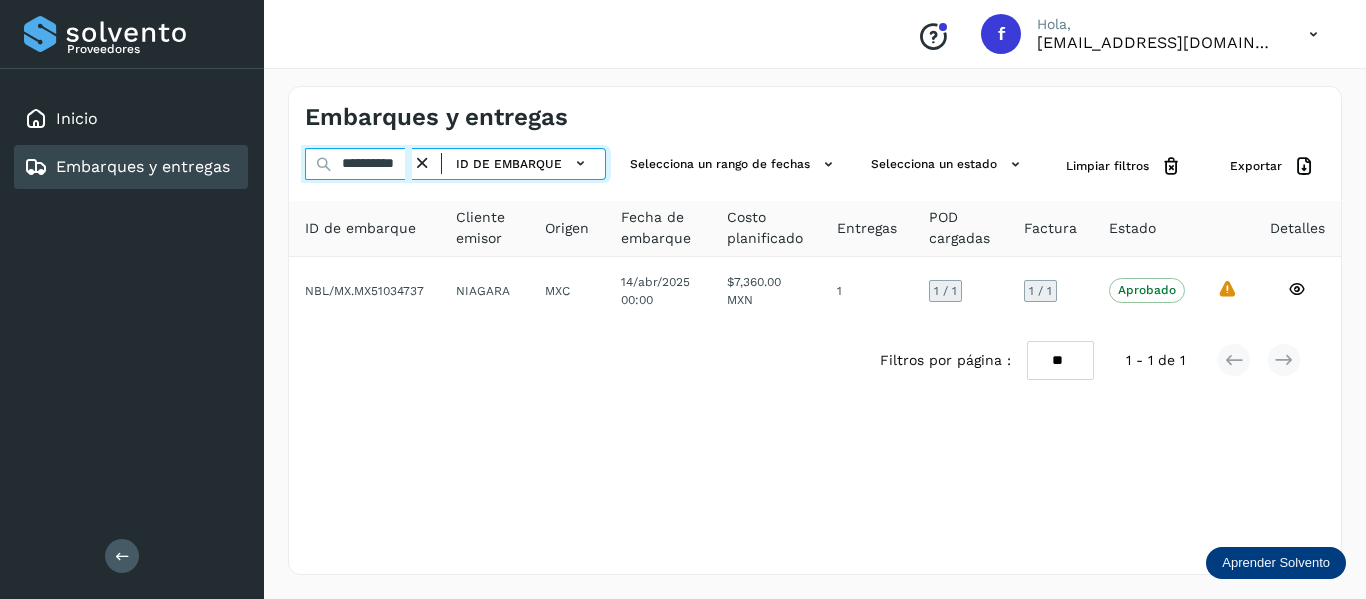 drag, startPoint x: 362, startPoint y: 160, endPoint x: 578, endPoint y: 191, distance: 218.2132 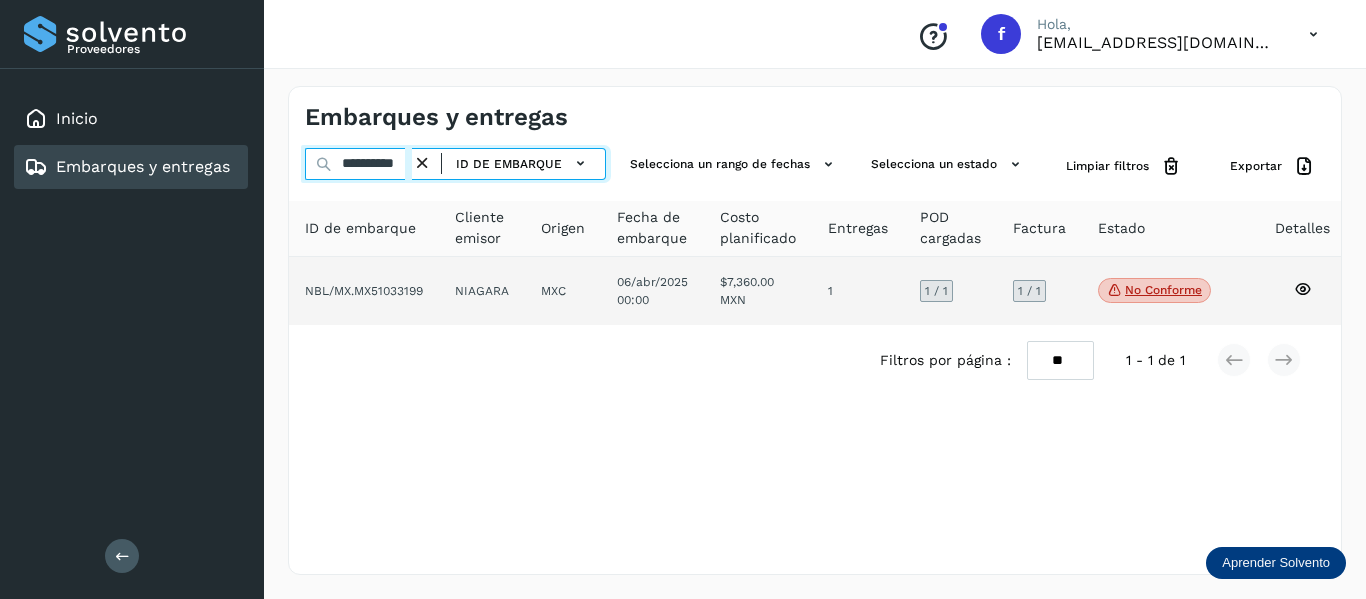 type on "**********" 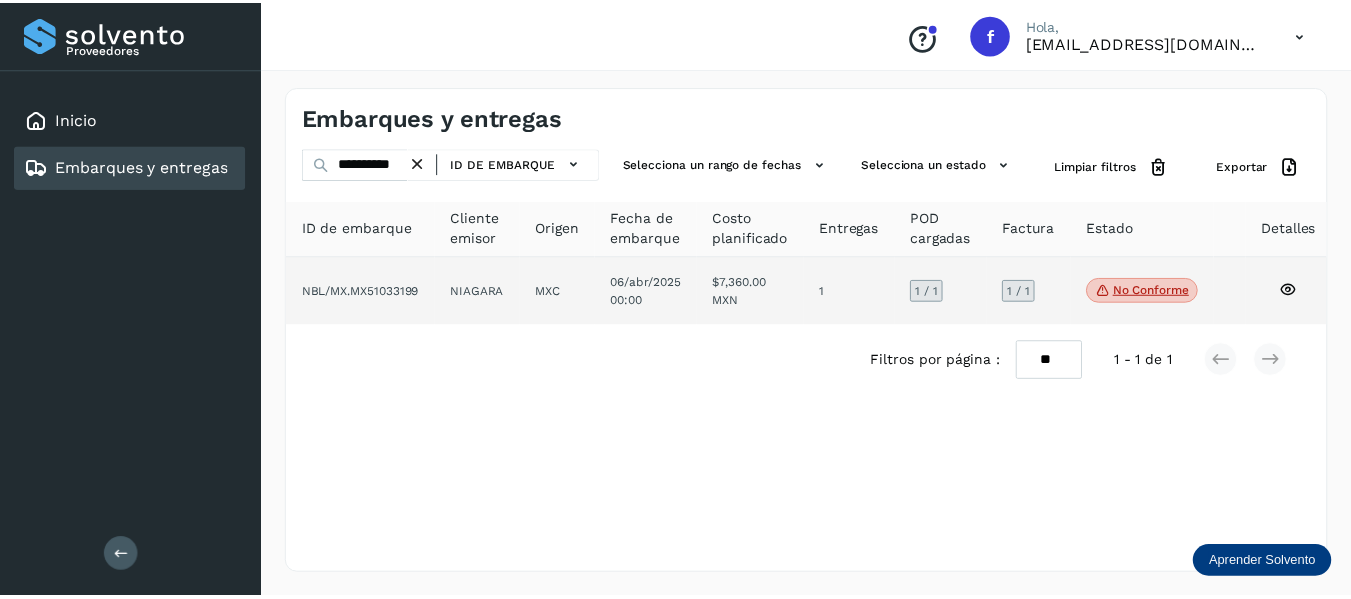 scroll, scrollTop: 0, scrollLeft: 0, axis: both 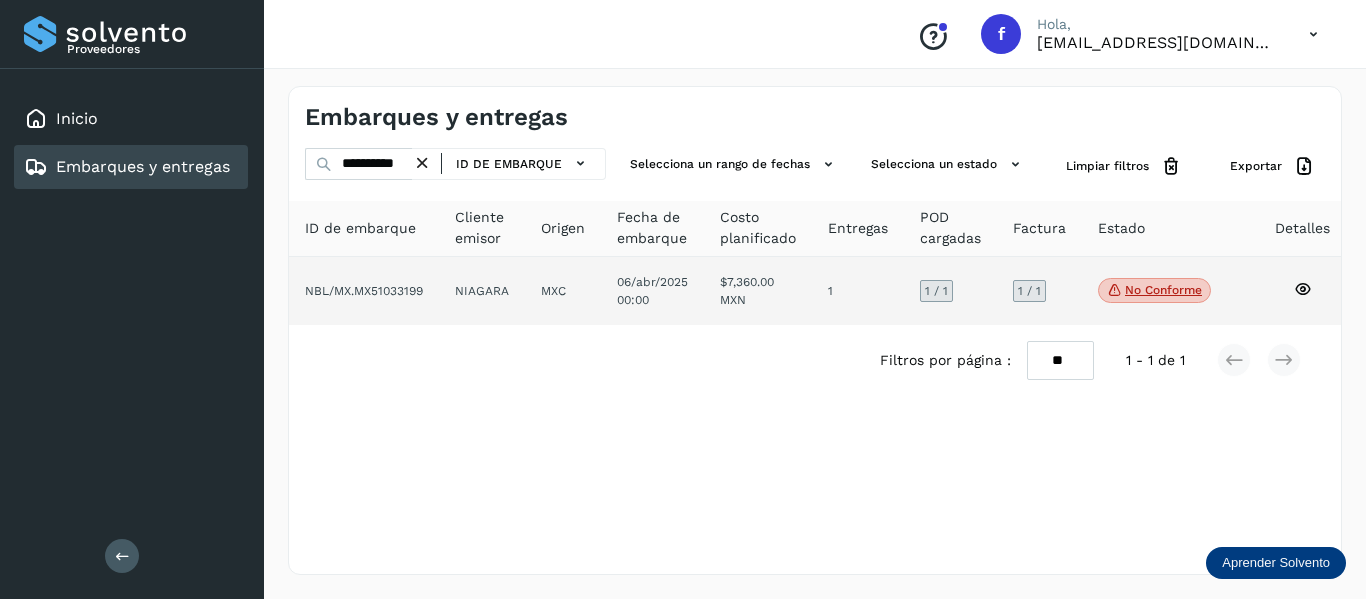 click 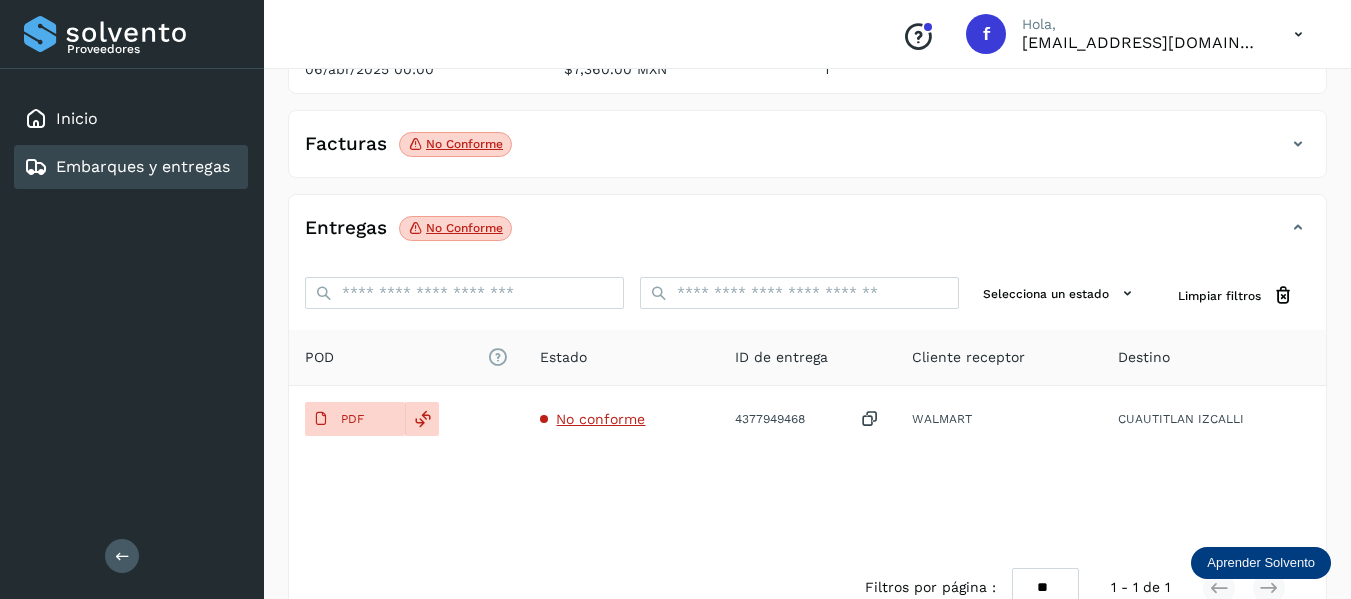 scroll, scrollTop: 300, scrollLeft: 0, axis: vertical 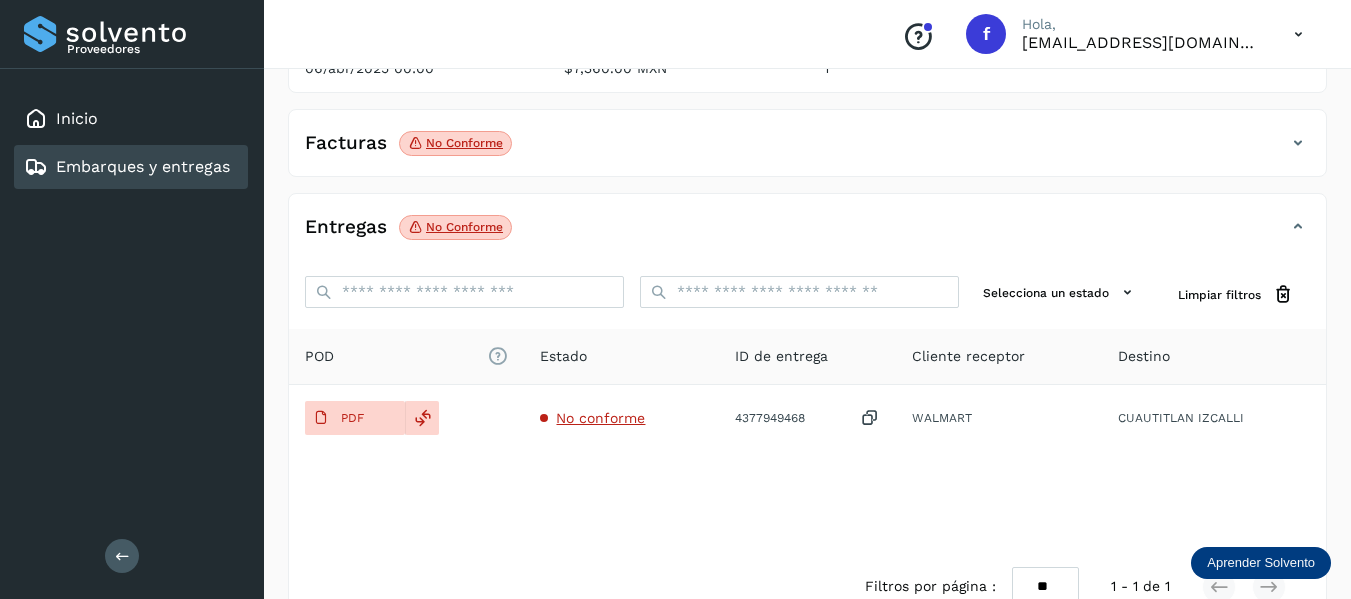 click at bounding box center [1298, 143] 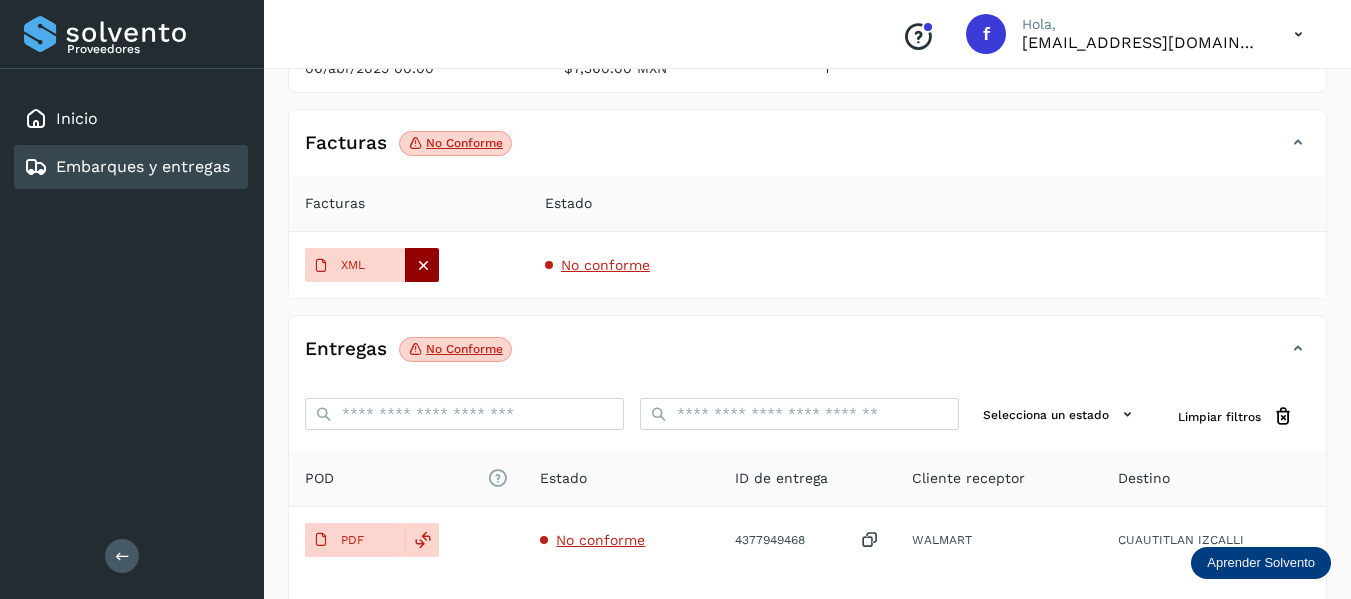 click 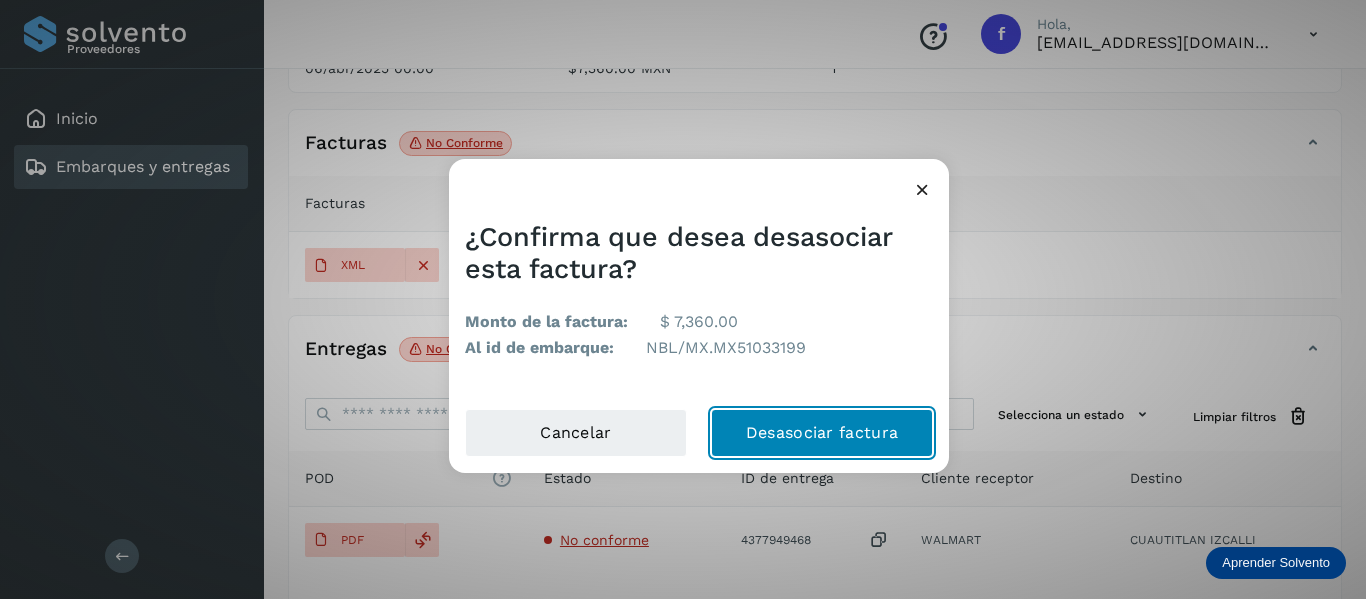 click on "Desasociar factura" 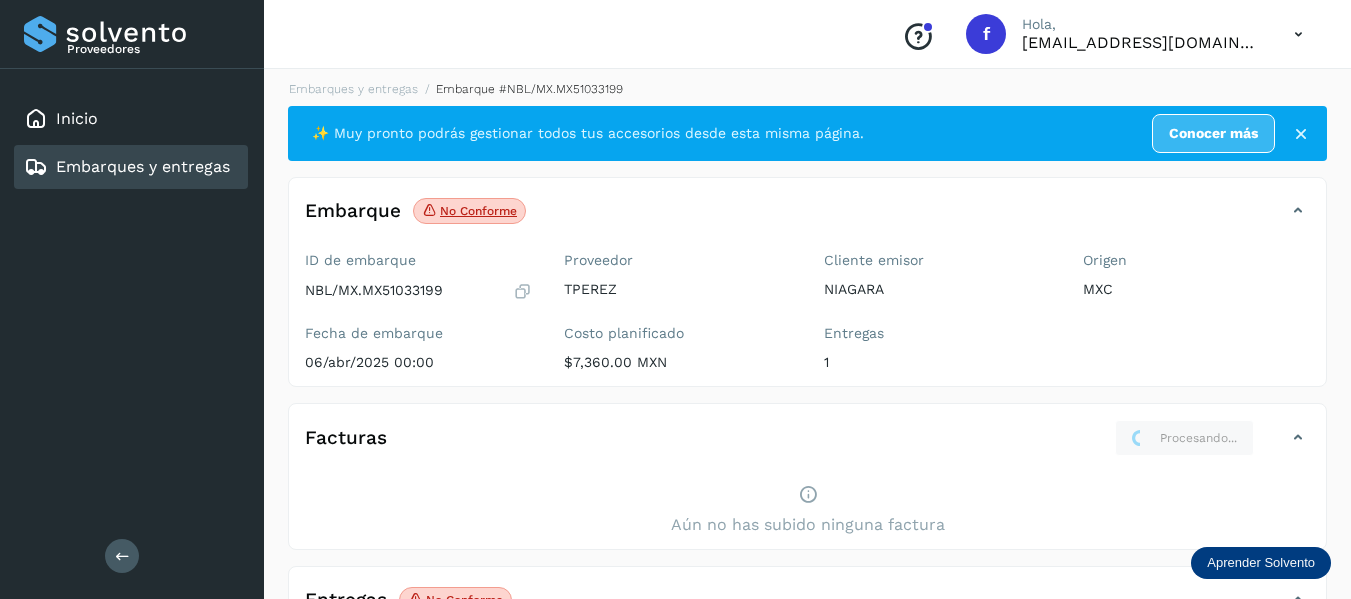 scroll, scrollTop: 0, scrollLeft: 0, axis: both 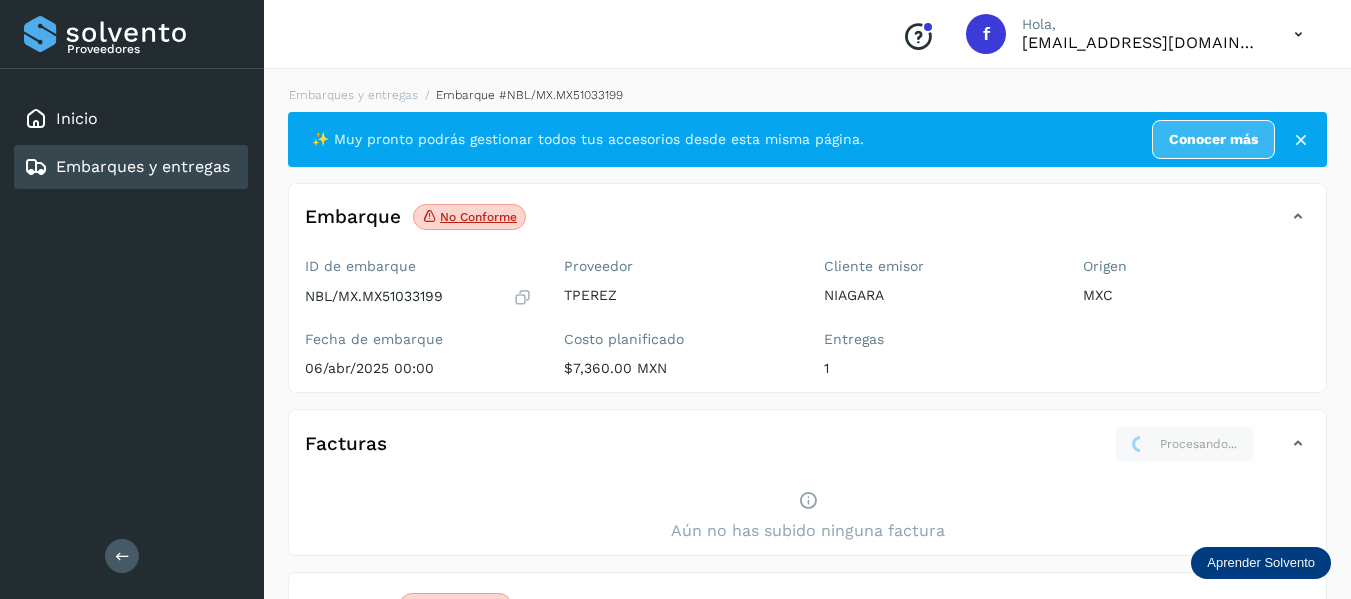 click at bounding box center [522, 297] 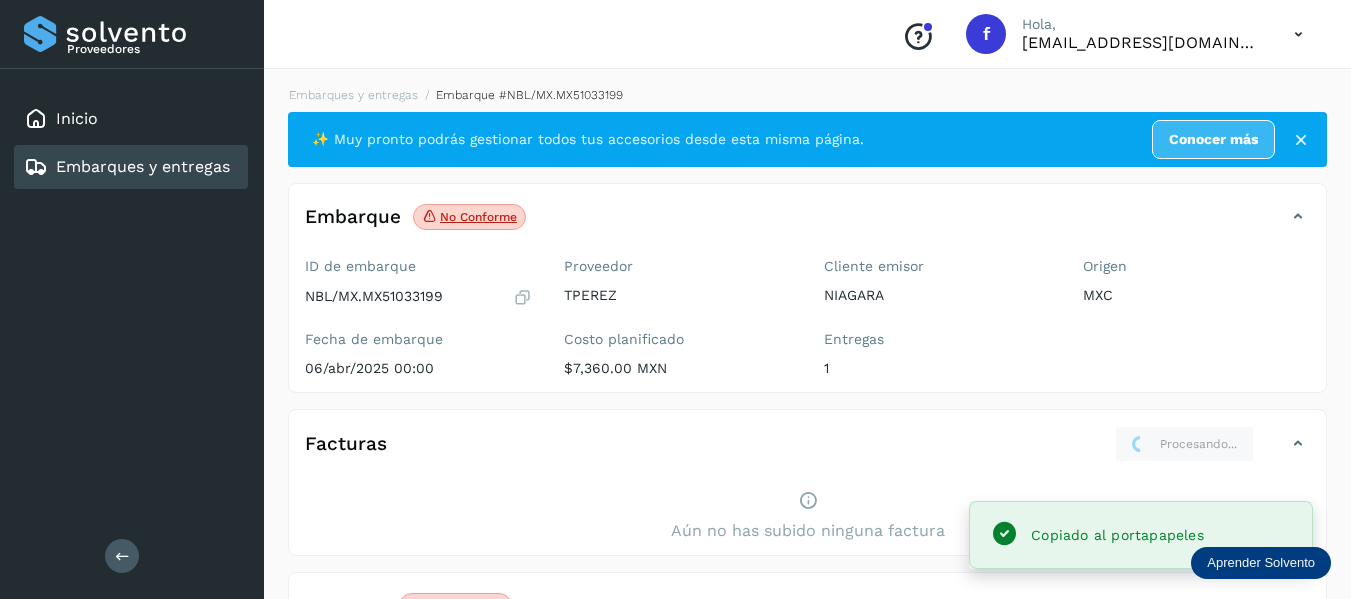 click at bounding box center (522, 297) 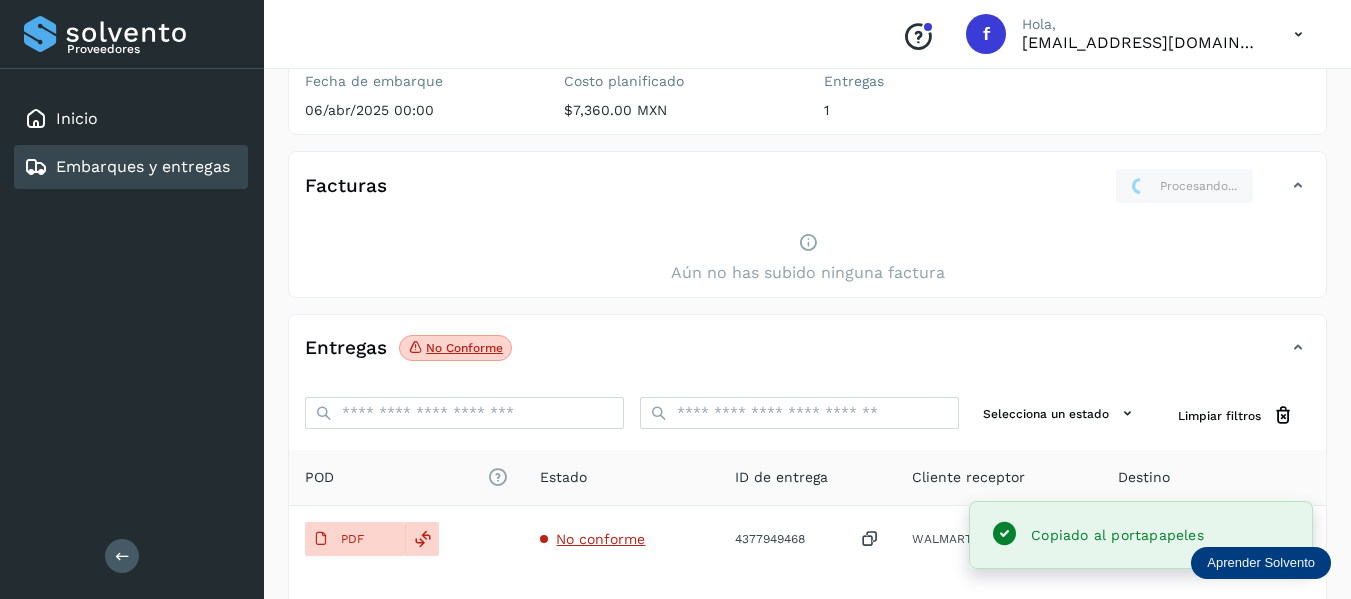 scroll, scrollTop: 300, scrollLeft: 0, axis: vertical 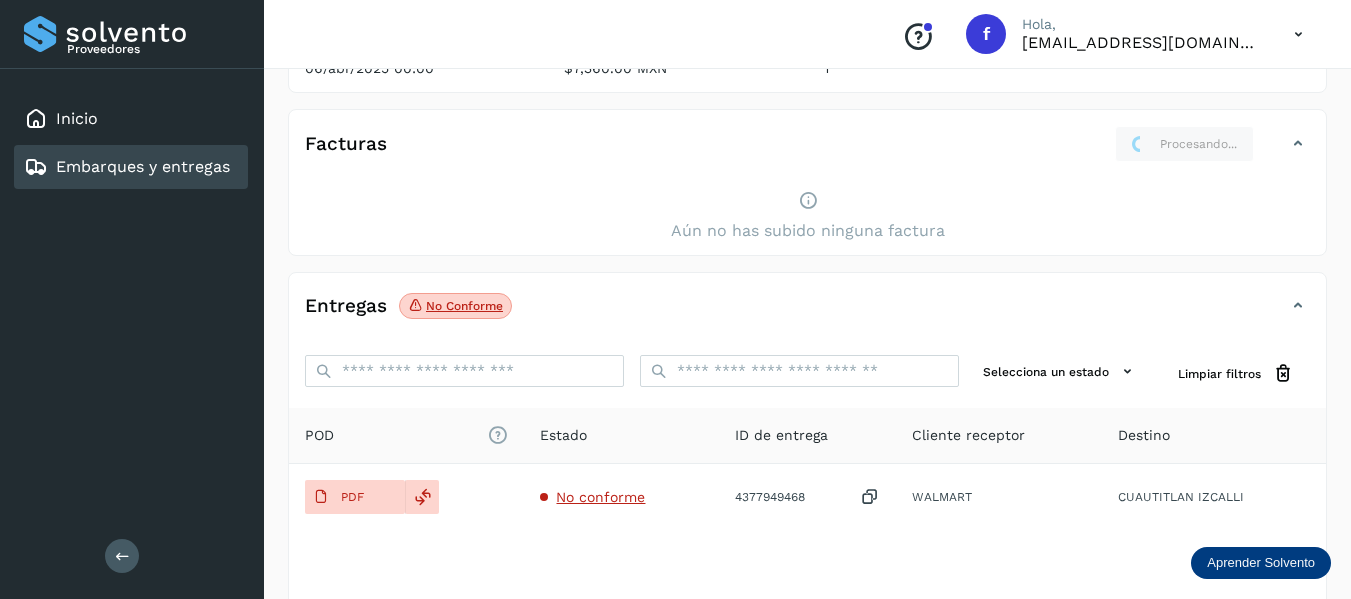 click on "Embarques y entregas" 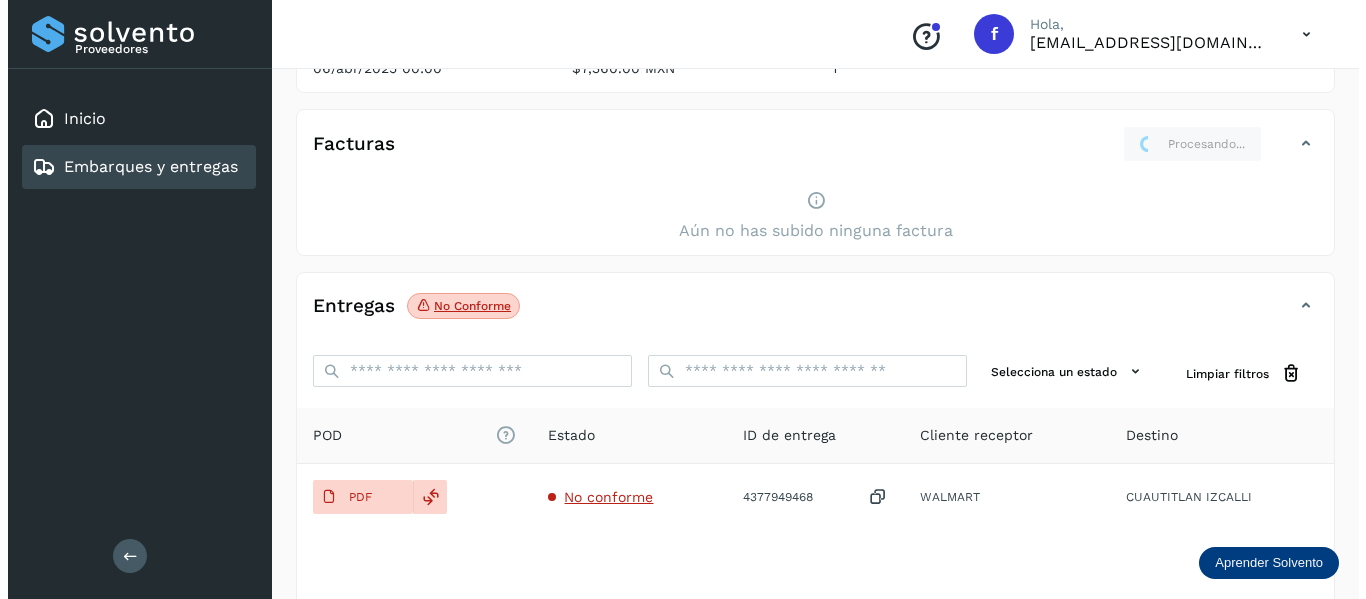 scroll, scrollTop: 0, scrollLeft: 0, axis: both 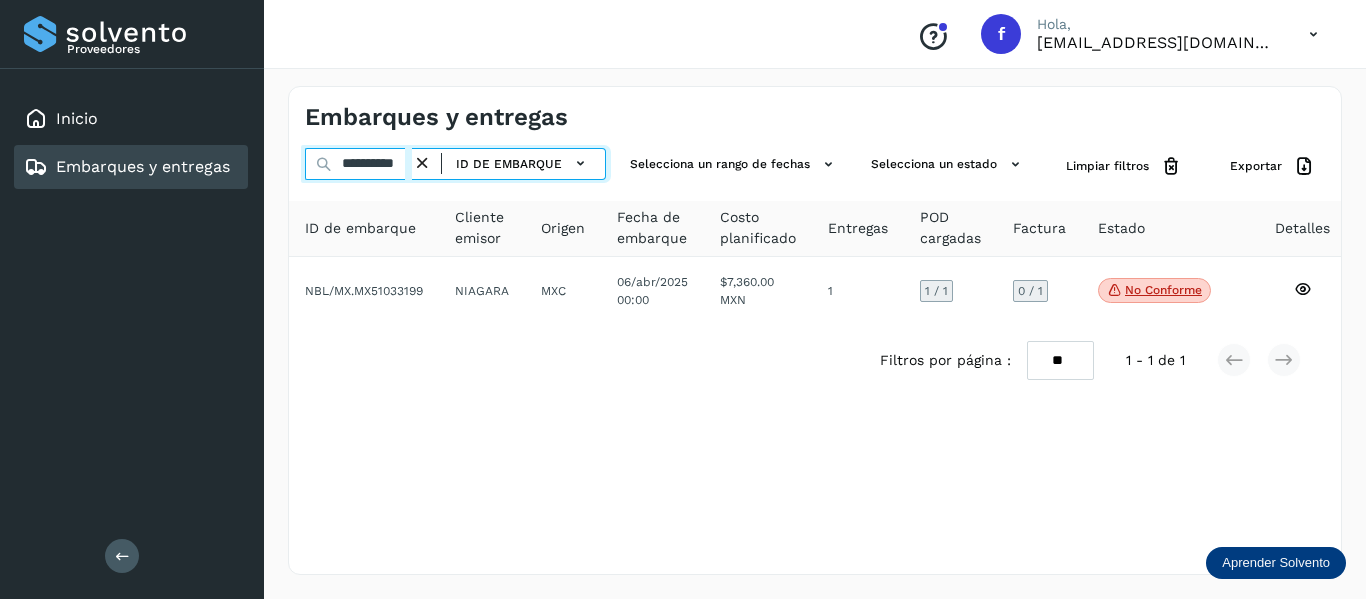 drag, startPoint x: 340, startPoint y: 168, endPoint x: 531, endPoint y: 181, distance: 191.4419 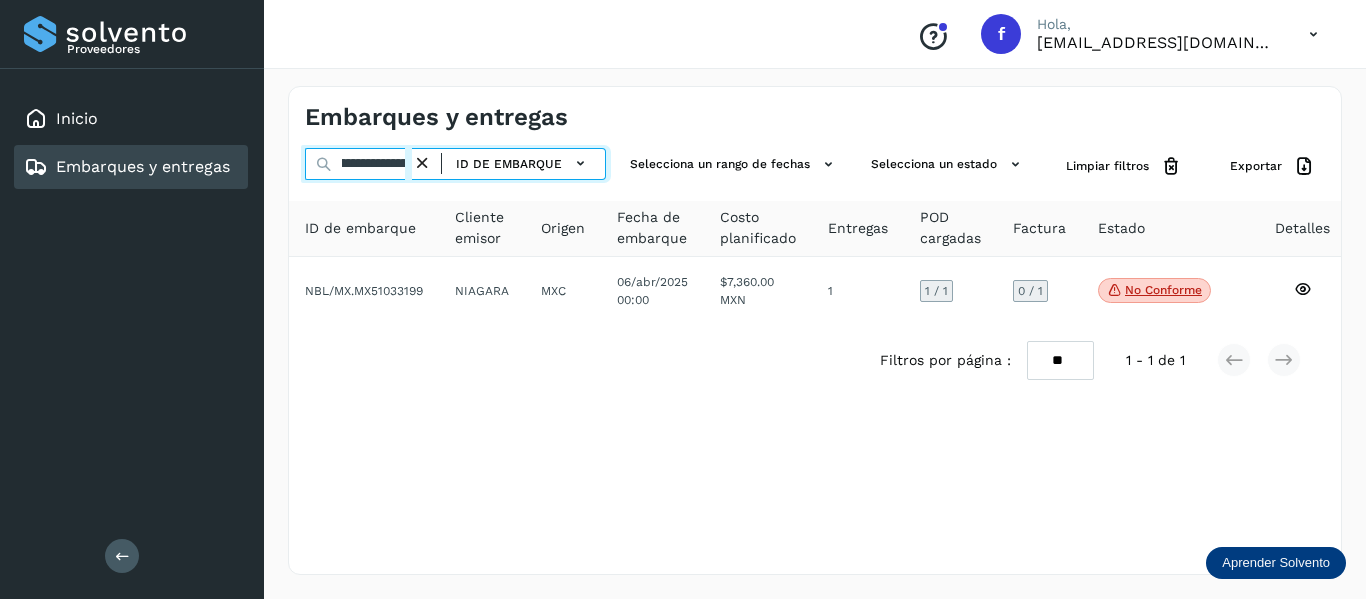 scroll, scrollTop: 0, scrollLeft: 73, axis: horizontal 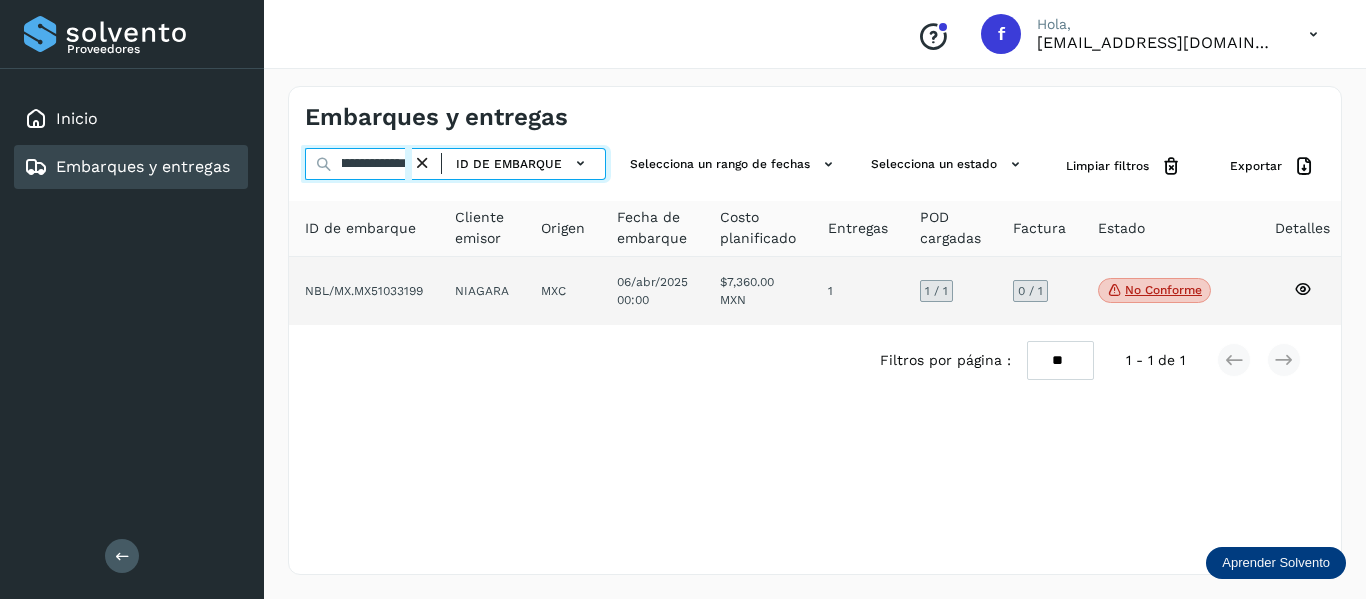 type on "**********" 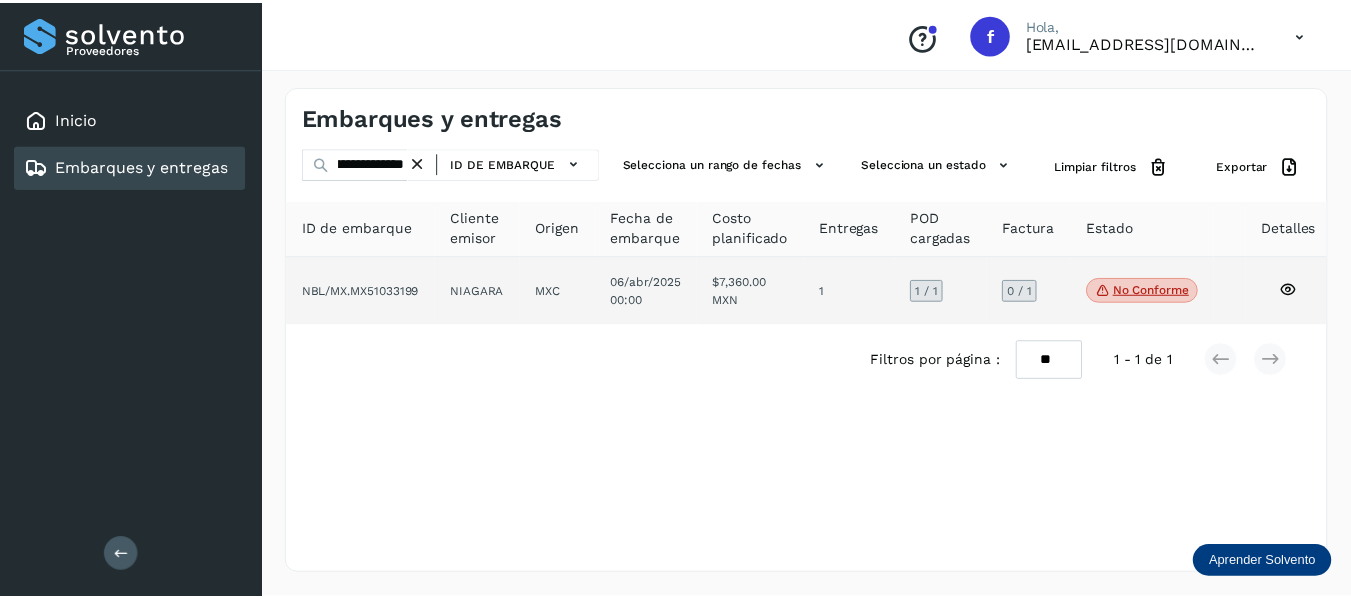 scroll, scrollTop: 0, scrollLeft: 0, axis: both 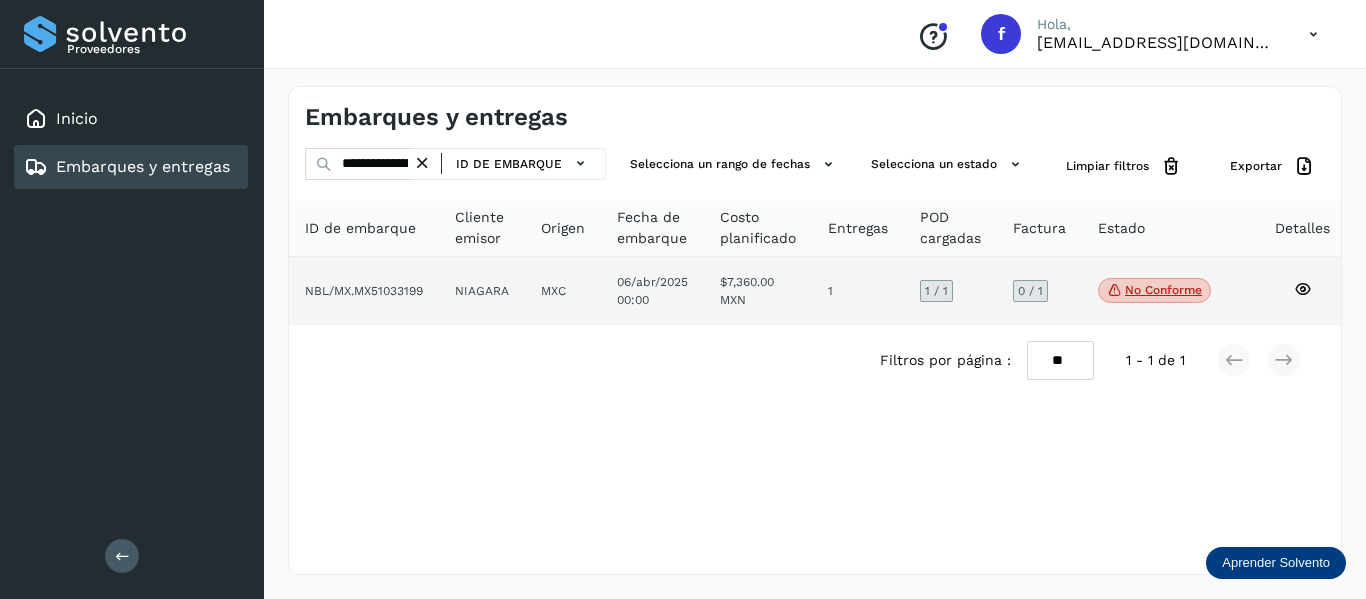 click 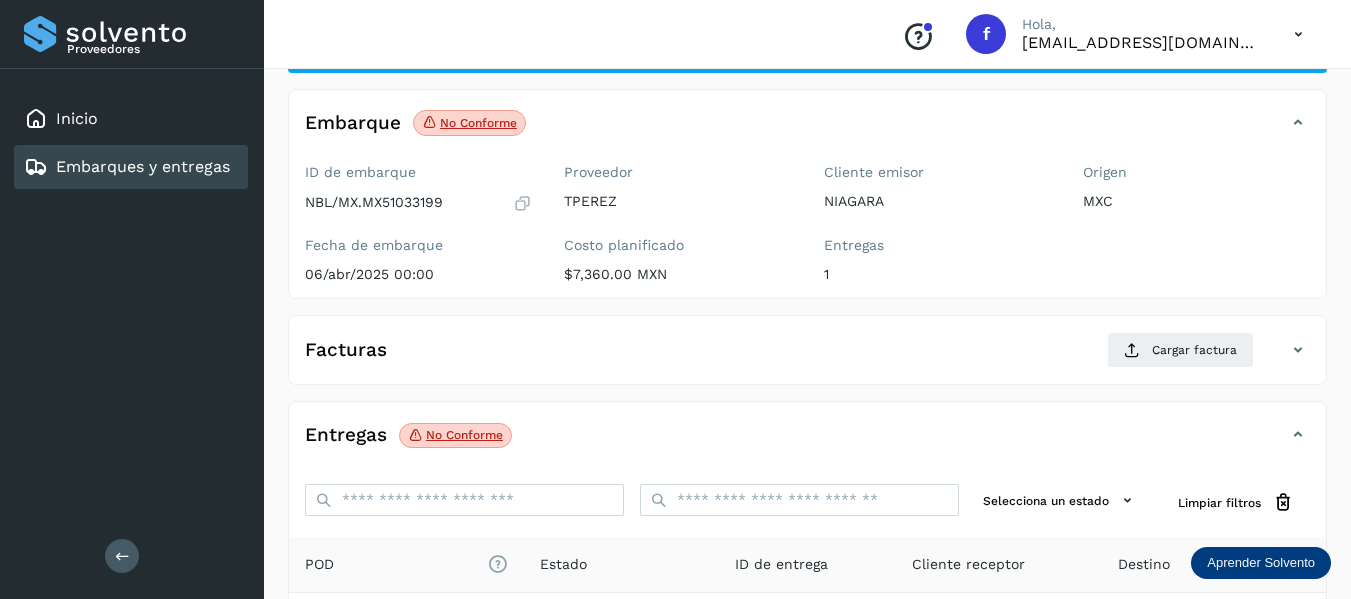 scroll, scrollTop: 300, scrollLeft: 0, axis: vertical 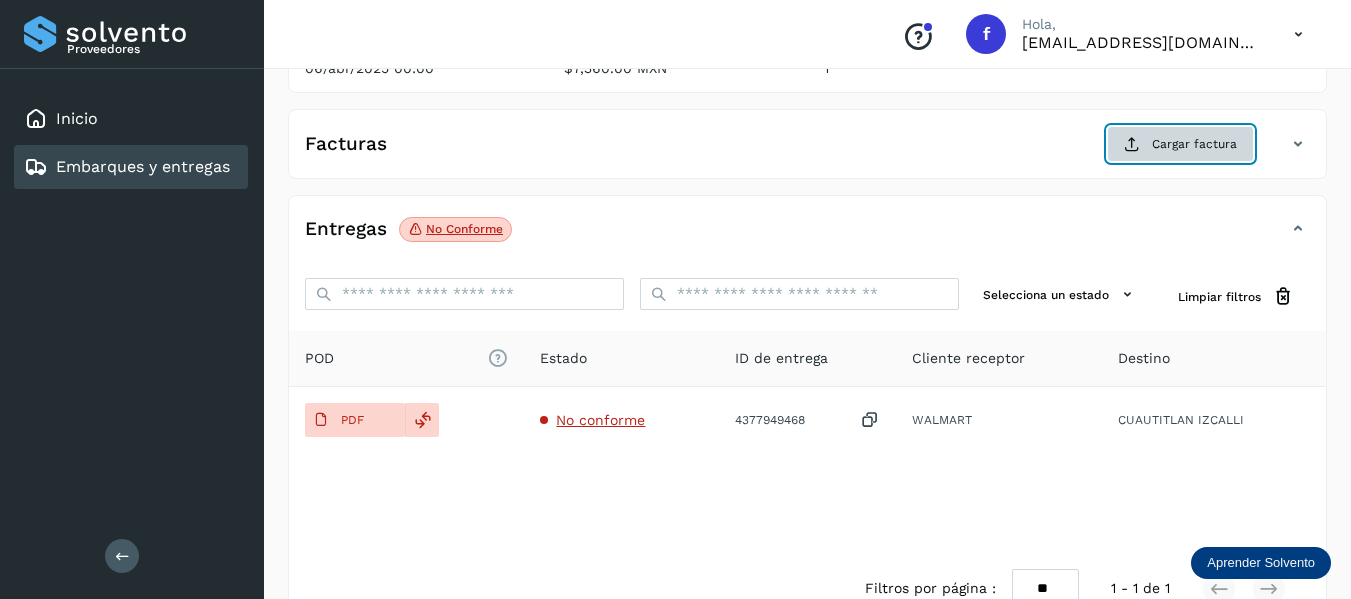 click at bounding box center (1132, 144) 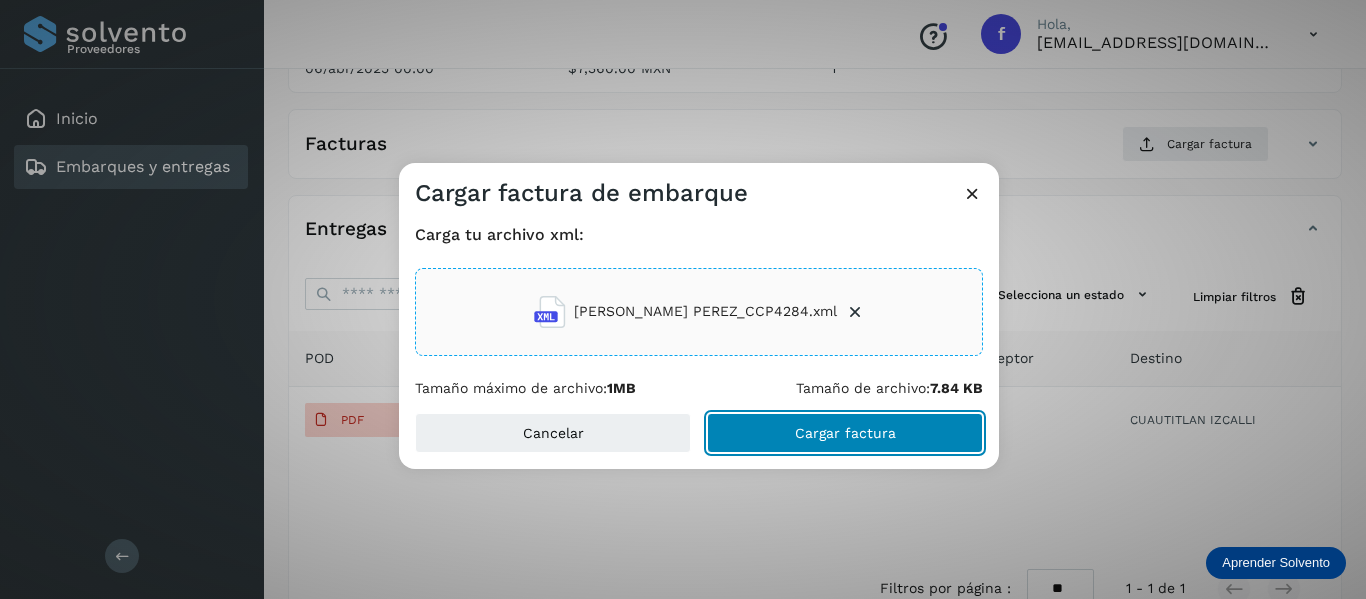 click on "Cargar factura" 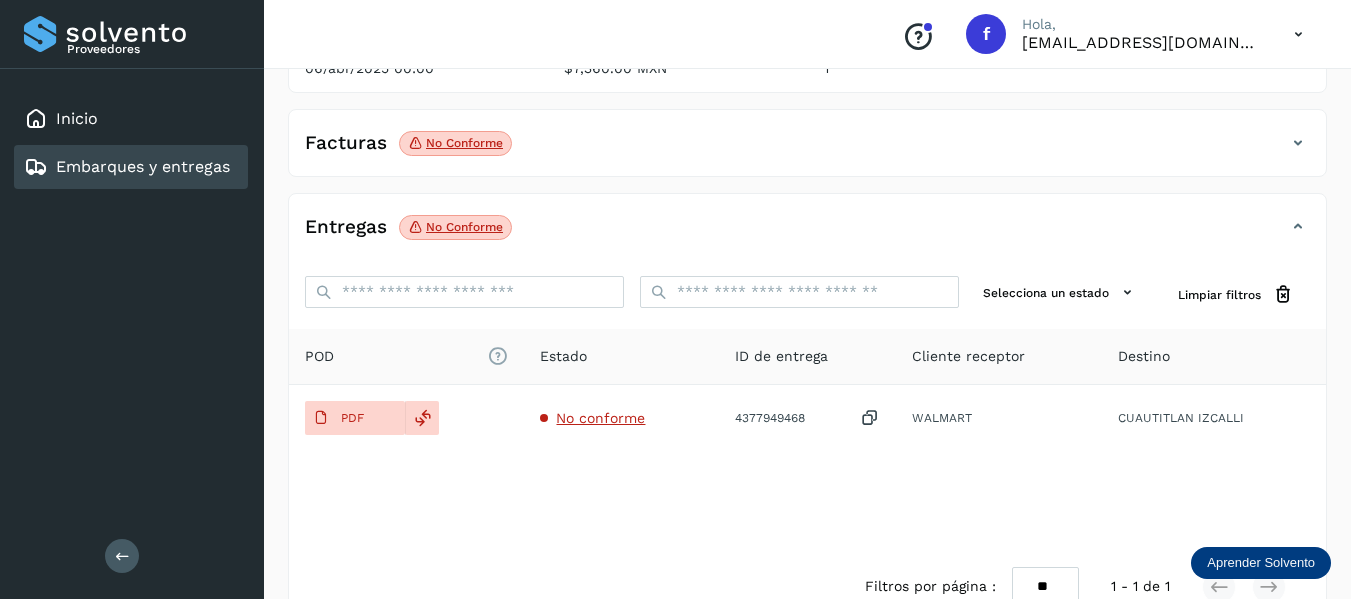 click at bounding box center (1298, 143) 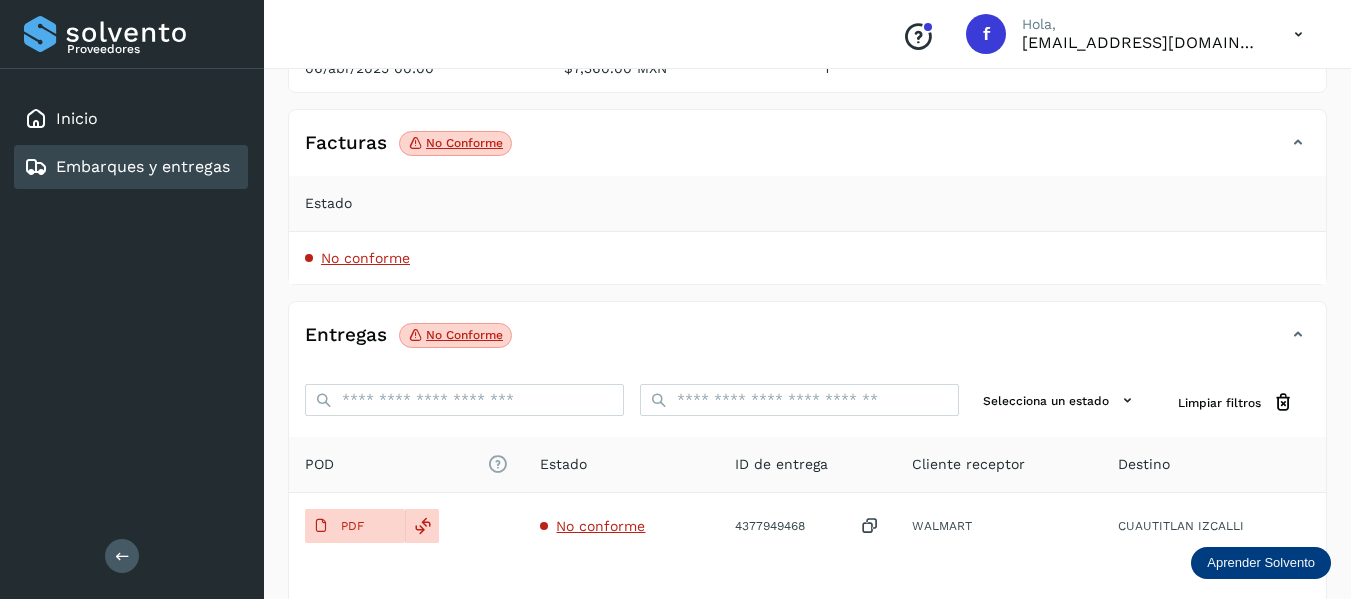 click on "No conforme" at bounding box center (365, 258) 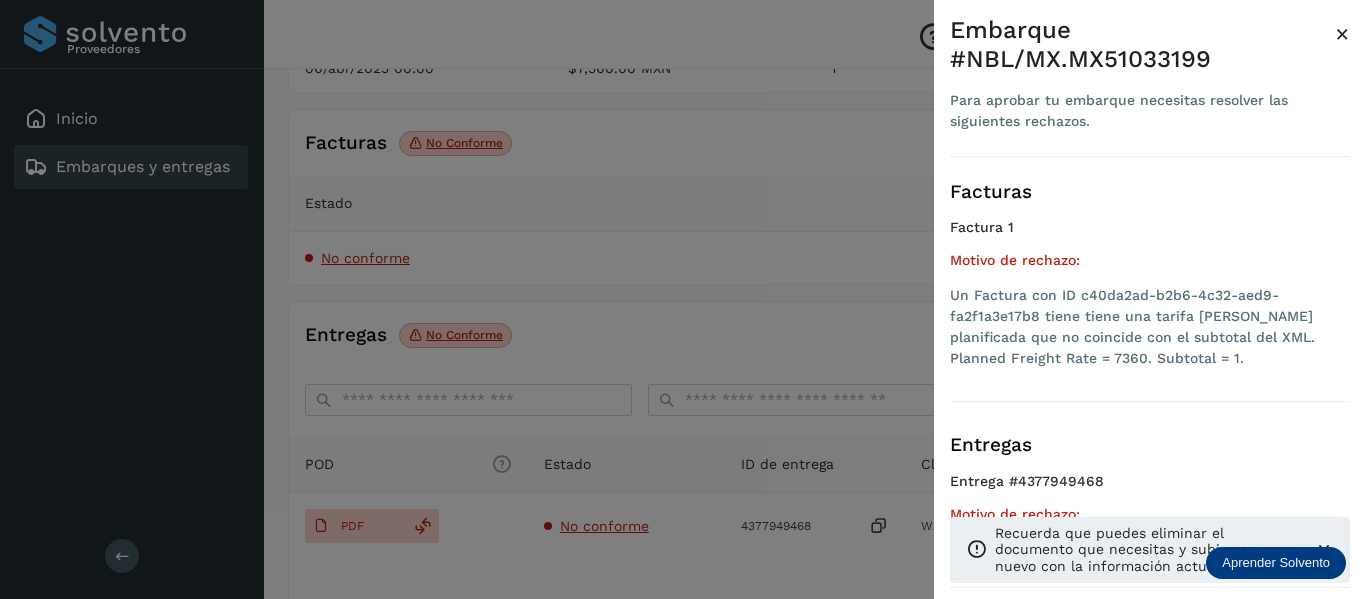 click on "×" at bounding box center (1342, 34) 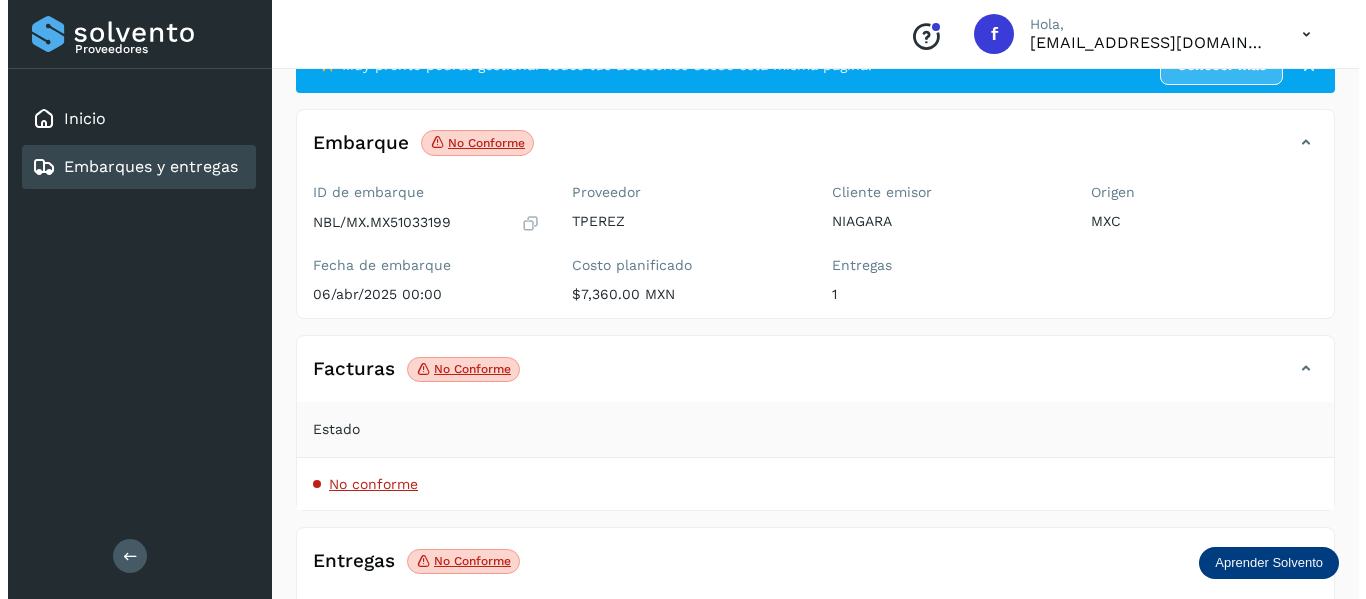 scroll, scrollTop: 0, scrollLeft: 0, axis: both 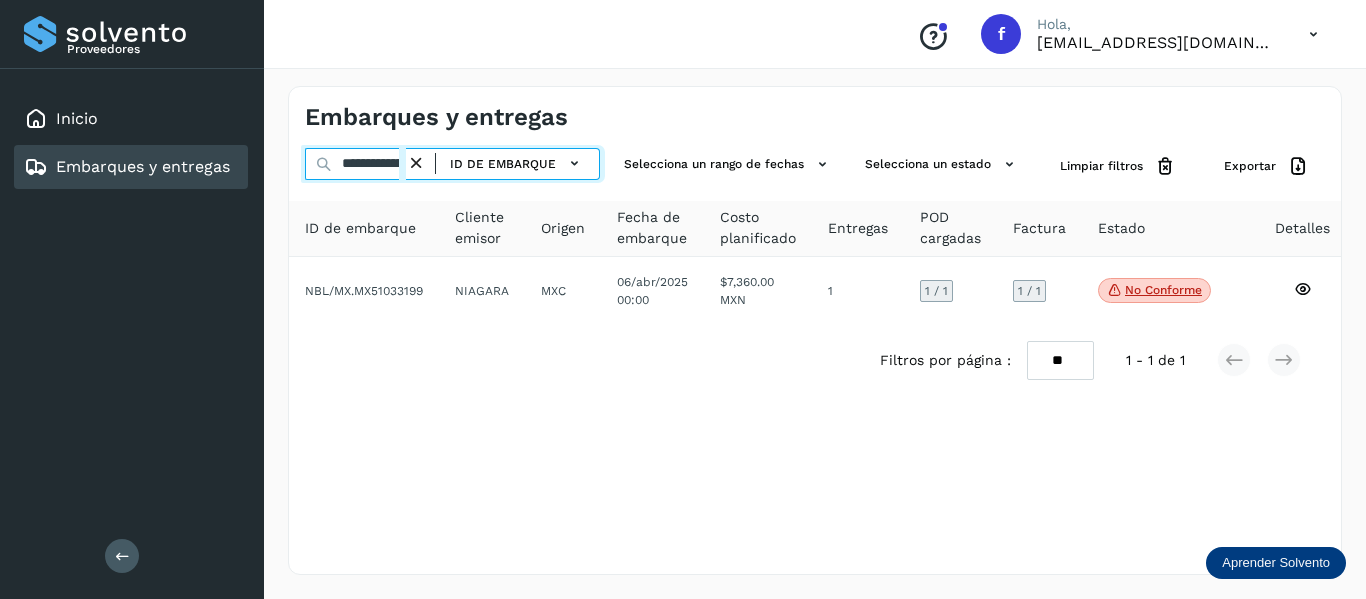 click on "**********" at bounding box center (355, 164) 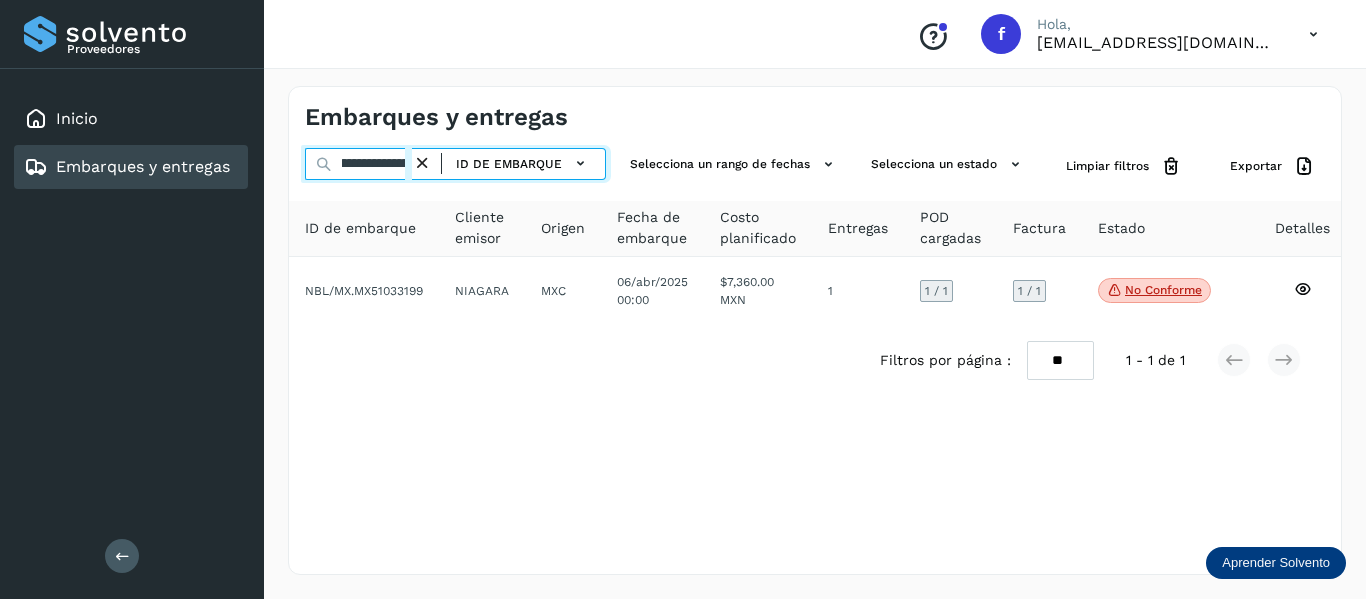 scroll, scrollTop: 0, scrollLeft: 22, axis: horizontal 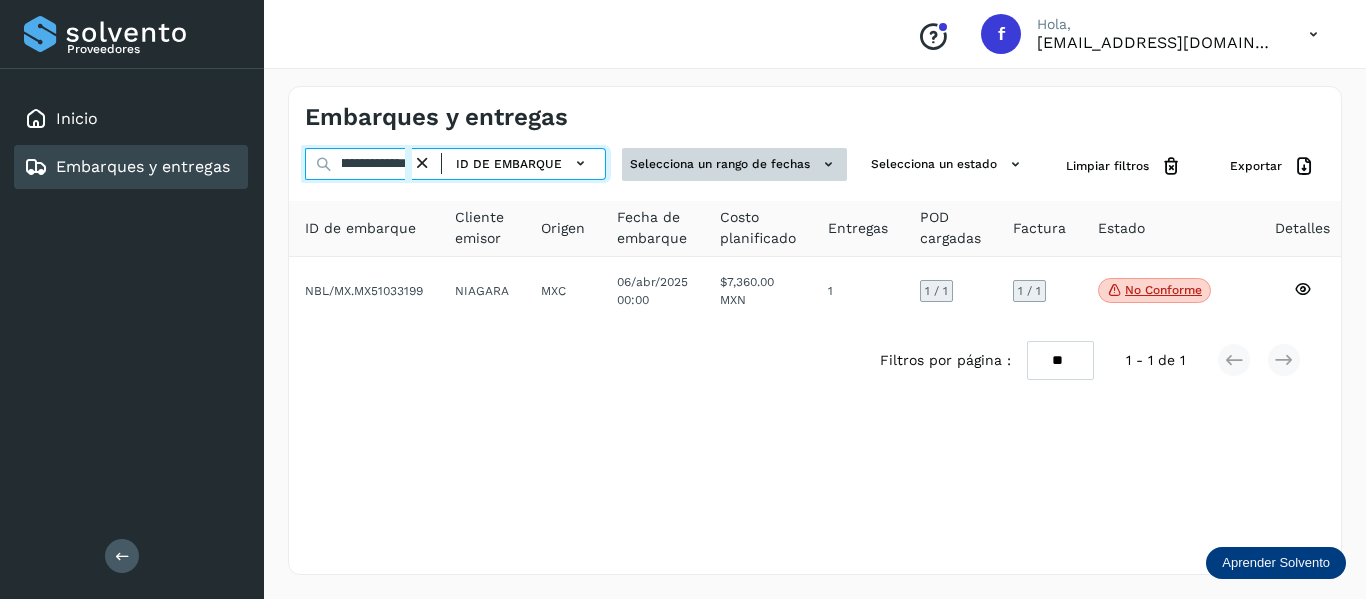 drag, startPoint x: 395, startPoint y: 163, endPoint x: 670, endPoint y: 174, distance: 275.2199 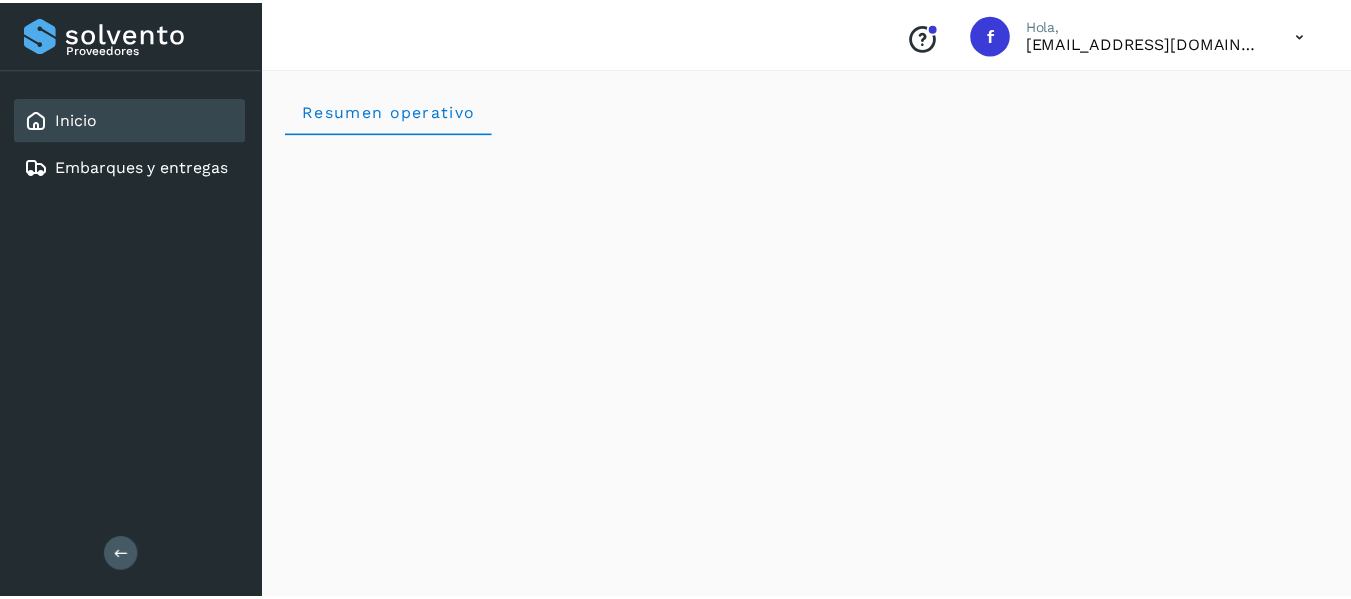 scroll, scrollTop: 0, scrollLeft: 0, axis: both 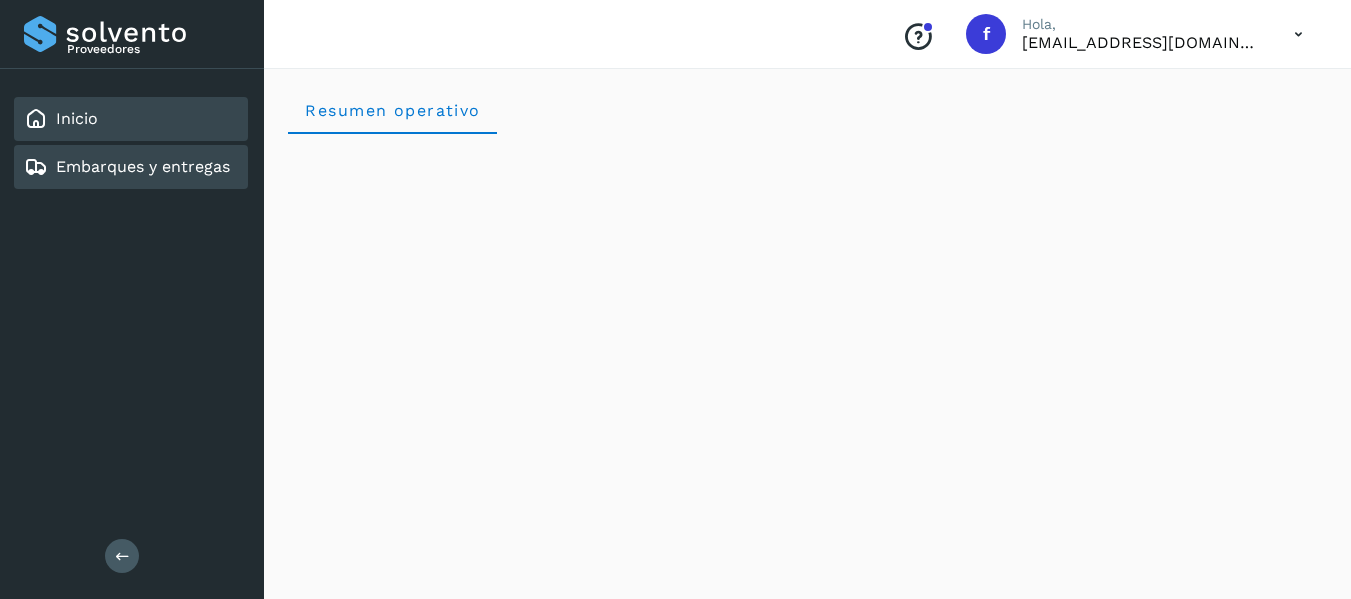 click on "Embarques y entregas" at bounding box center [143, 166] 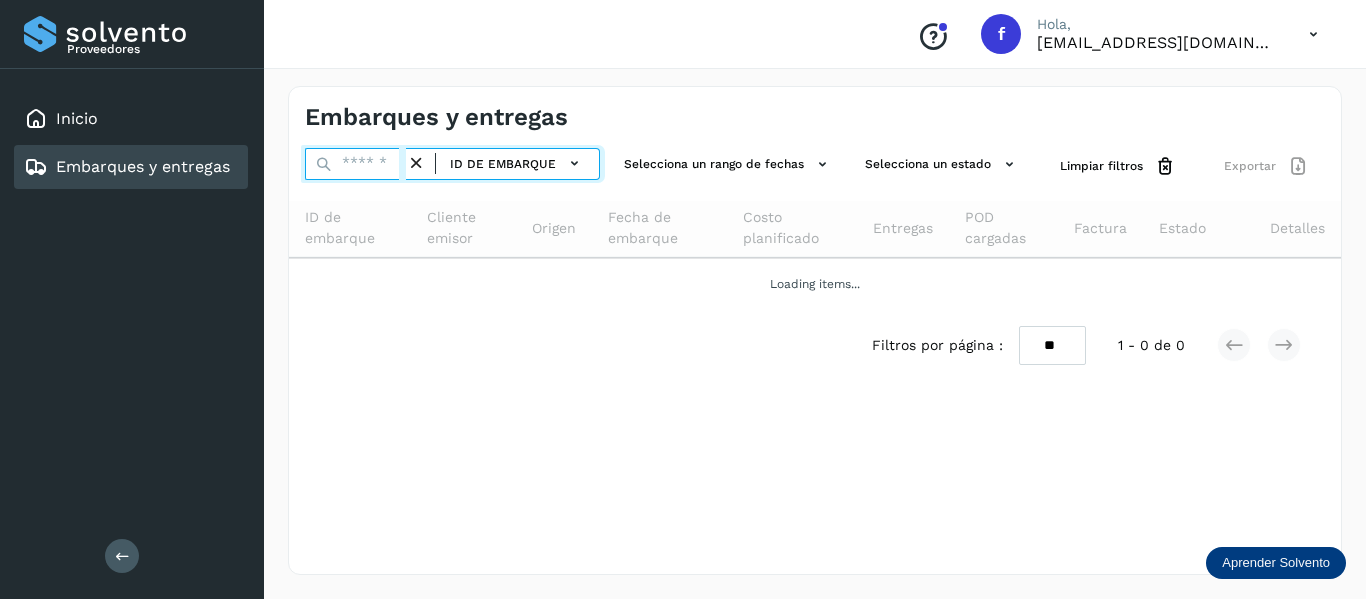 click at bounding box center (355, 164) 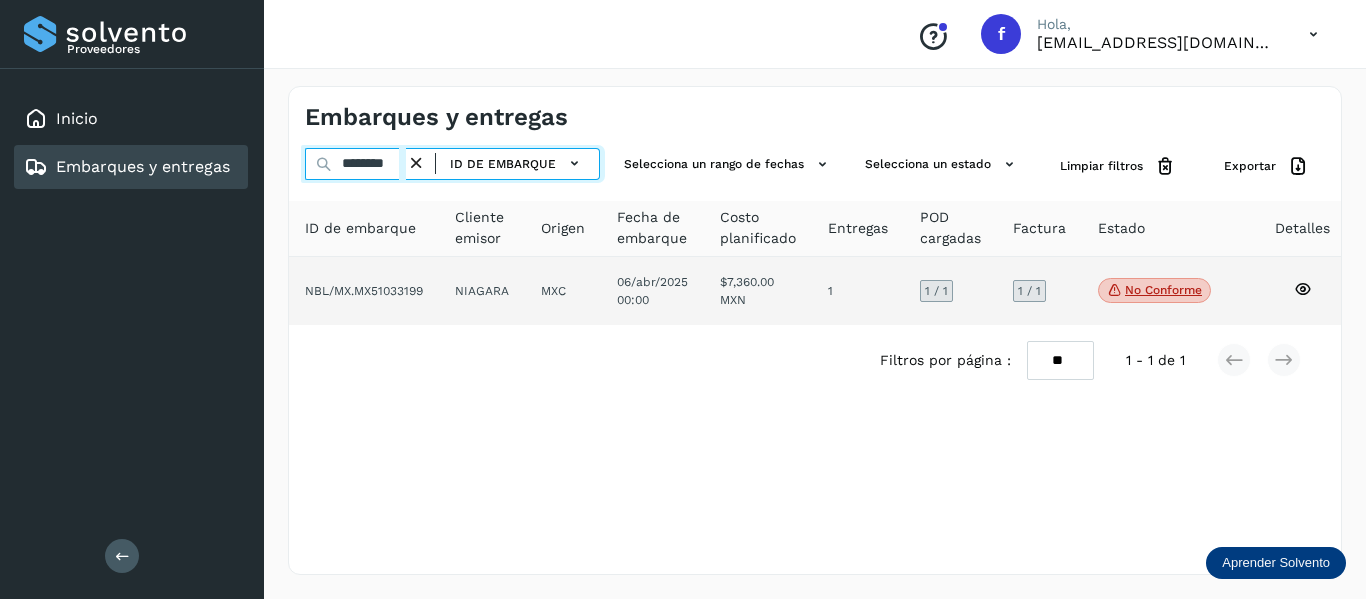 type on "********" 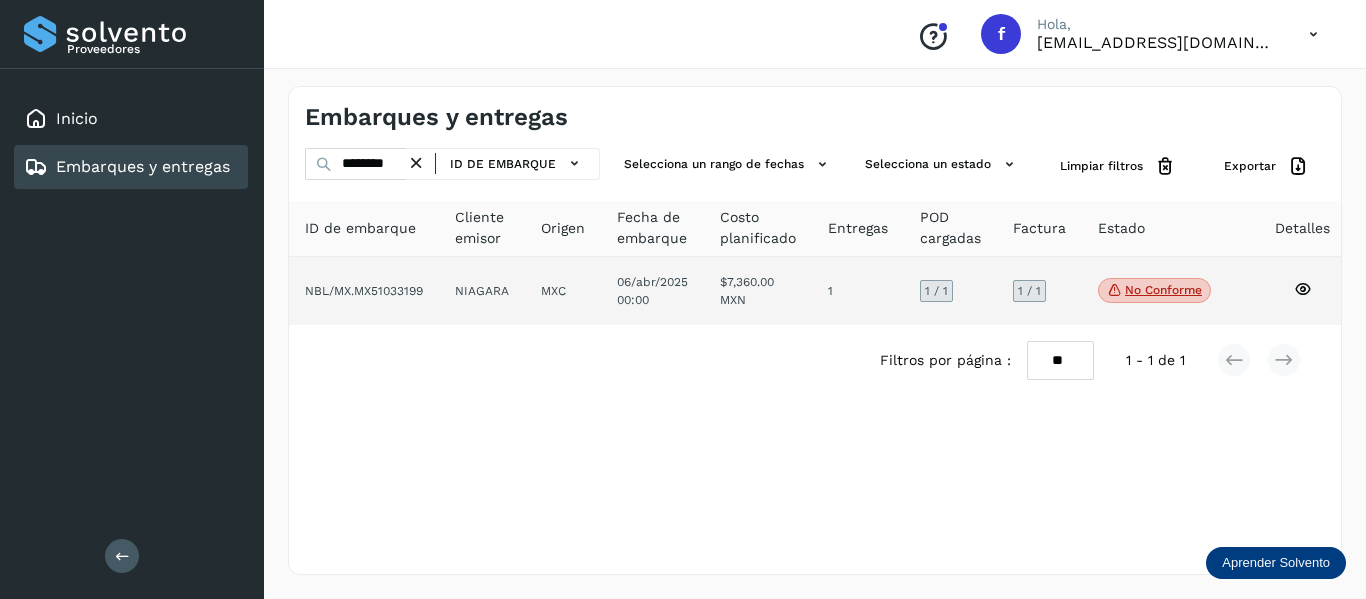 click 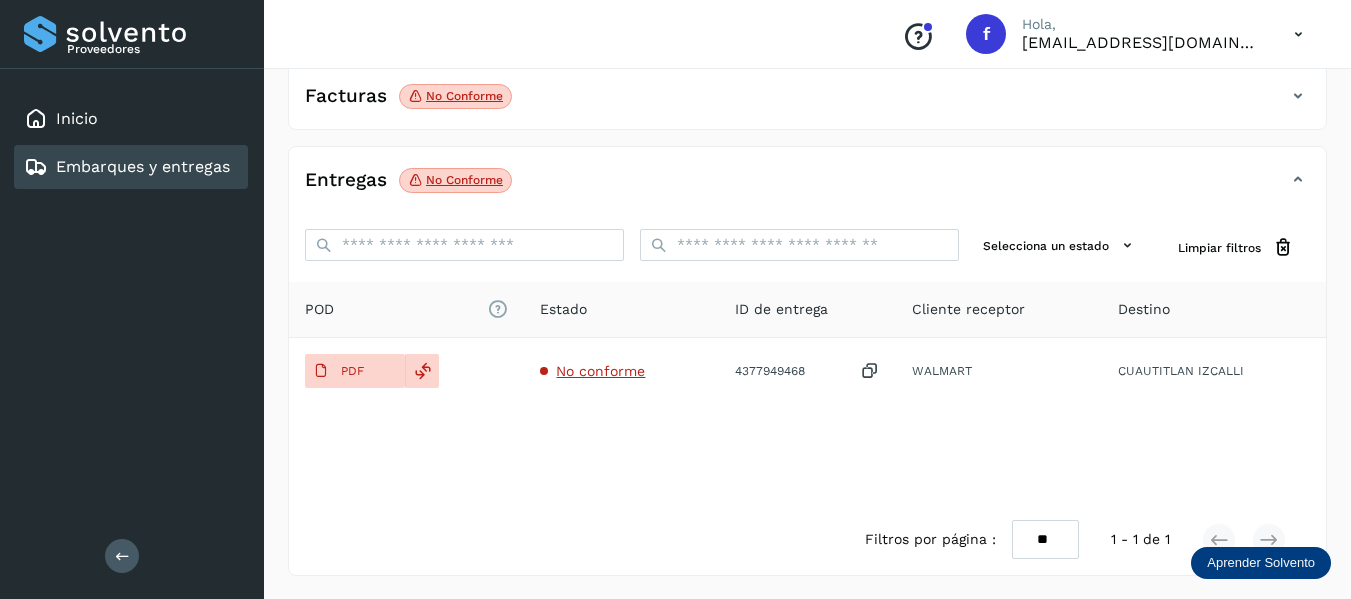 scroll, scrollTop: 348, scrollLeft: 0, axis: vertical 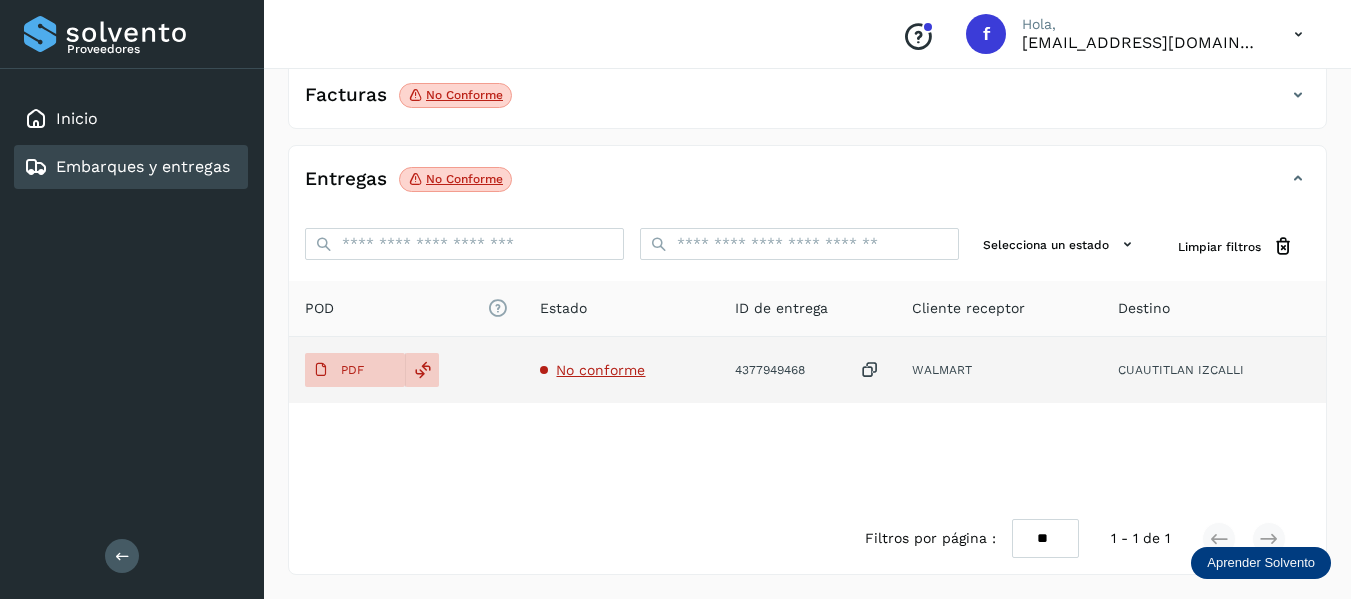 click on "No conforme" at bounding box center (600, 370) 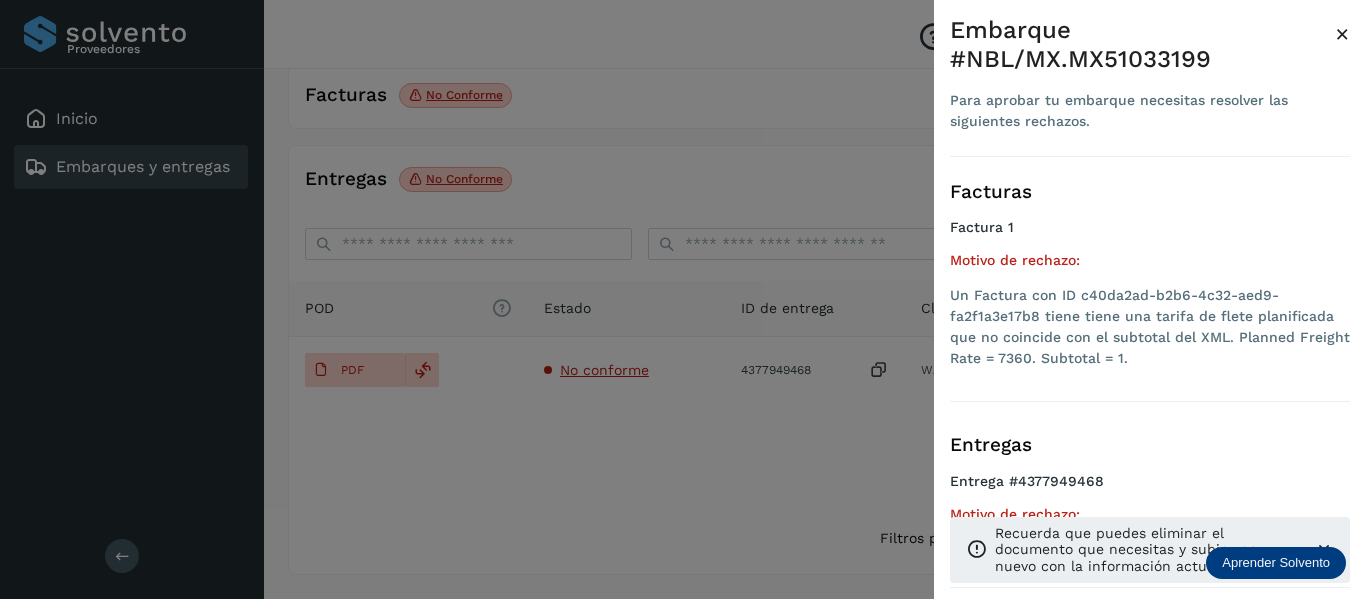 click on "×" at bounding box center (1342, 34) 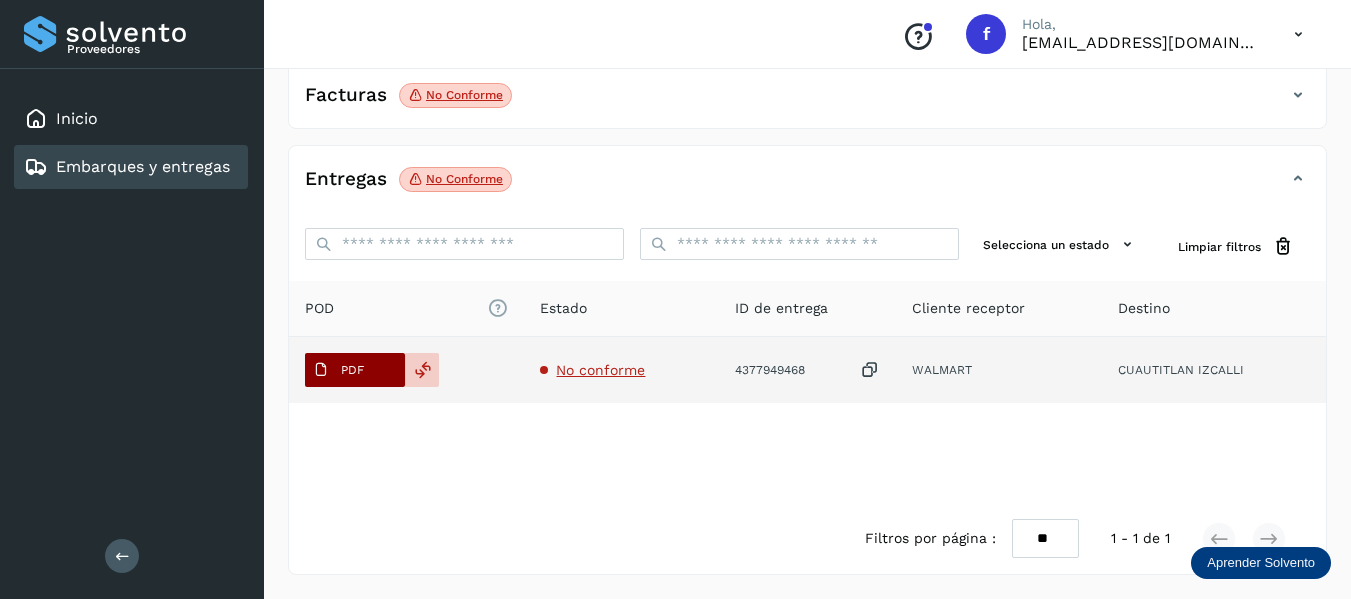 click on "PDF" at bounding box center [338, 370] 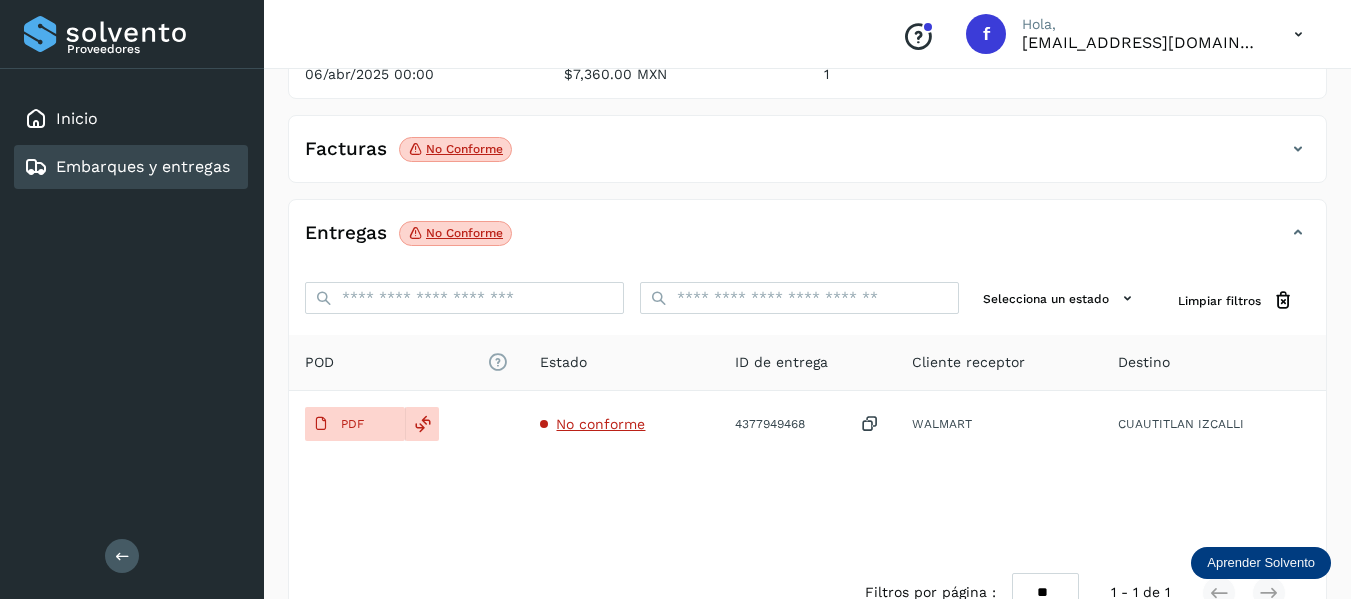 scroll, scrollTop: 348, scrollLeft: 0, axis: vertical 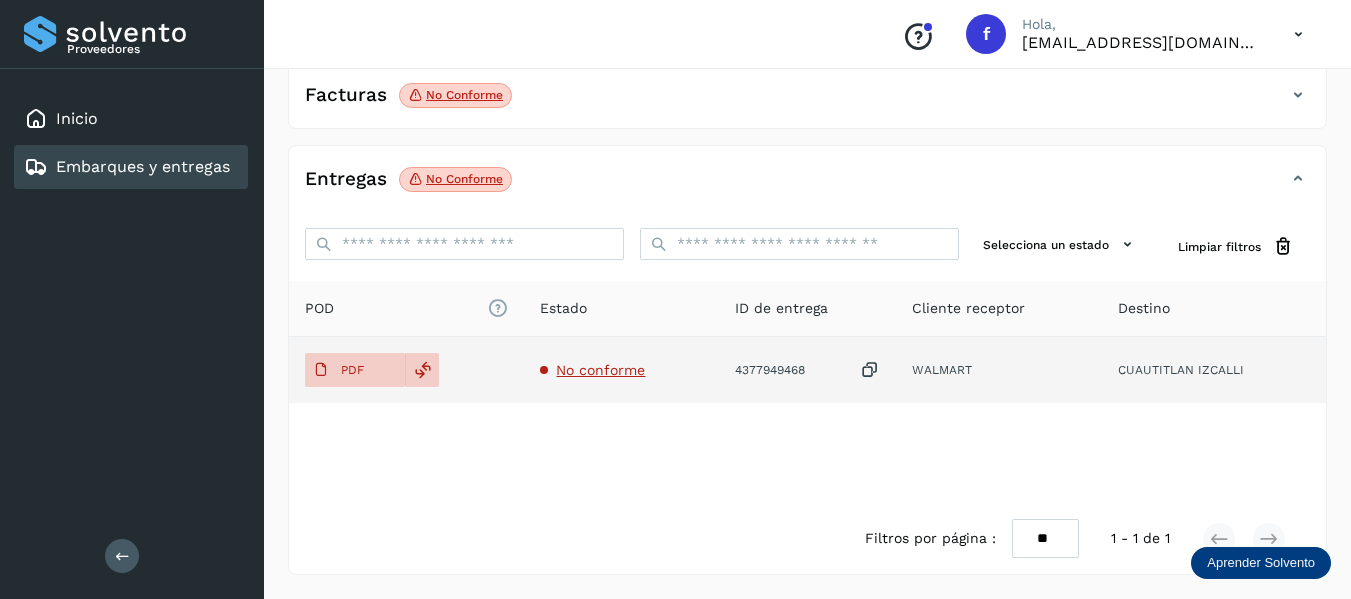 drag, startPoint x: 604, startPoint y: 338, endPoint x: 556, endPoint y: 401, distance: 79.20227 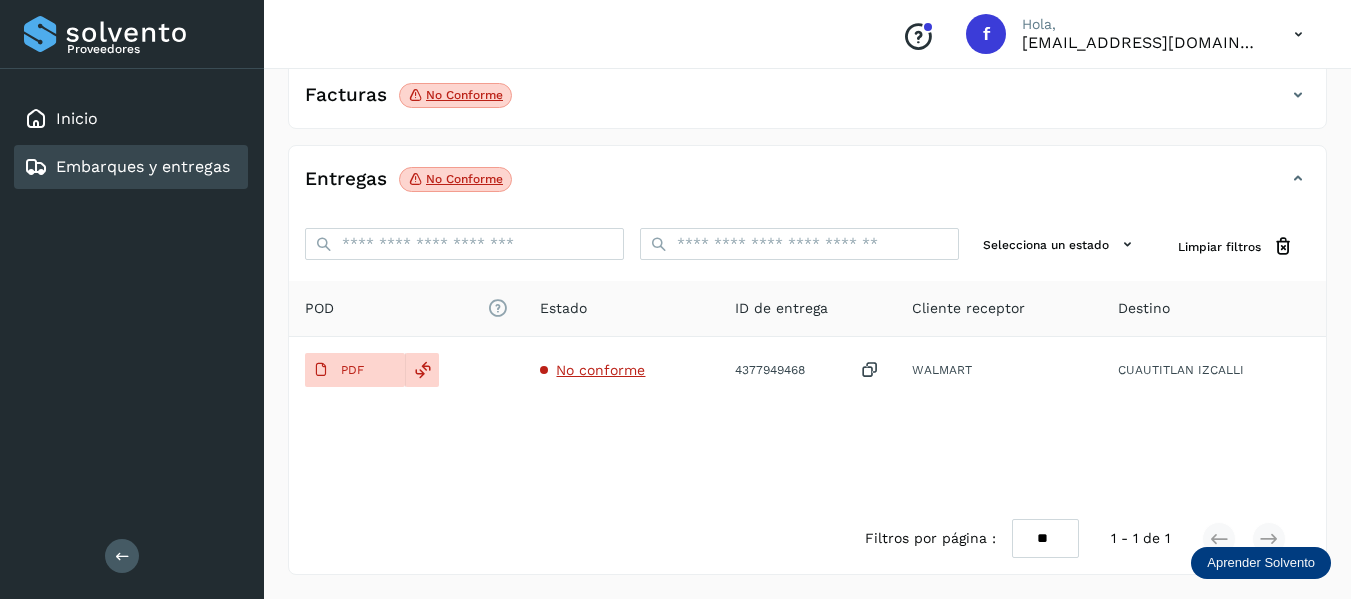 click on "POD
El tamaño máximo de archivo es de 20 Mb.
Estado ID de entrega Cliente receptor Destino PDF No conforme 4377949468  WALMART CUAUTITLAN IZCALLI" 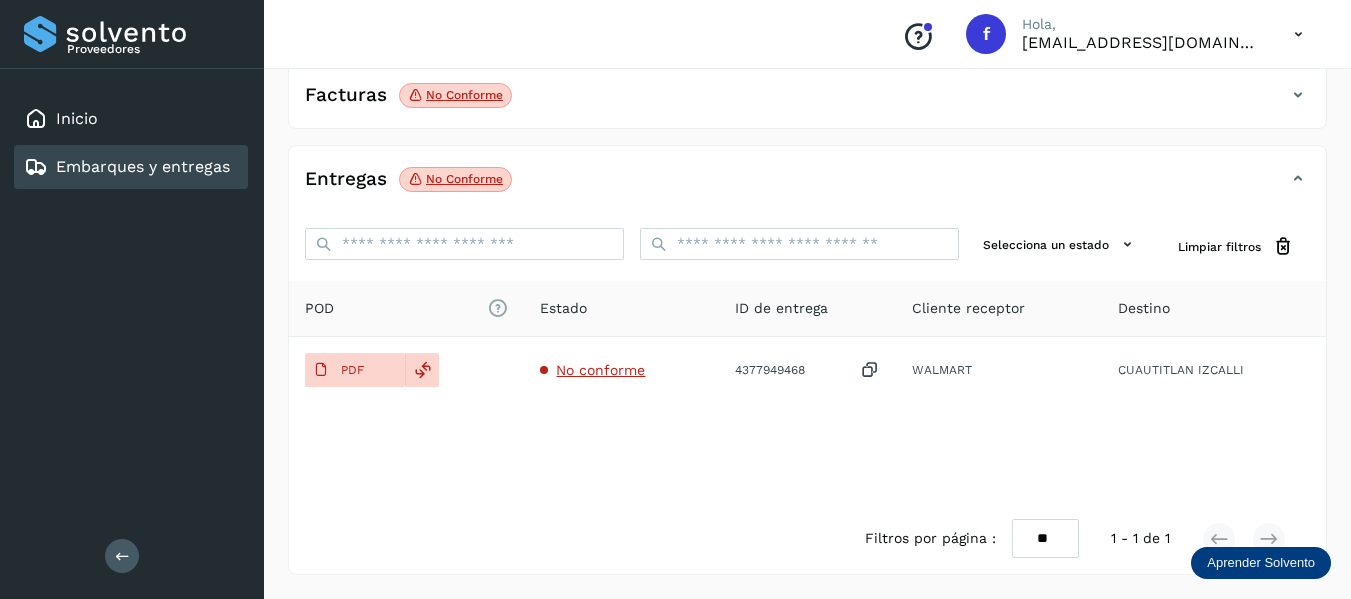 click on "POD
El tamaño máximo de archivo es de 20 Mb.
Estado ID de entrega Cliente receptor Destino PDF No conforme 4377949468  WALMART CUAUTITLAN IZCALLI" 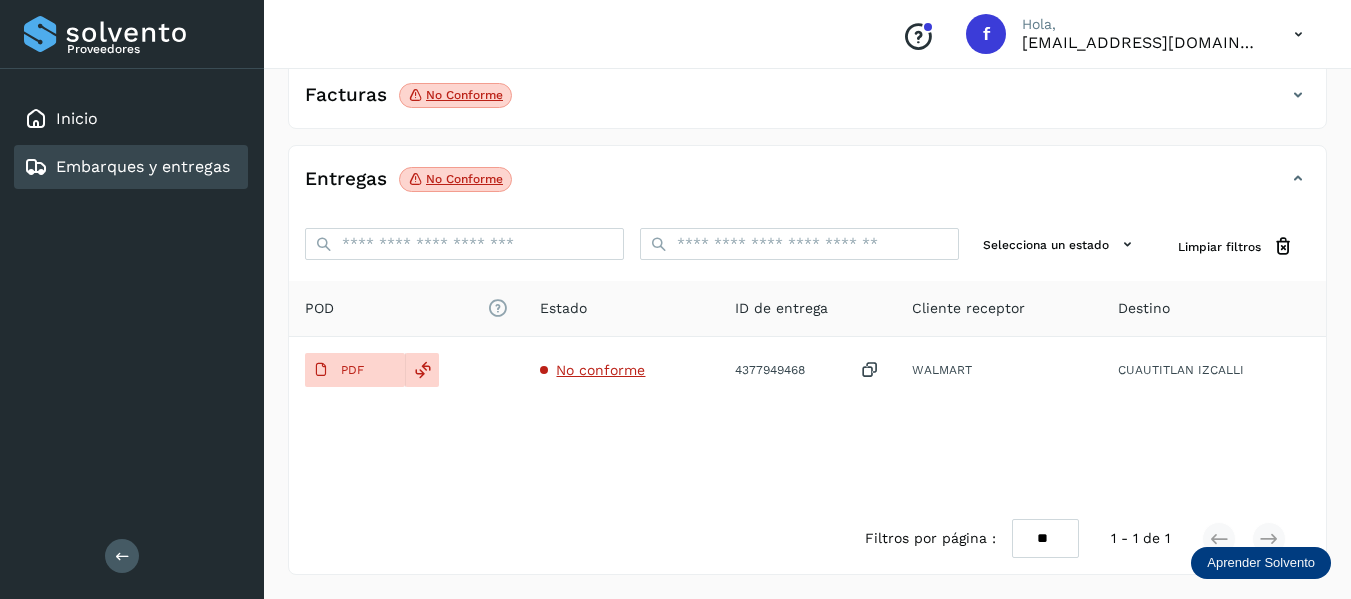 click on "POD
El tamaño máximo de archivo es de 20 Mb.
Estado ID de entrega Cliente receptor Destino PDF No conforme 4377949468  WALMART CUAUTITLAN IZCALLI" 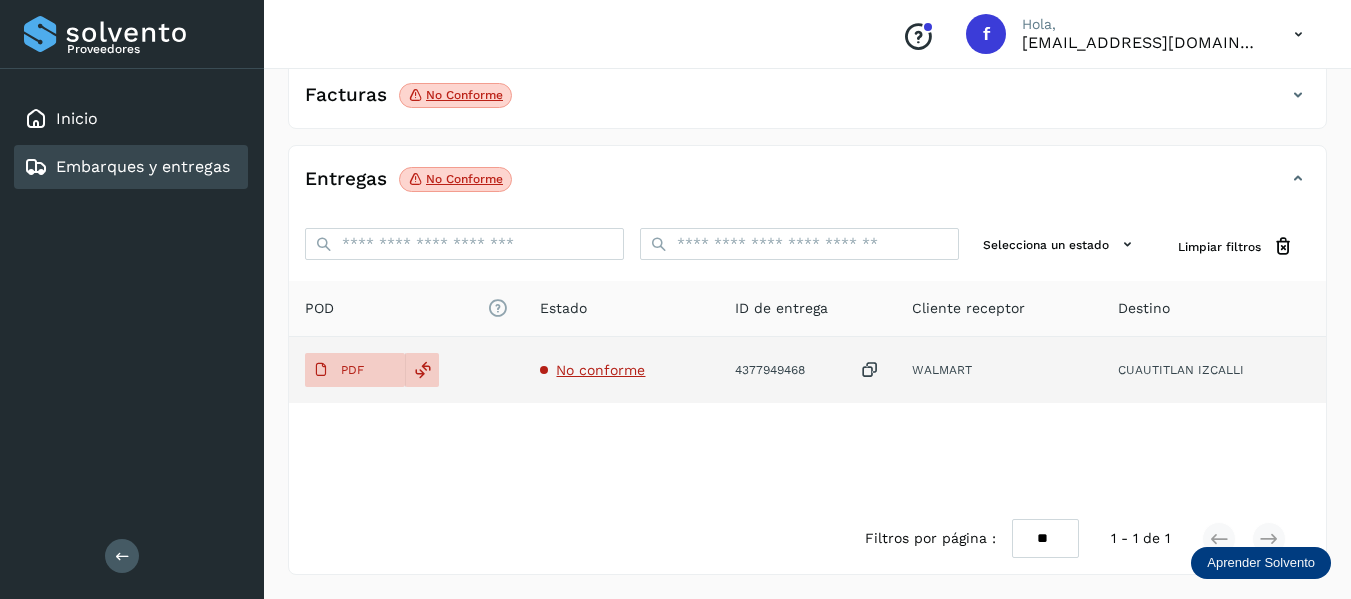 click at bounding box center (870, 370) 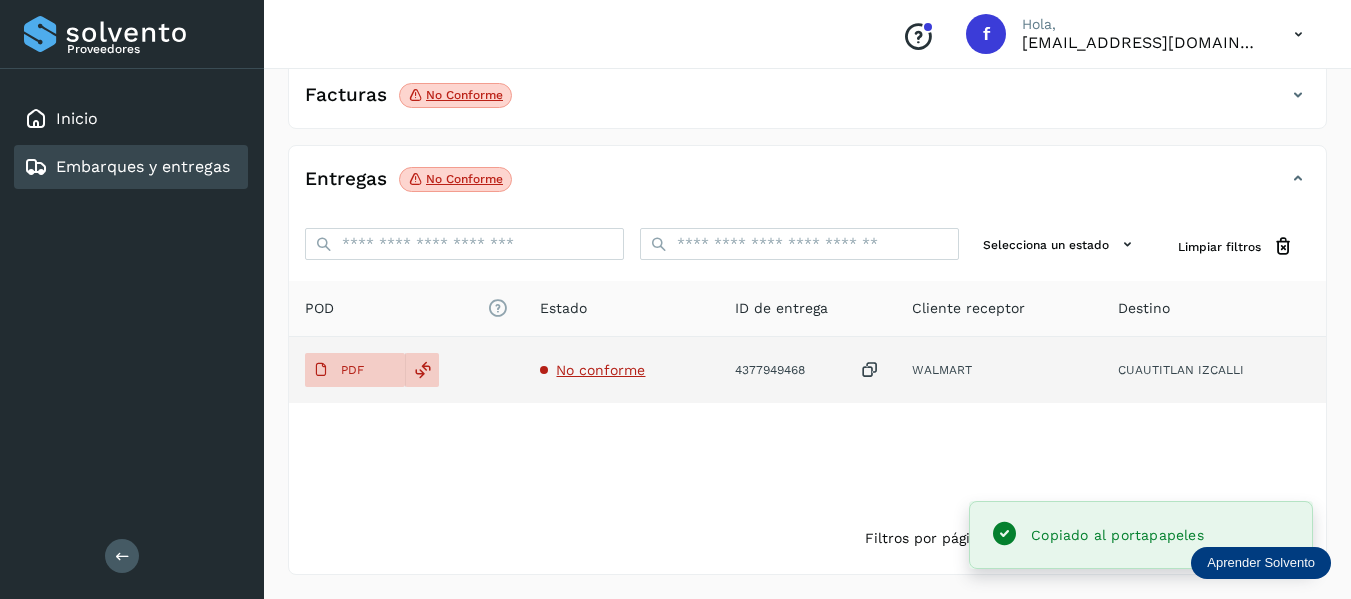 click at bounding box center (870, 370) 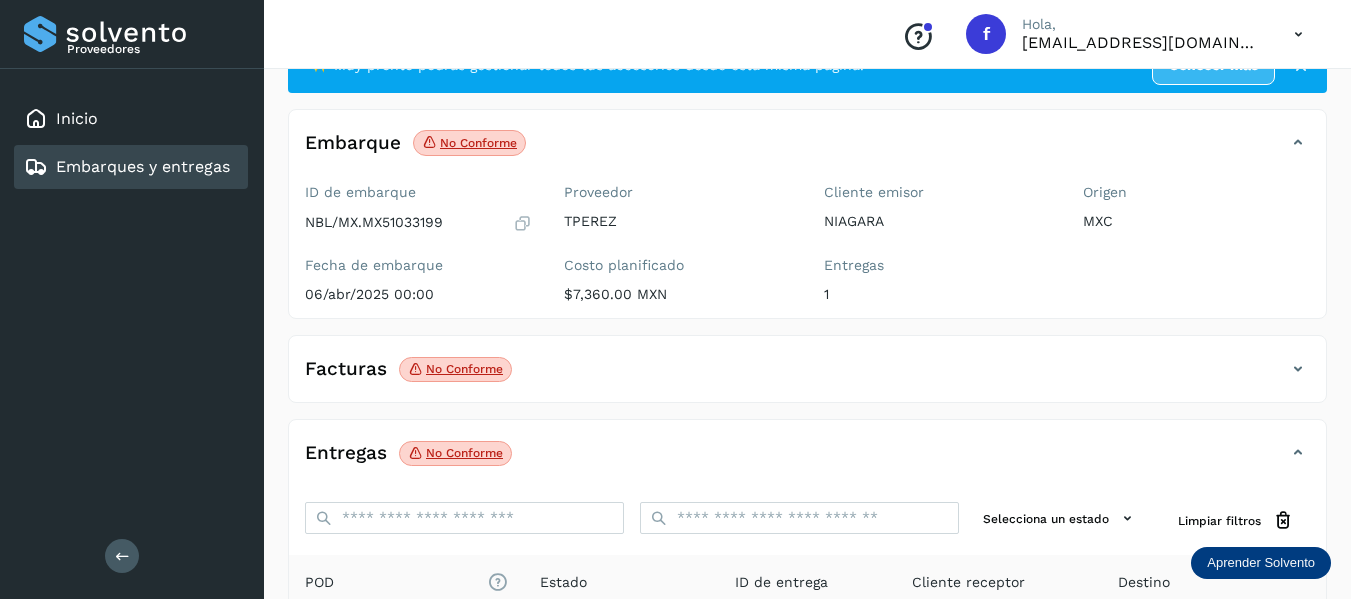 scroll, scrollTop: 48, scrollLeft: 0, axis: vertical 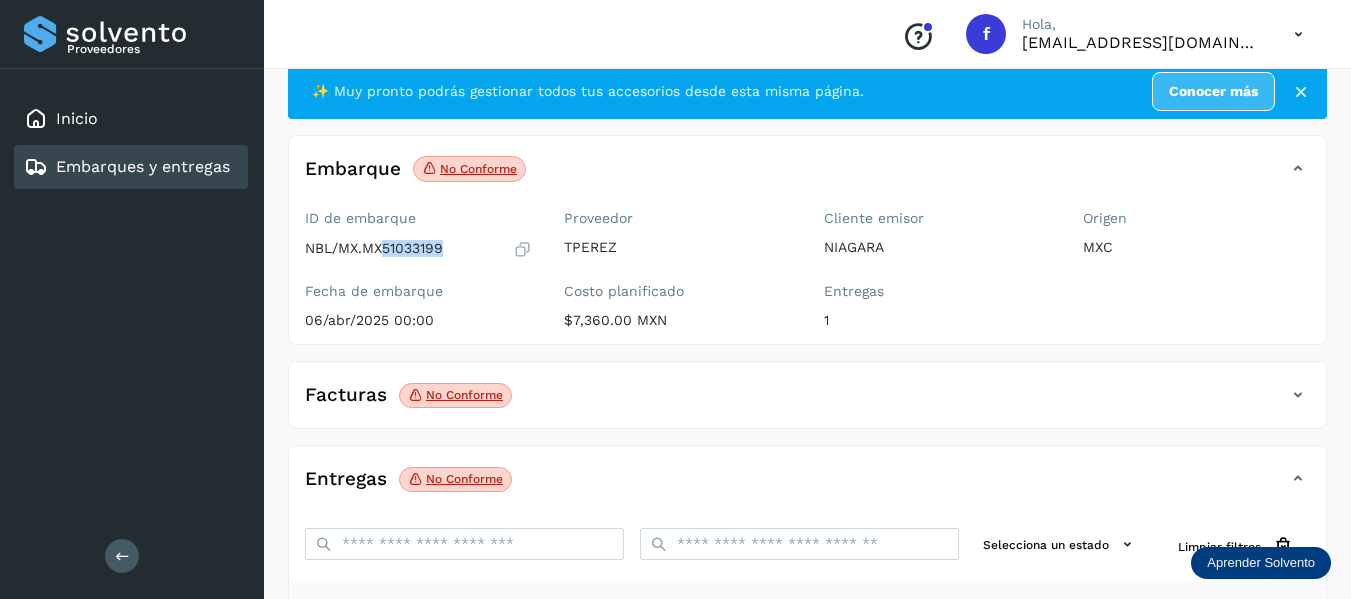 drag, startPoint x: 383, startPoint y: 249, endPoint x: 454, endPoint y: 233, distance: 72.780495 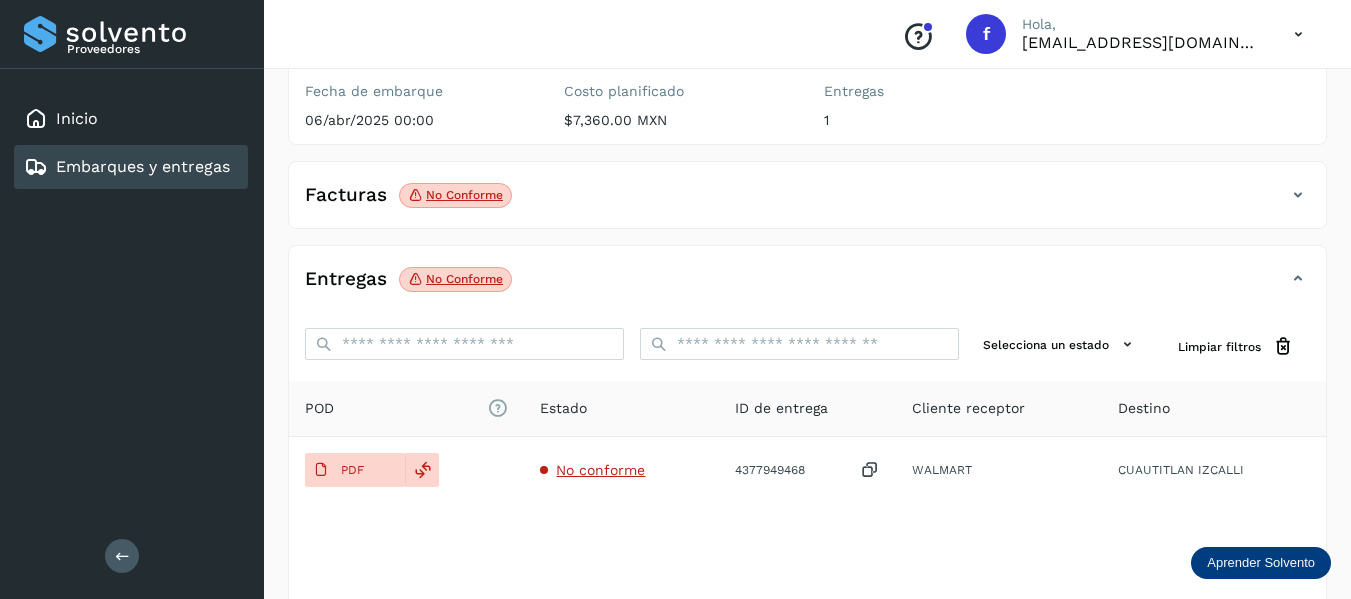 scroll, scrollTop: 0, scrollLeft: 0, axis: both 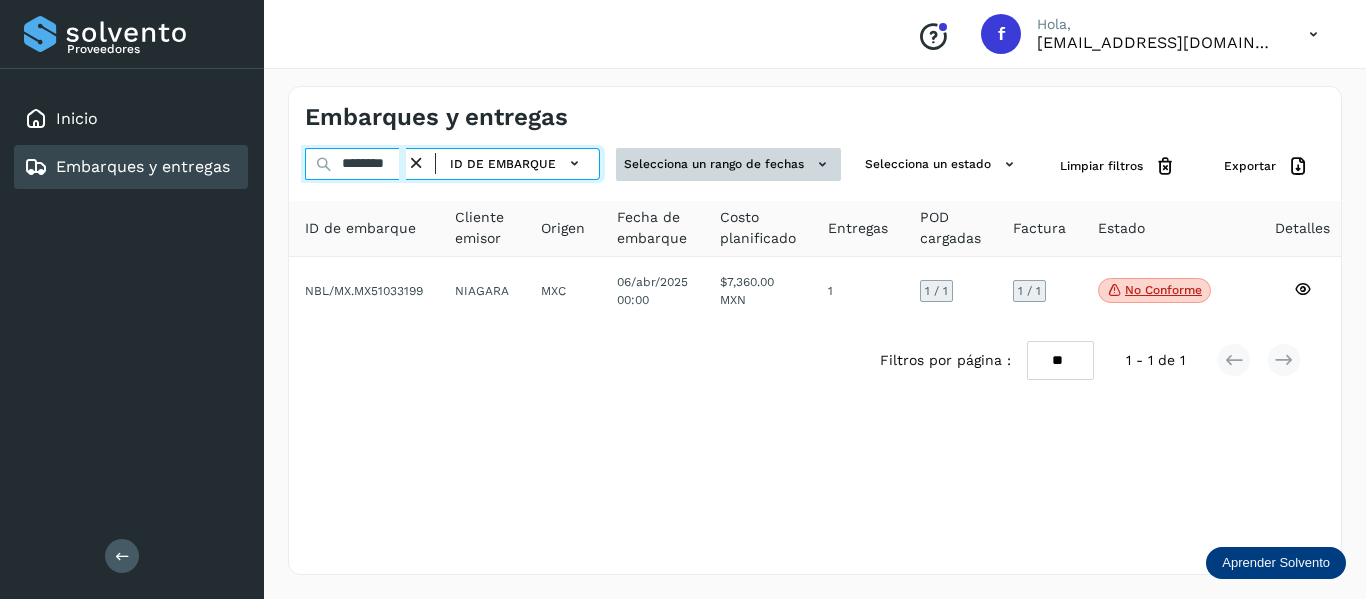 drag, startPoint x: 337, startPoint y: 157, endPoint x: 776, endPoint y: 176, distance: 439.41098 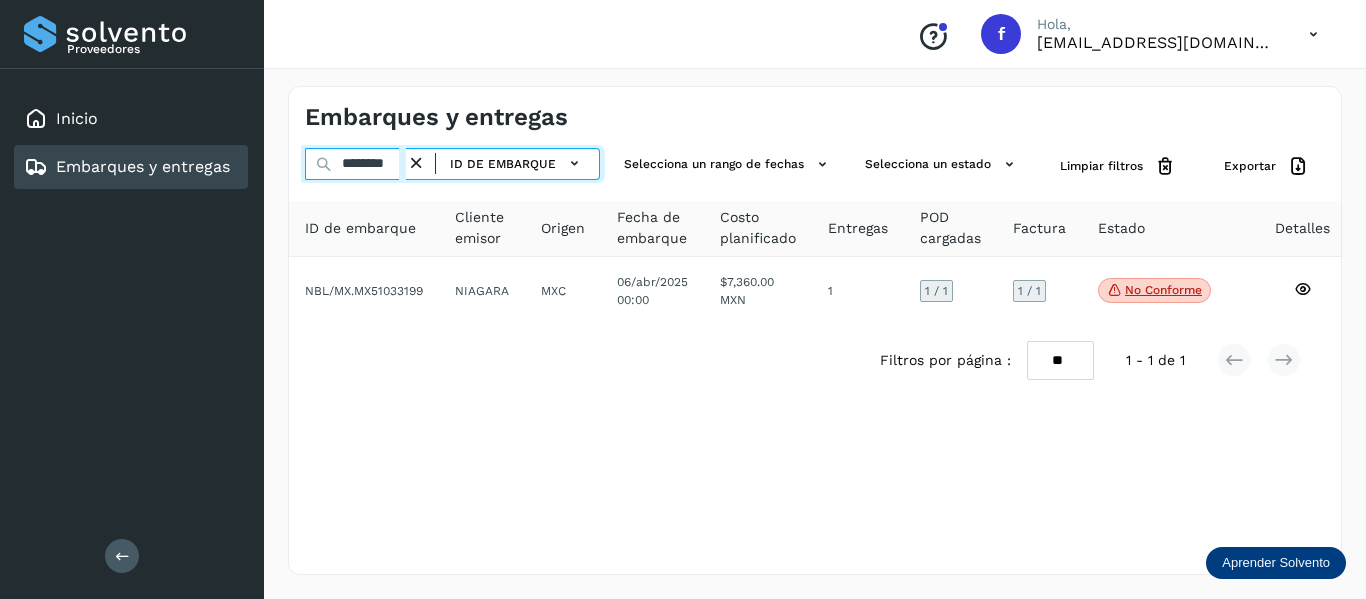 paste 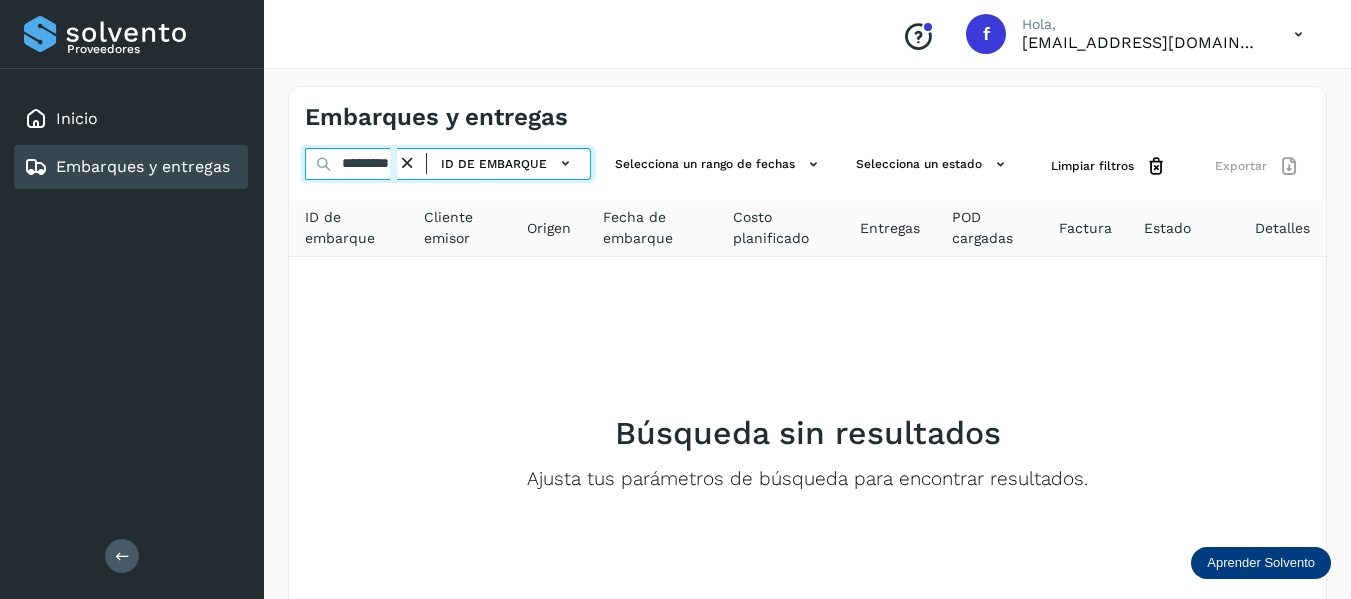 drag, startPoint x: 343, startPoint y: 169, endPoint x: 676, endPoint y: 205, distance: 334.9403 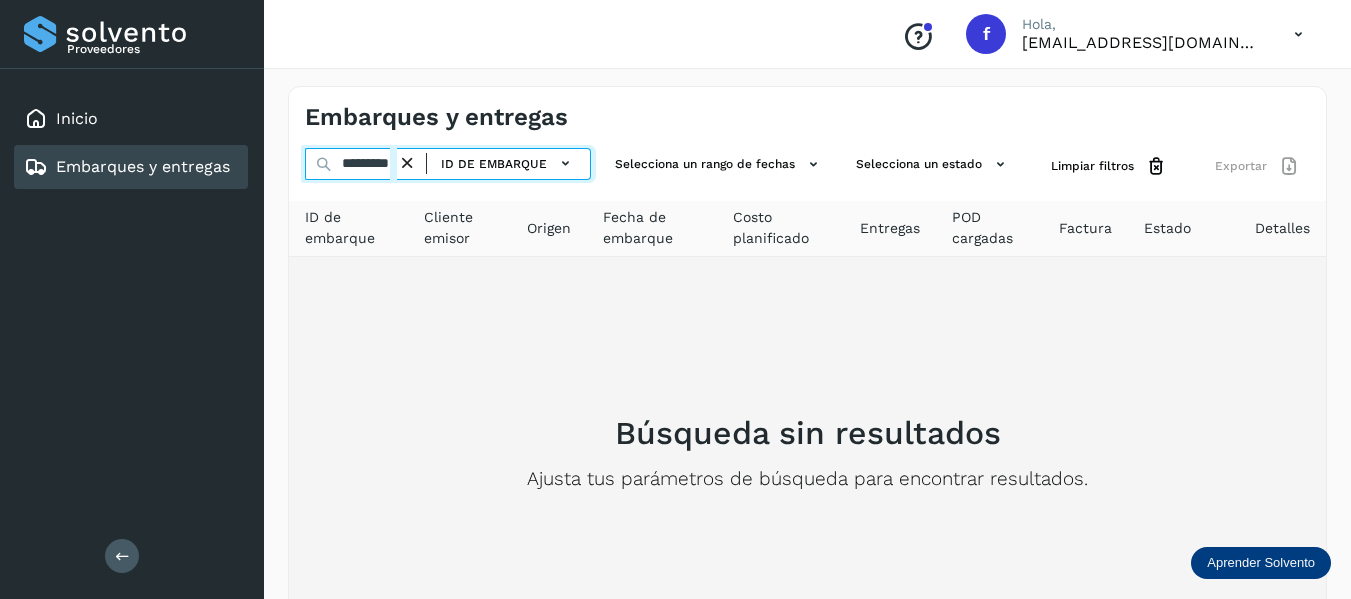 paste 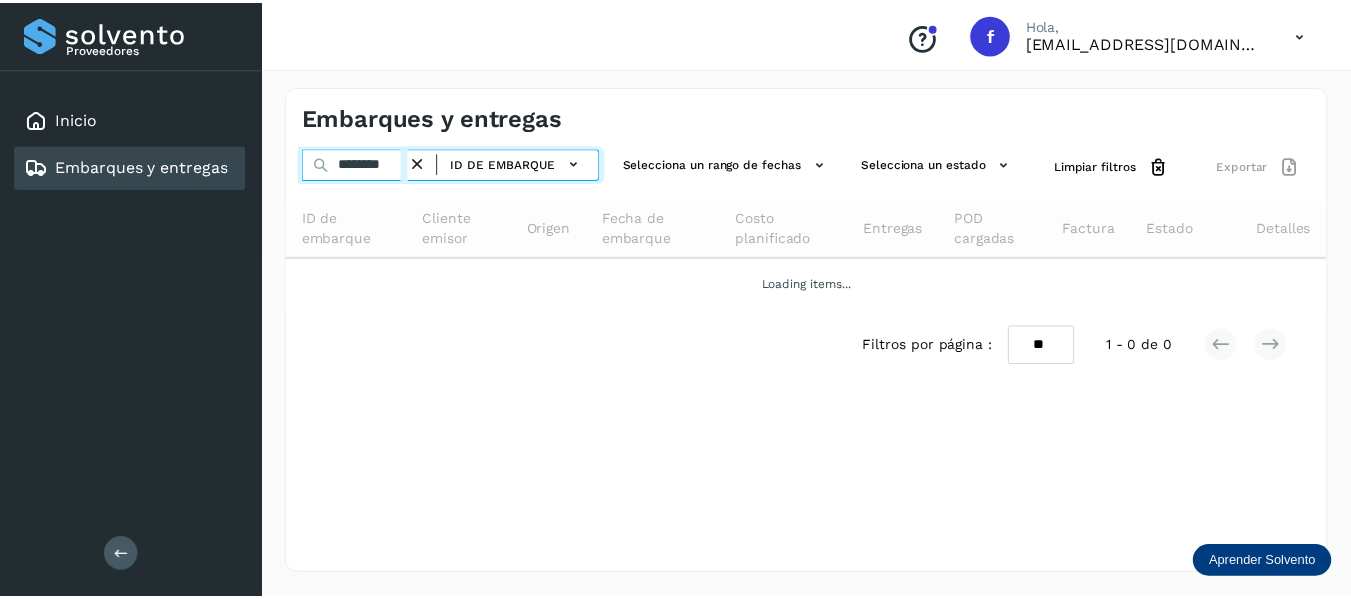 scroll, scrollTop: 0, scrollLeft: 0, axis: both 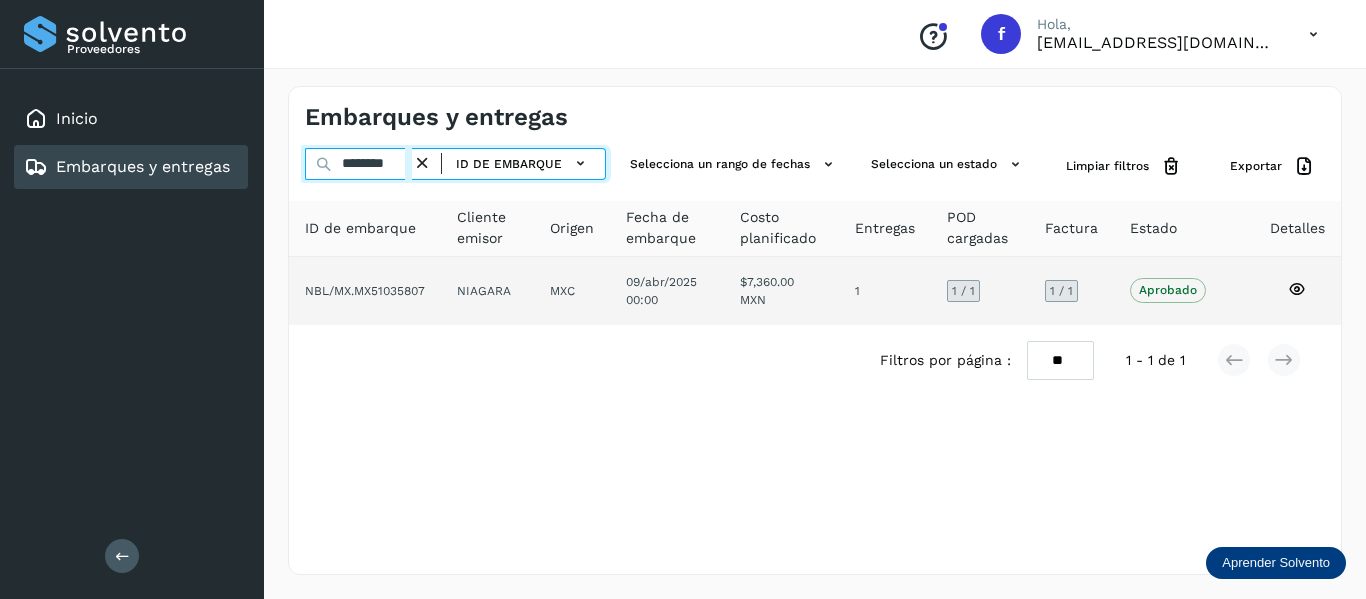 type on "********" 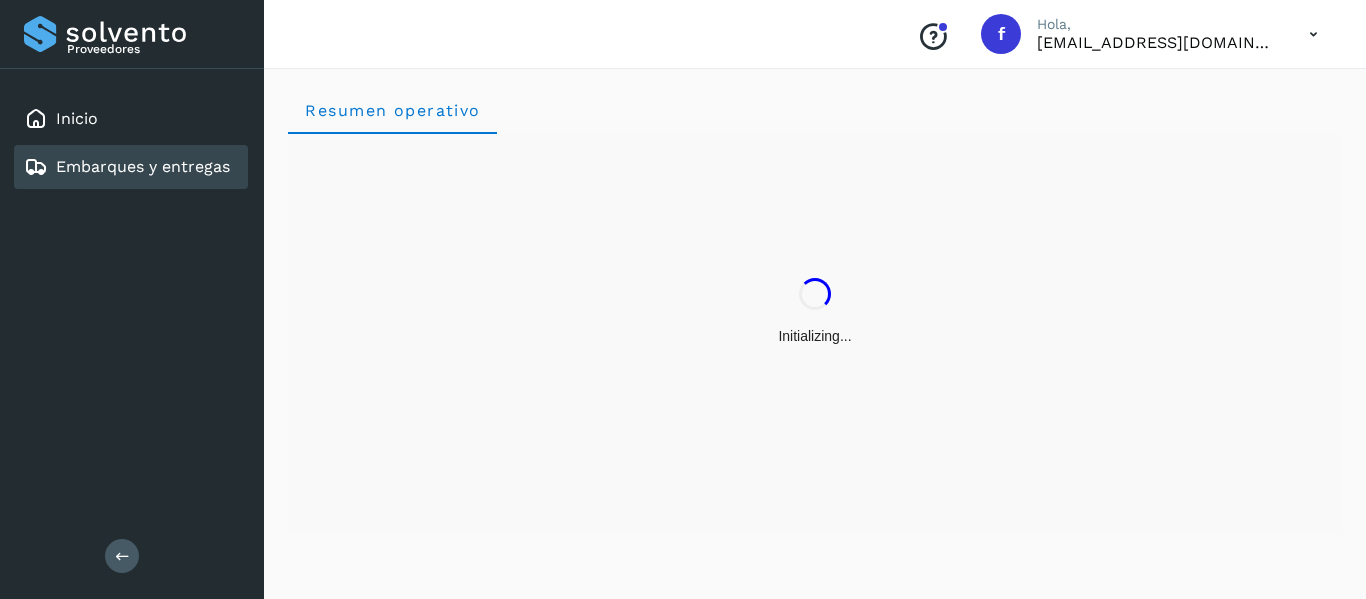 click on "Embarques y entregas" at bounding box center (143, 166) 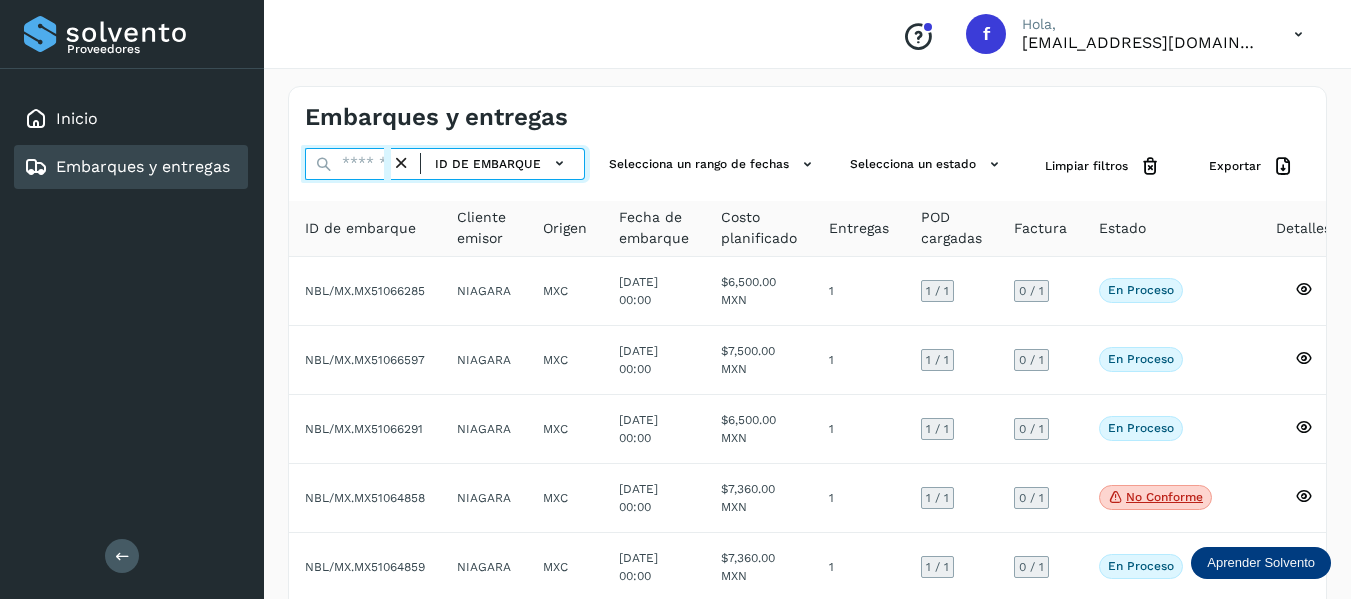 click at bounding box center (348, 164) 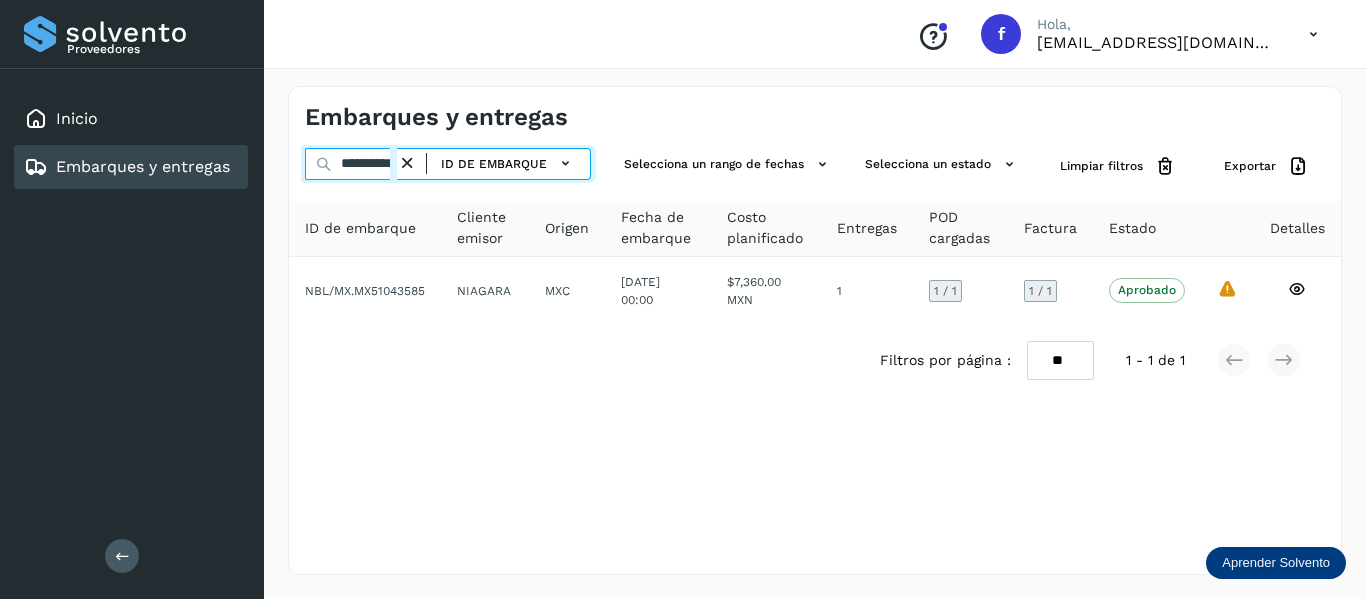 scroll, scrollTop: 0, scrollLeft: 18, axis: horizontal 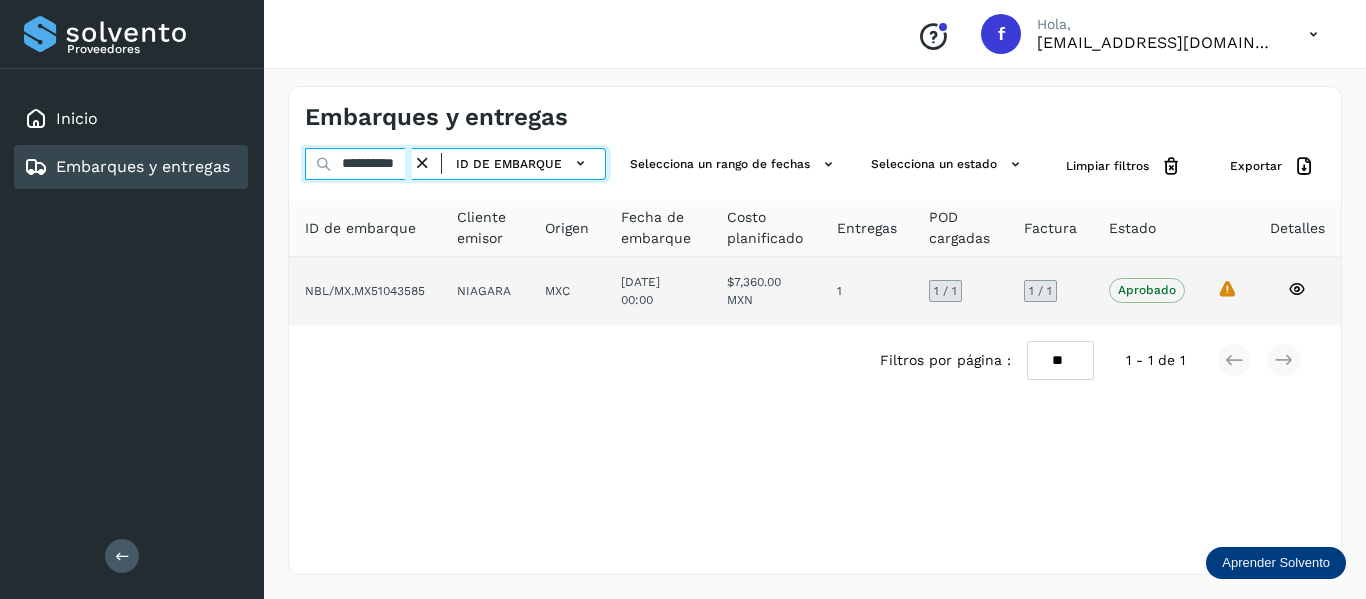 type on "**********" 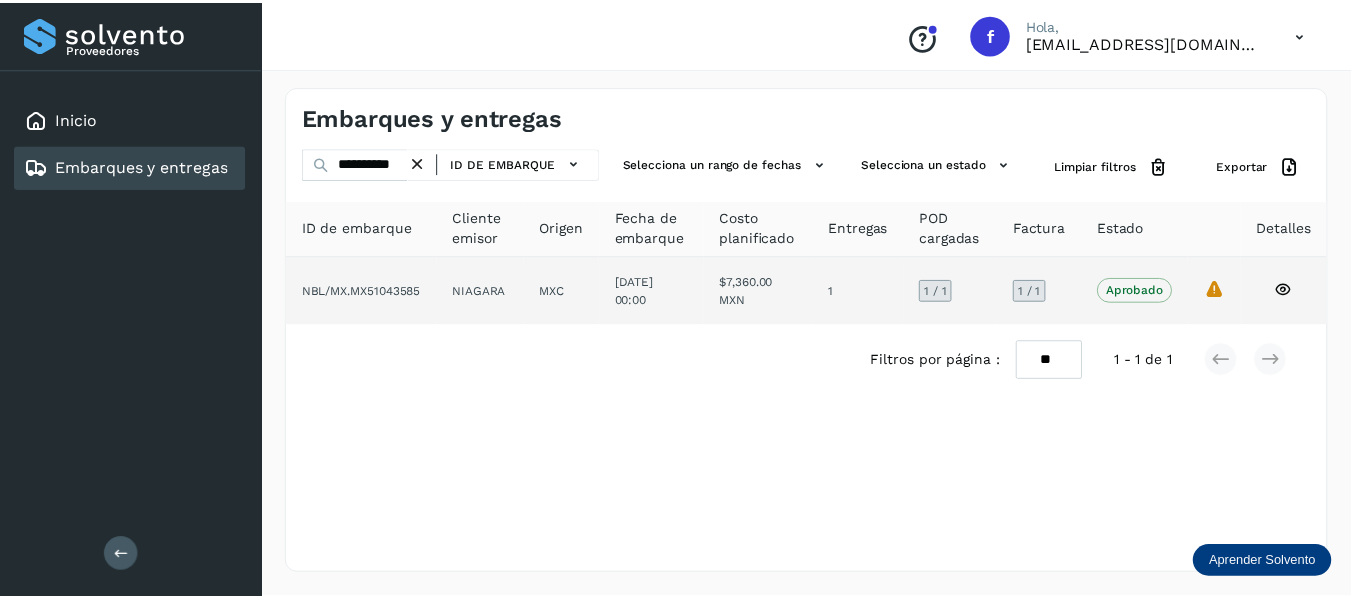 scroll, scrollTop: 0, scrollLeft: 0, axis: both 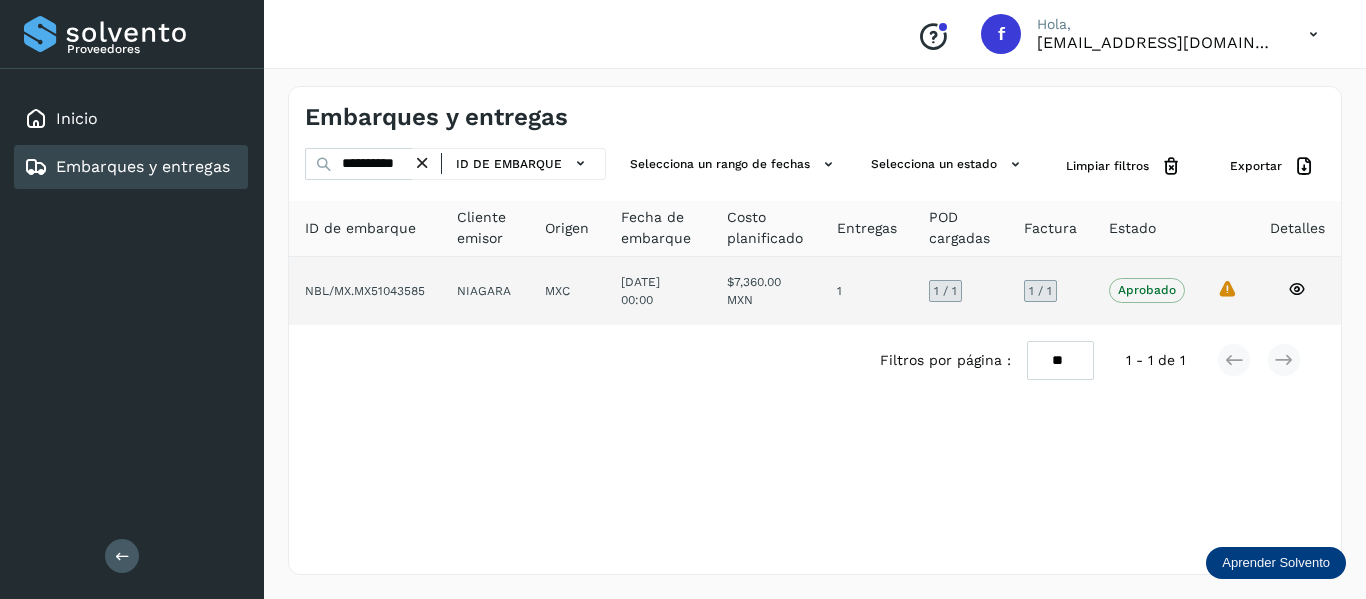 click 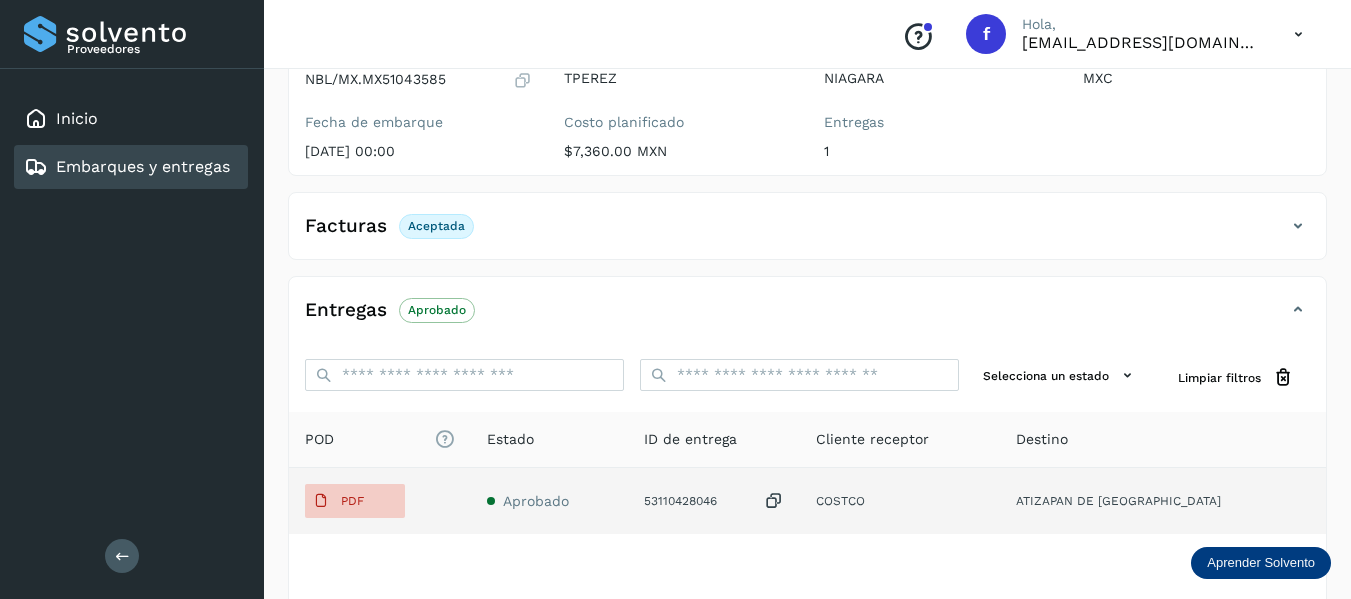 scroll, scrollTop: 300, scrollLeft: 0, axis: vertical 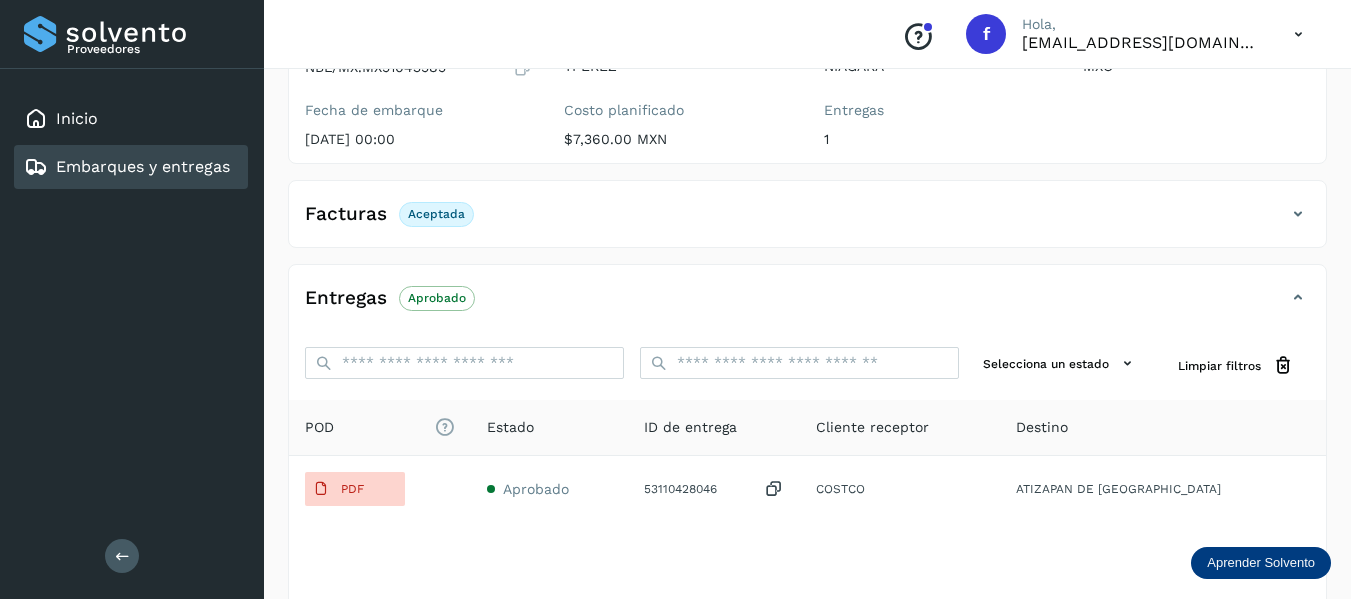 click at bounding box center (1298, 214) 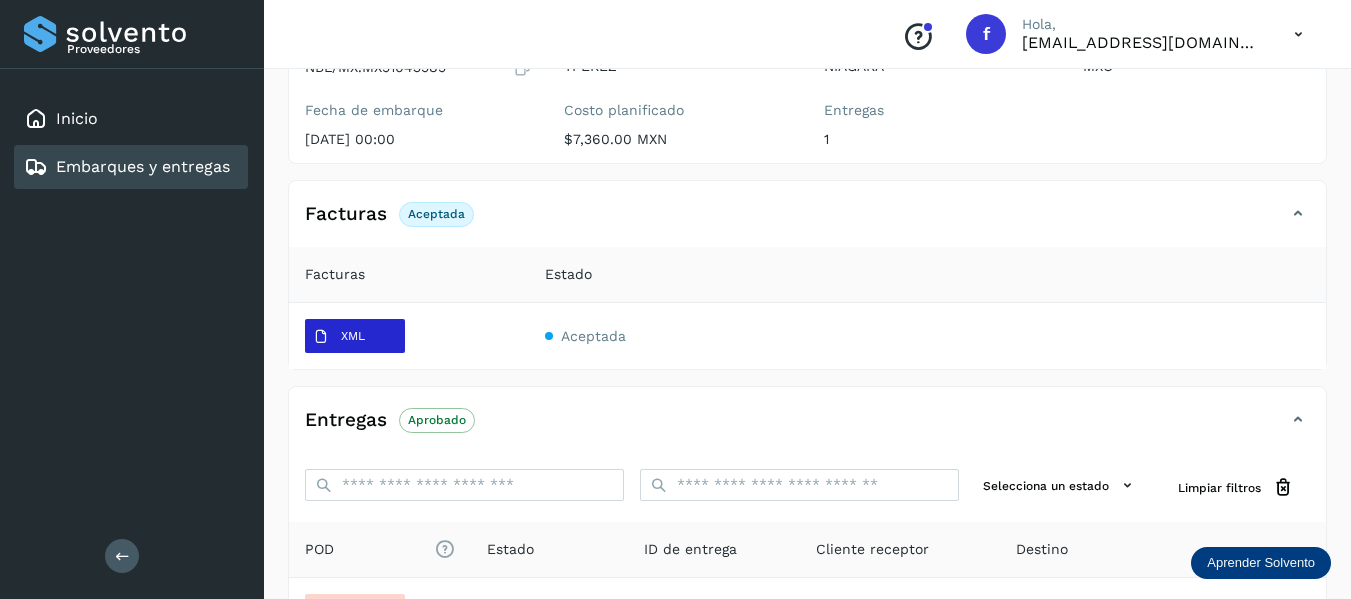 click on "XML" at bounding box center (339, 337) 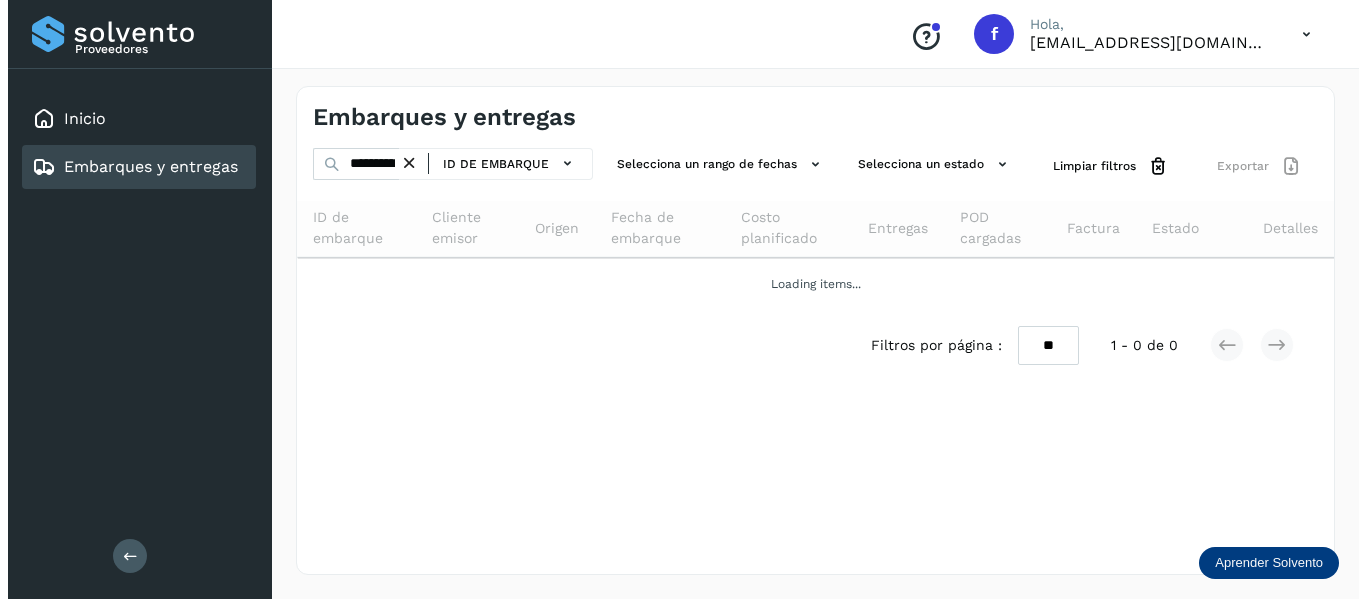 scroll, scrollTop: 0, scrollLeft: 0, axis: both 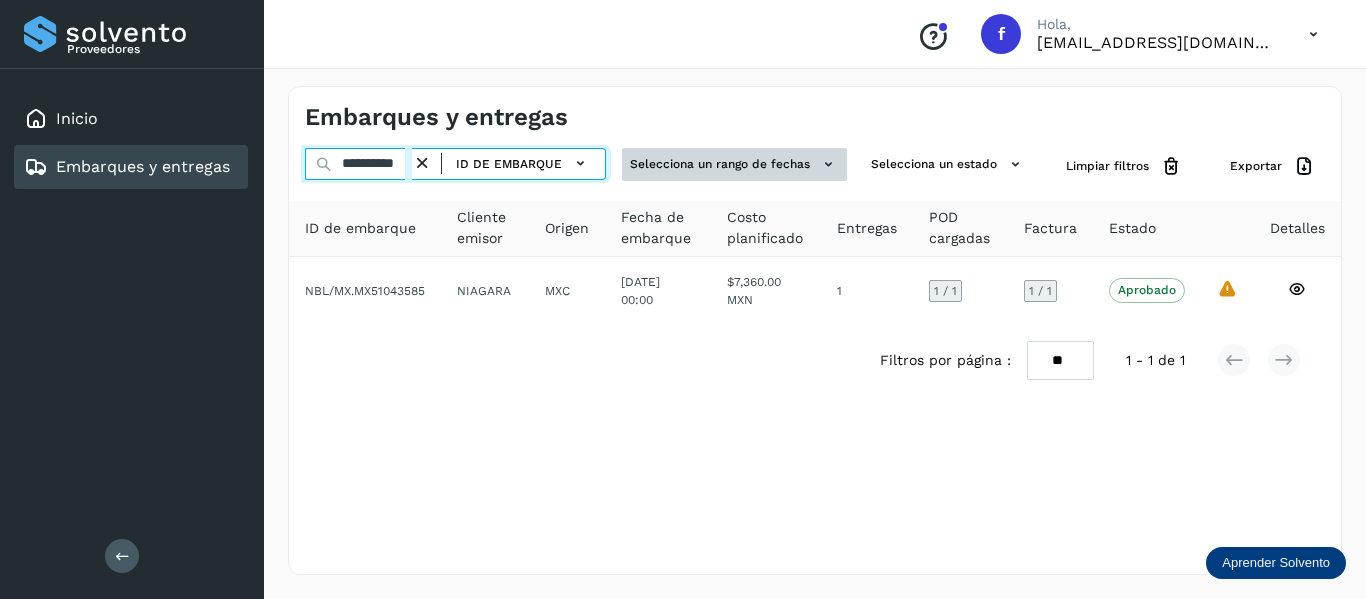 drag, startPoint x: 343, startPoint y: 162, endPoint x: 642, endPoint y: 171, distance: 299.1354 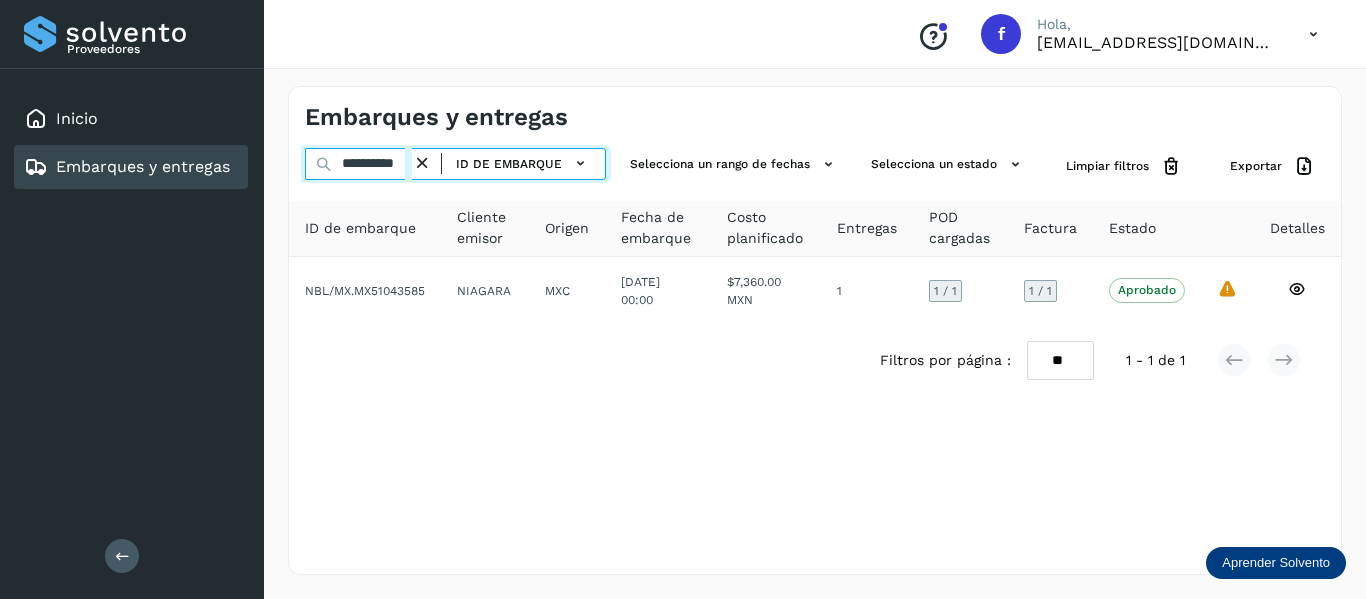 paste 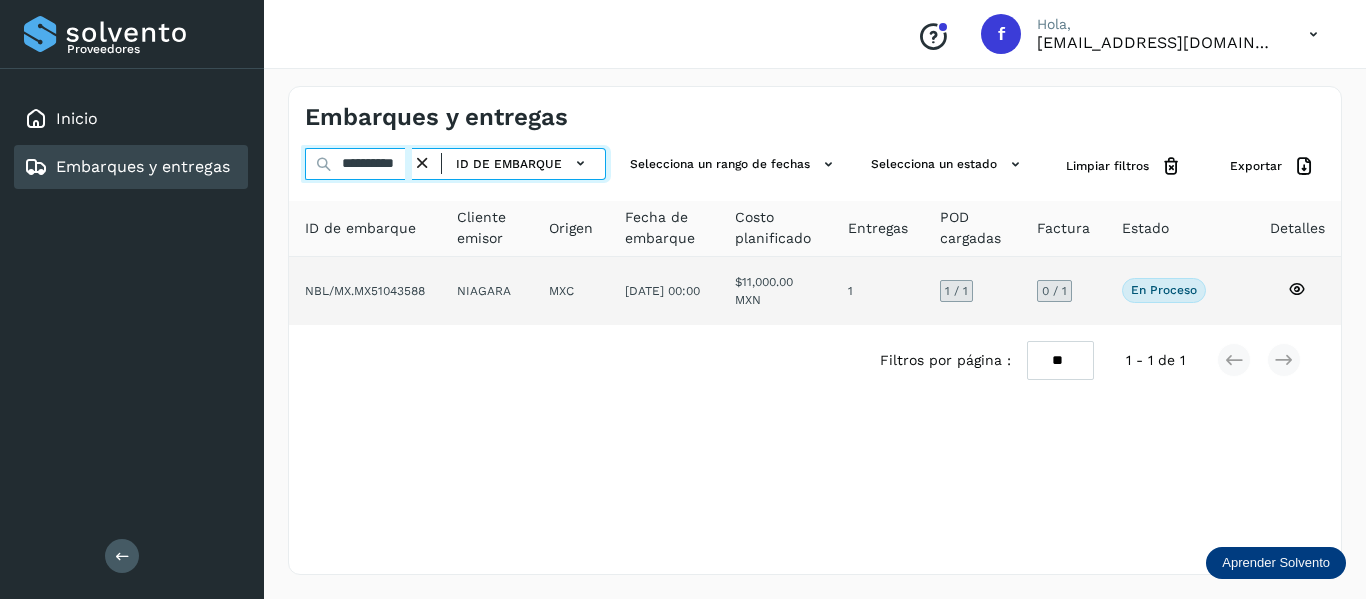 type on "**********" 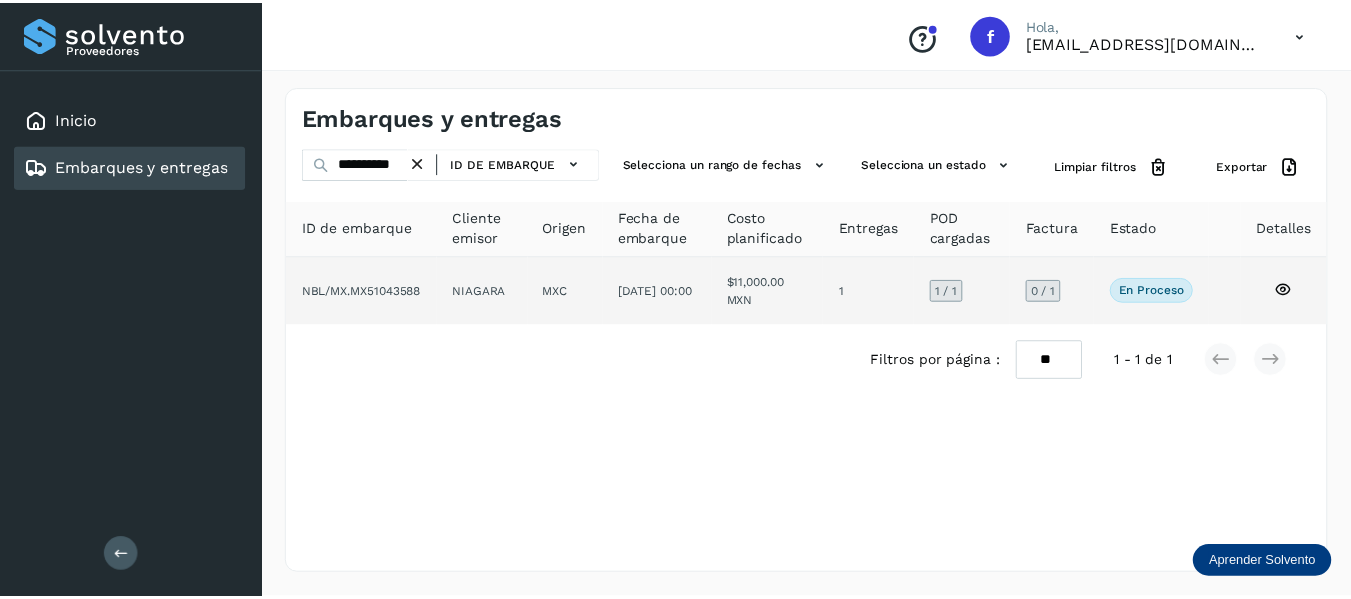 scroll, scrollTop: 0, scrollLeft: 0, axis: both 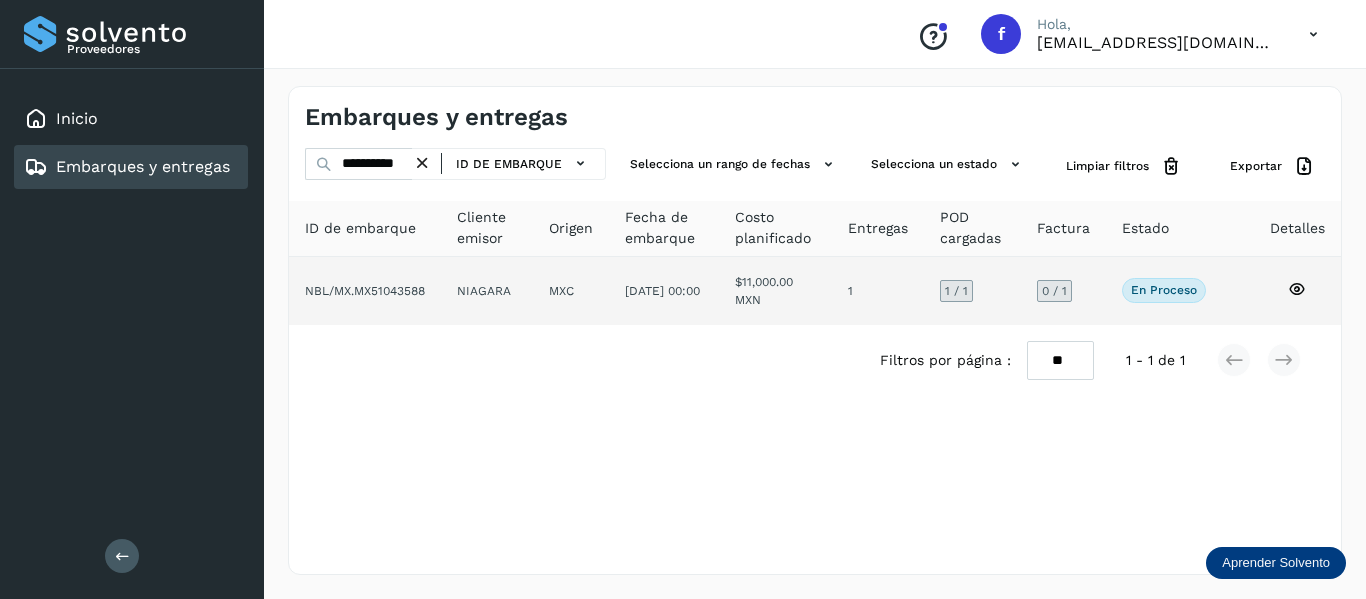 click 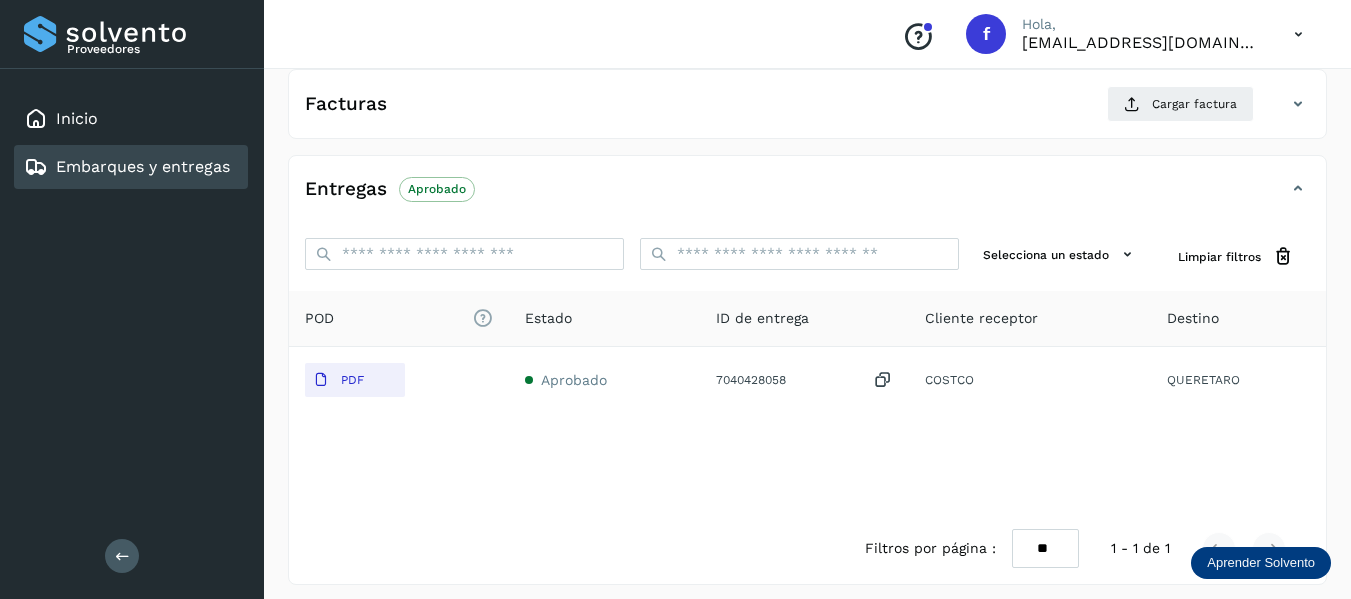 scroll, scrollTop: 350, scrollLeft: 0, axis: vertical 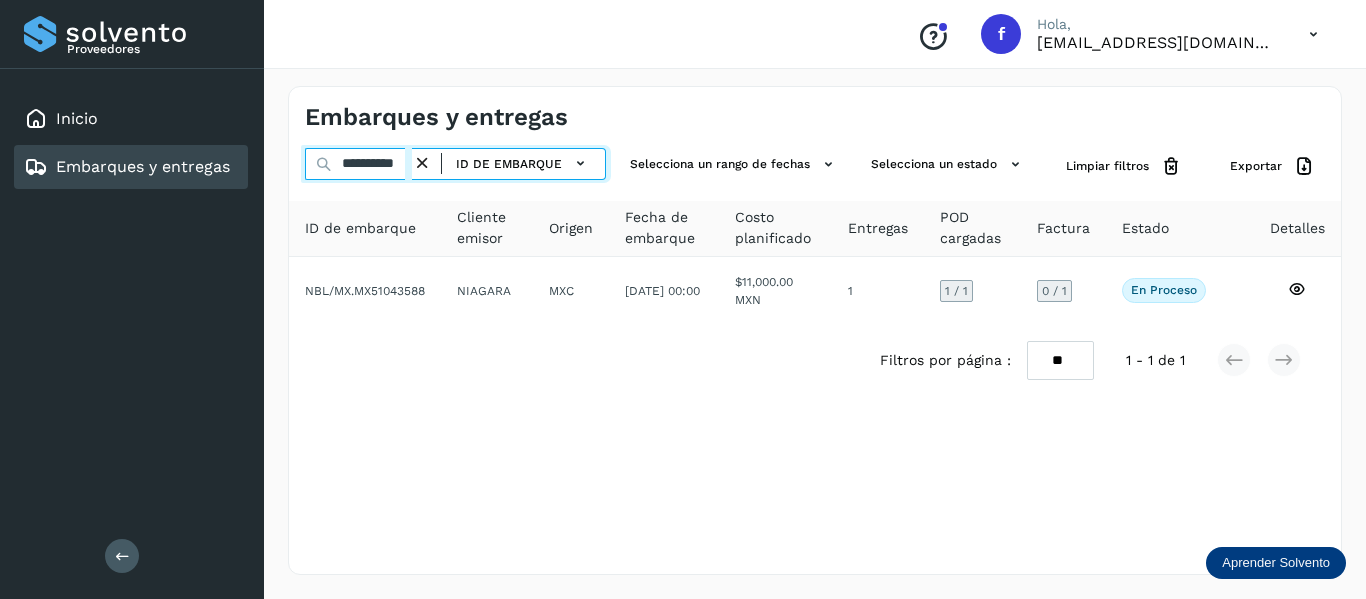 drag, startPoint x: 341, startPoint y: 162, endPoint x: 737, endPoint y: 233, distance: 402.31454 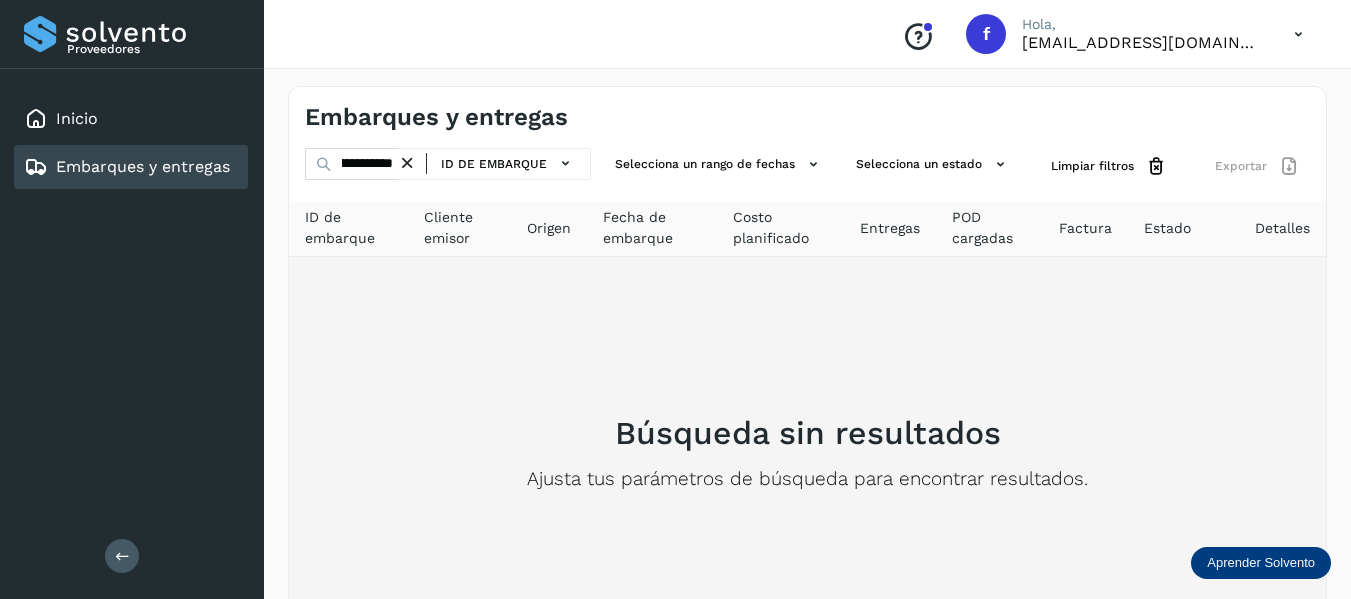 scroll, scrollTop: 0, scrollLeft: 0, axis: both 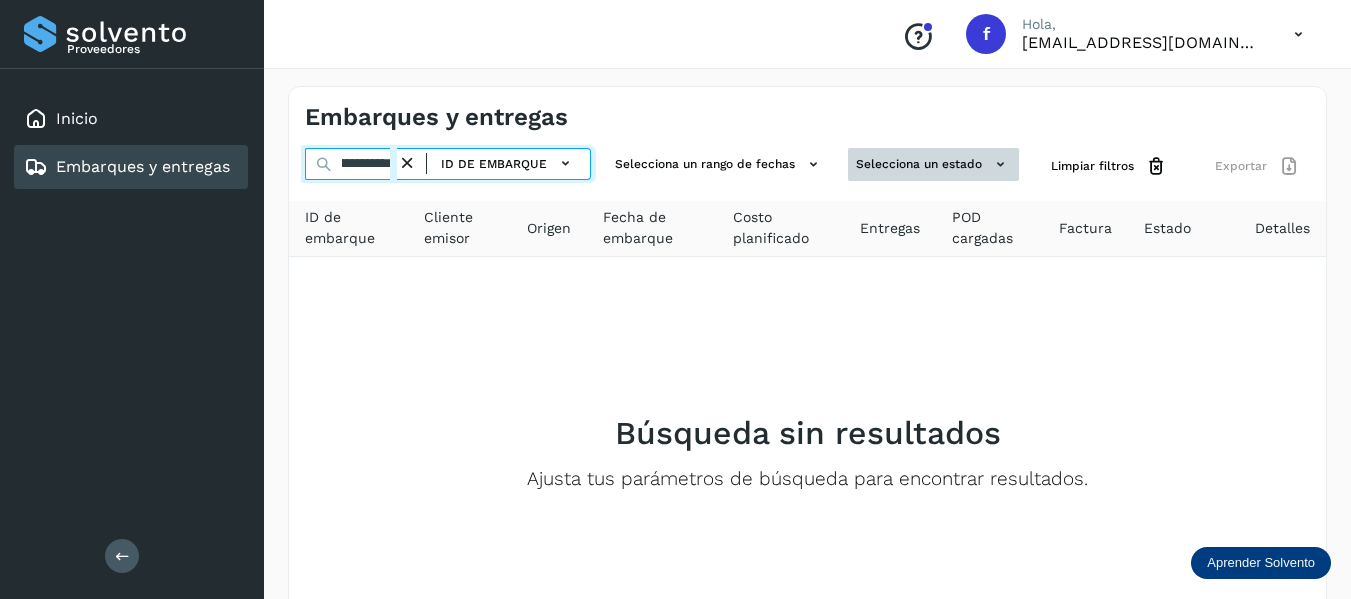 drag, startPoint x: 338, startPoint y: 162, endPoint x: 848, endPoint y: 166, distance: 510.0157 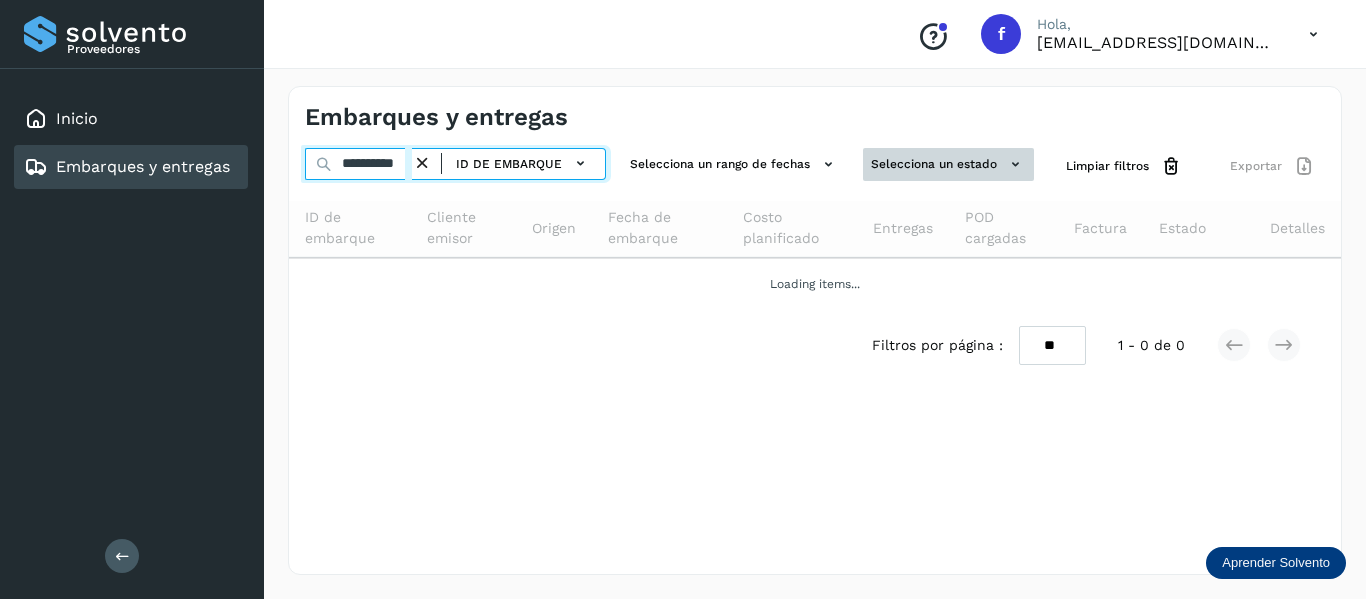 scroll, scrollTop: 0, scrollLeft: 19, axis: horizontal 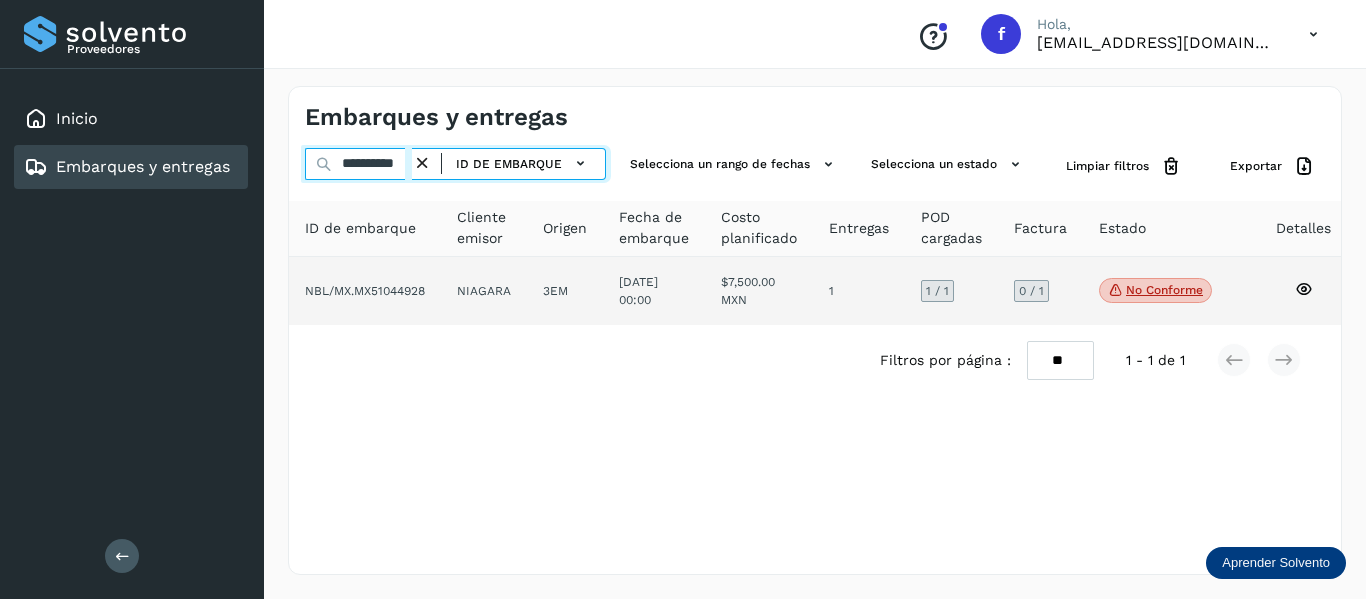 type on "**********" 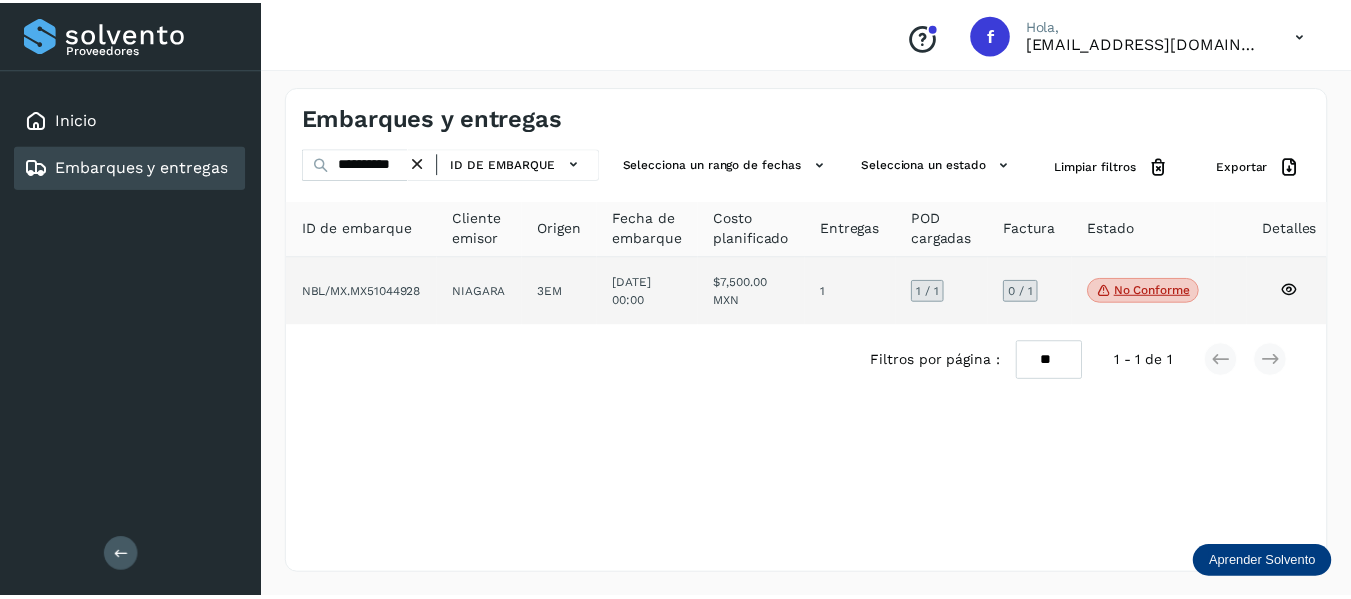scroll, scrollTop: 0, scrollLeft: 0, axis: both 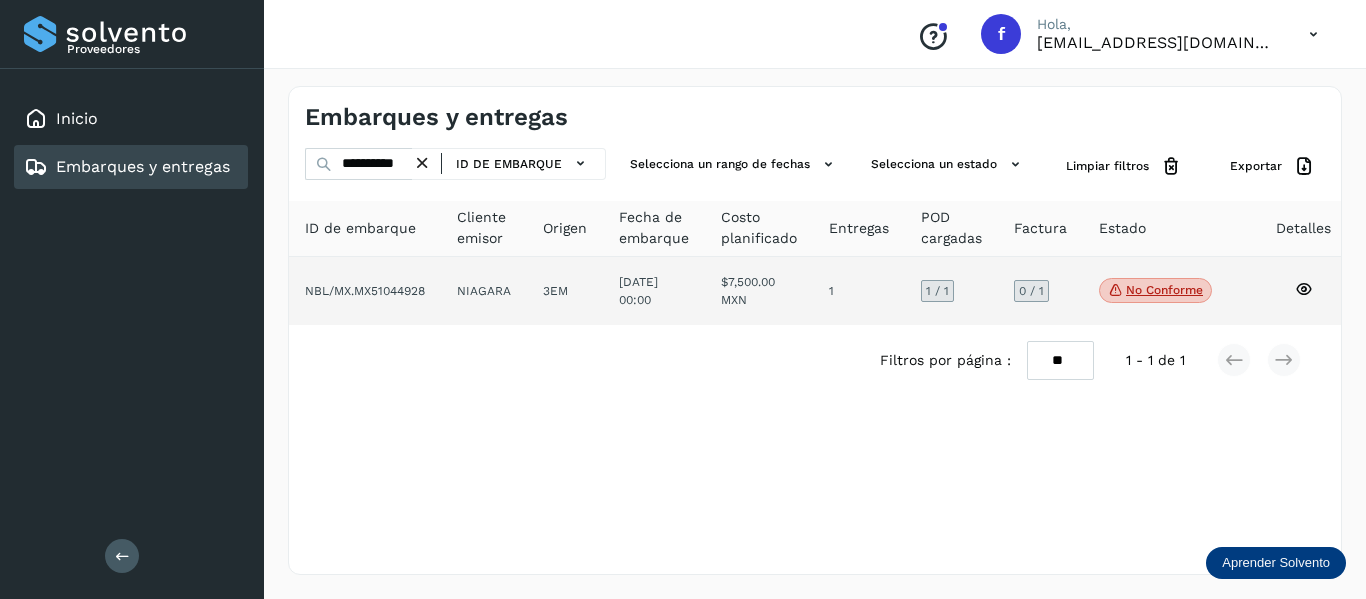 click 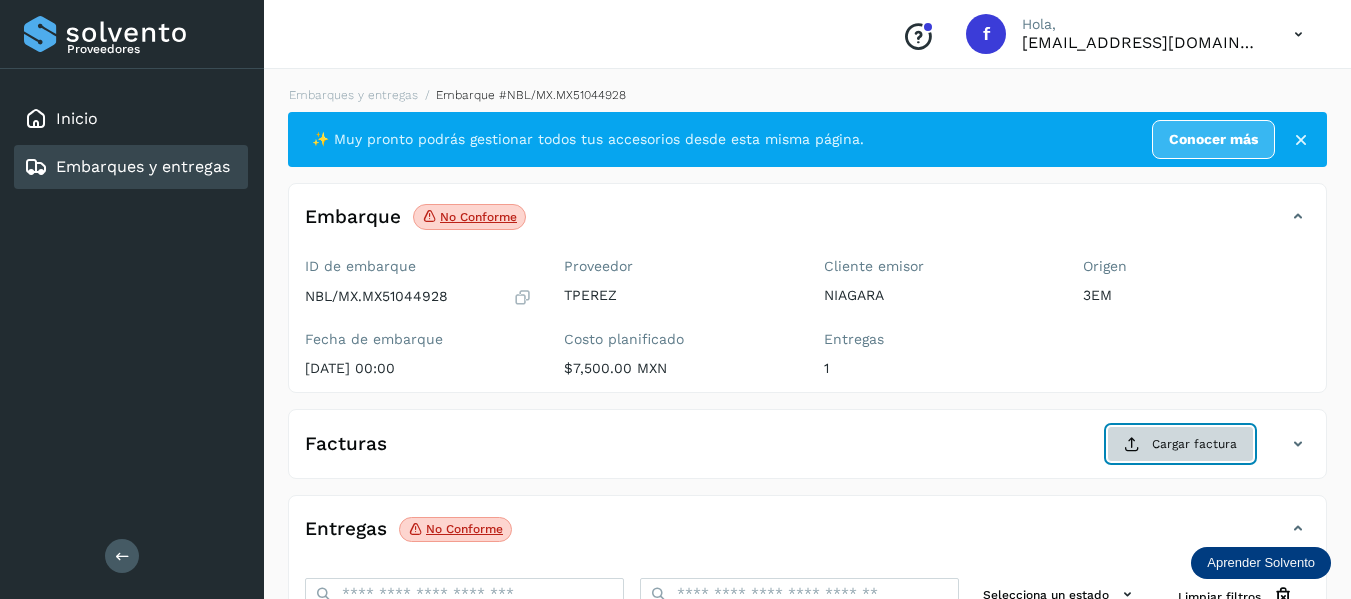 click on "Cargar factura" 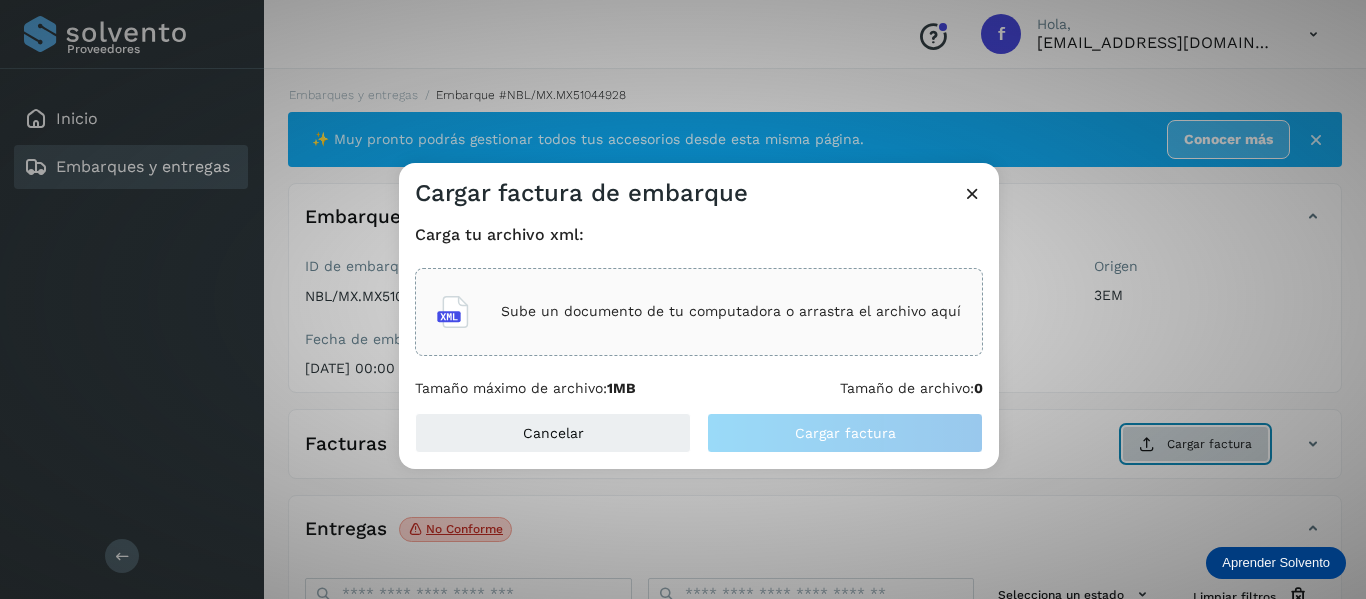 type 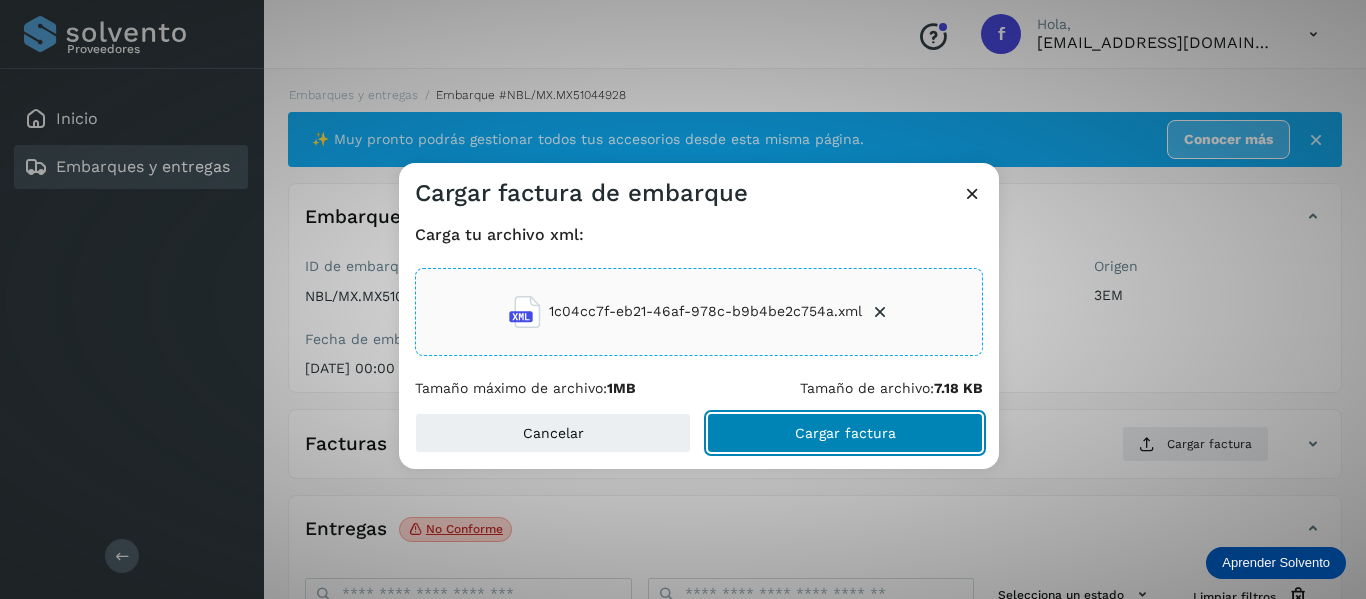 click on "Cargar factura" 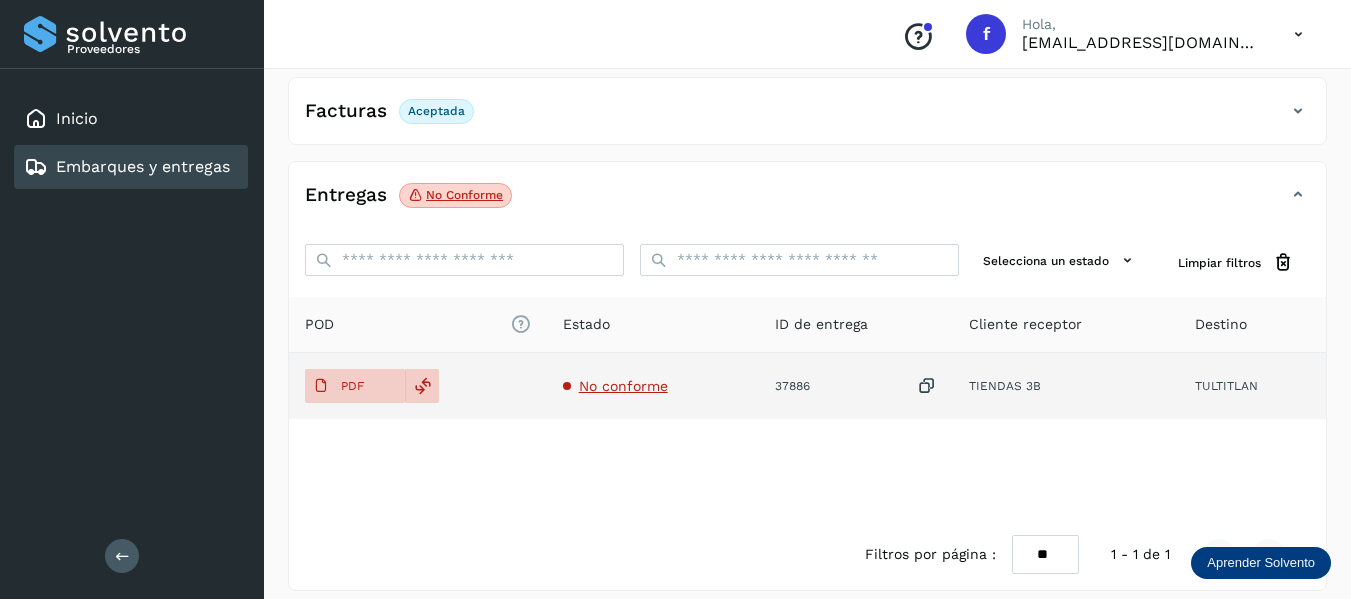 scroll, scrollTop: 348, scrollLeft: 0, axis: vertical 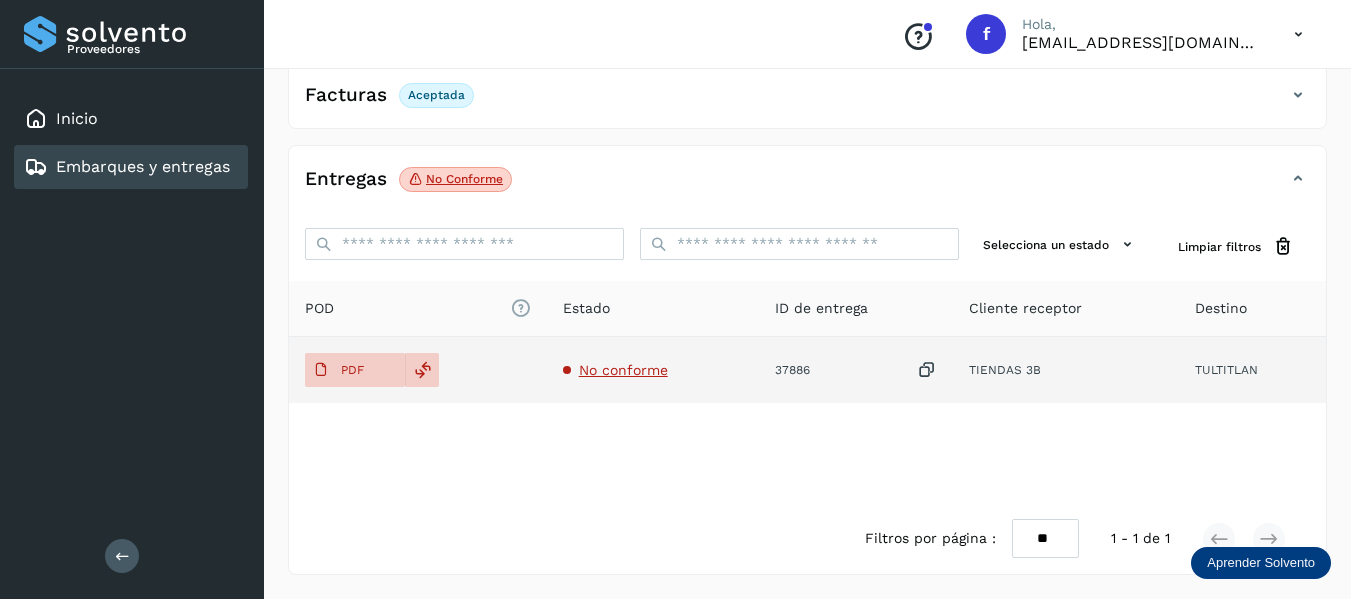 click on "No conforme" at bounding box center (623, 370) 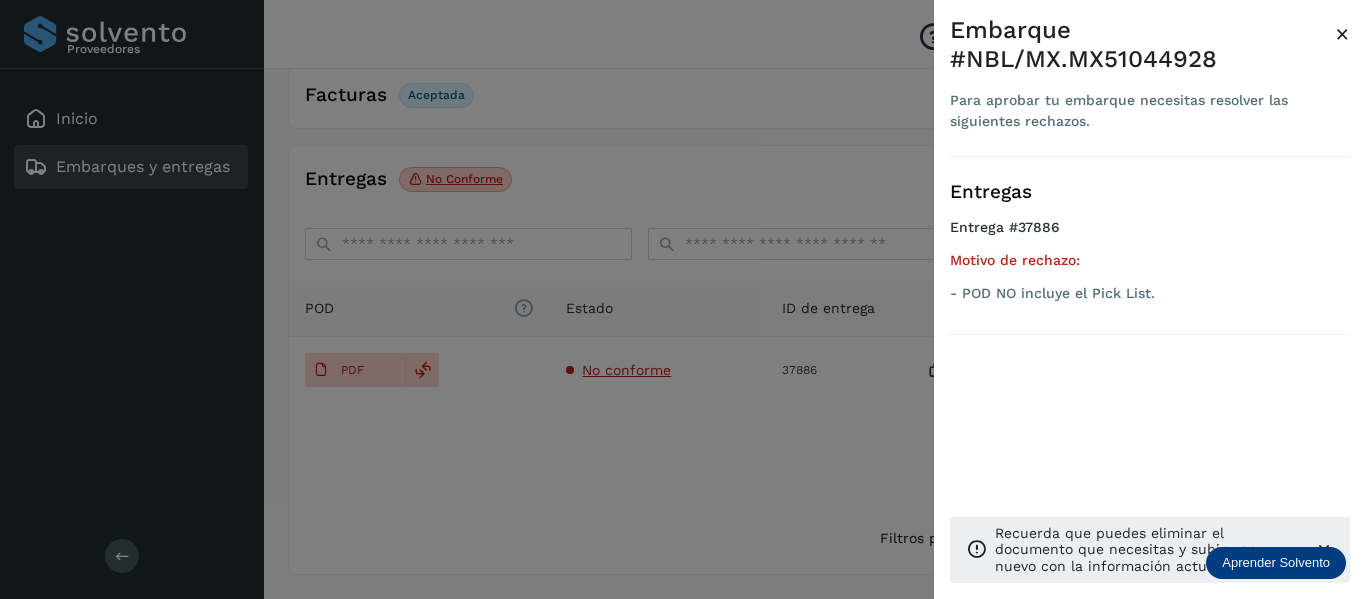 click on "×" at bounding box center (1342, 34) 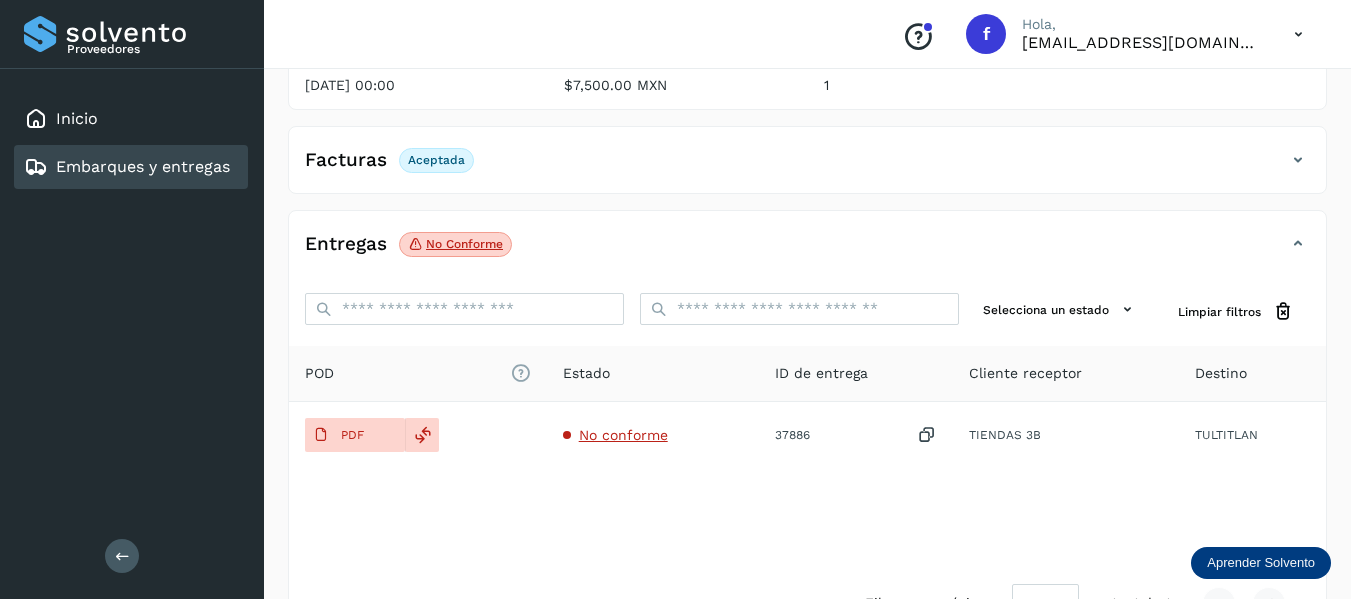 scroll, scrollTop: 248, scrollLeft: 0, axis: vertical 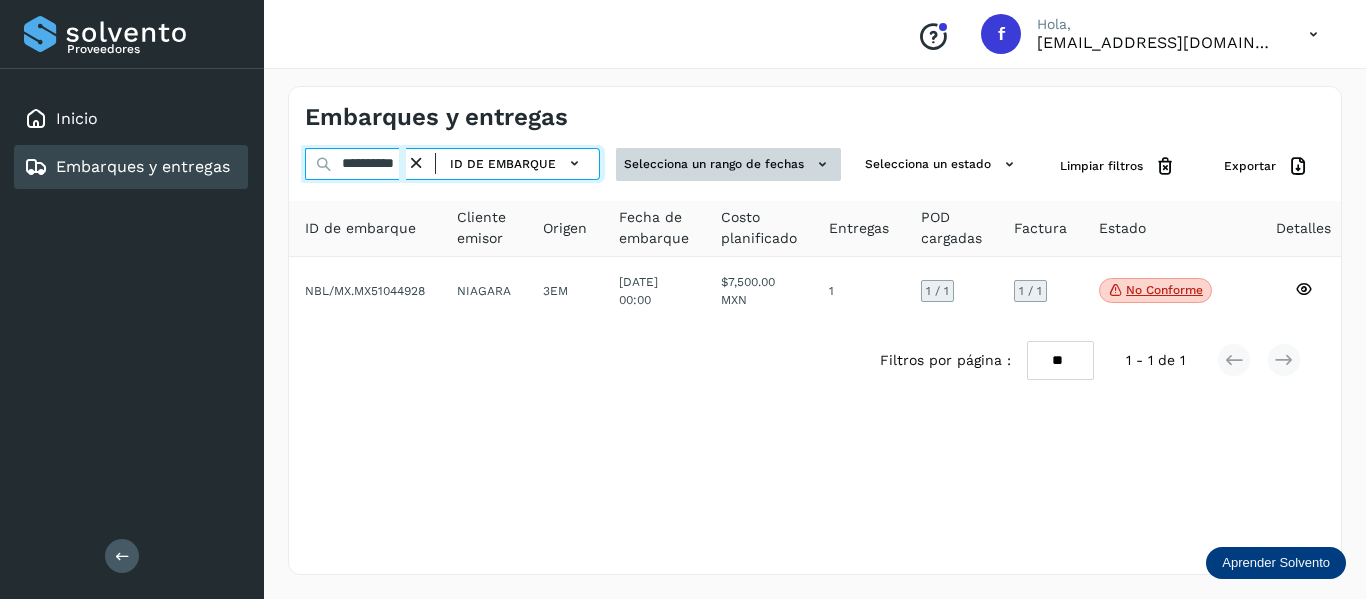 drag, startPoint x: 337, startPoint y: 164, endPoint x: 624, endPoint y: 167, distance: 287.0157 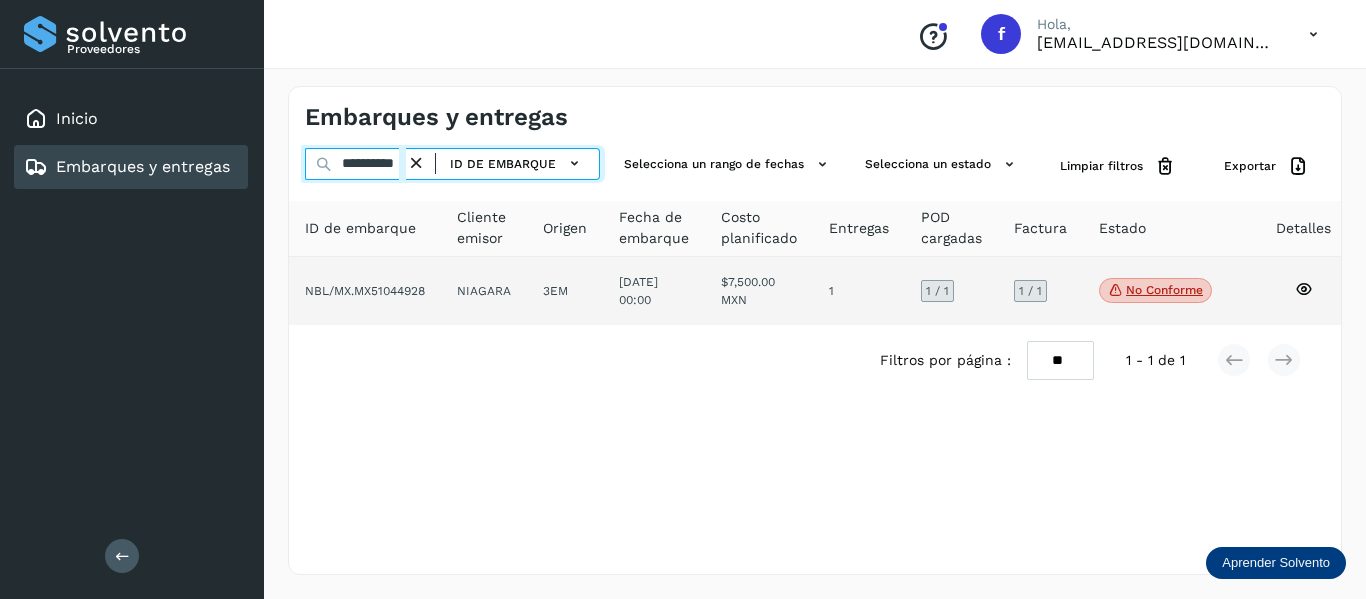 paste 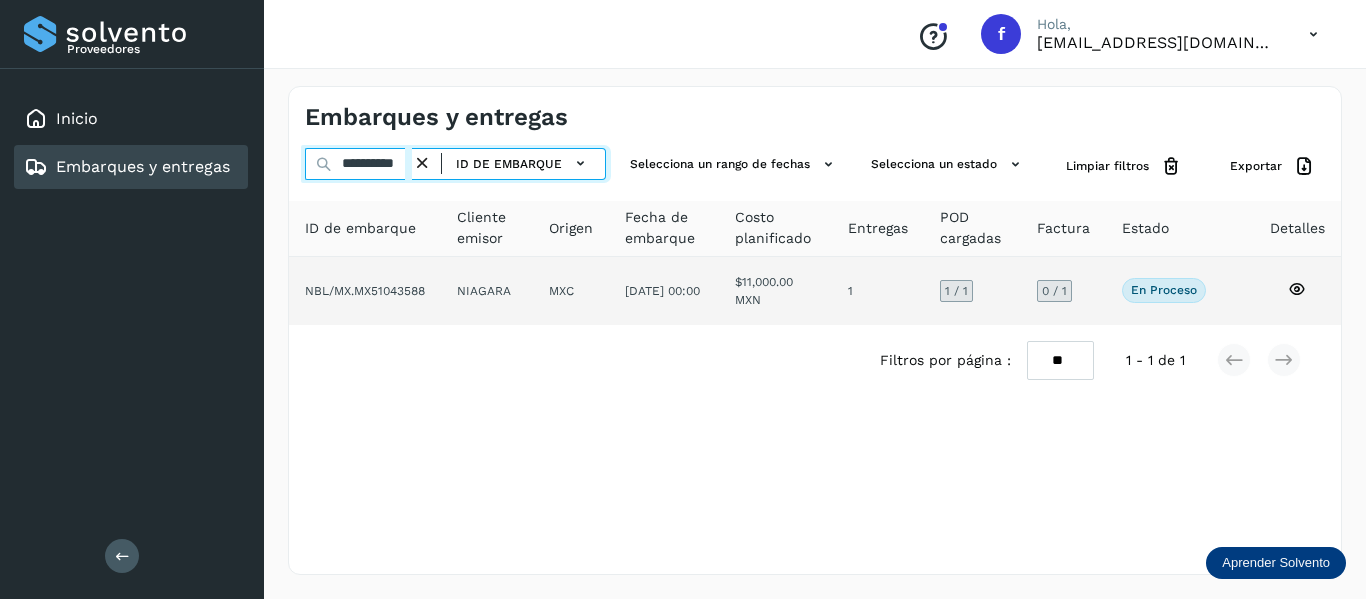 type on "**********" 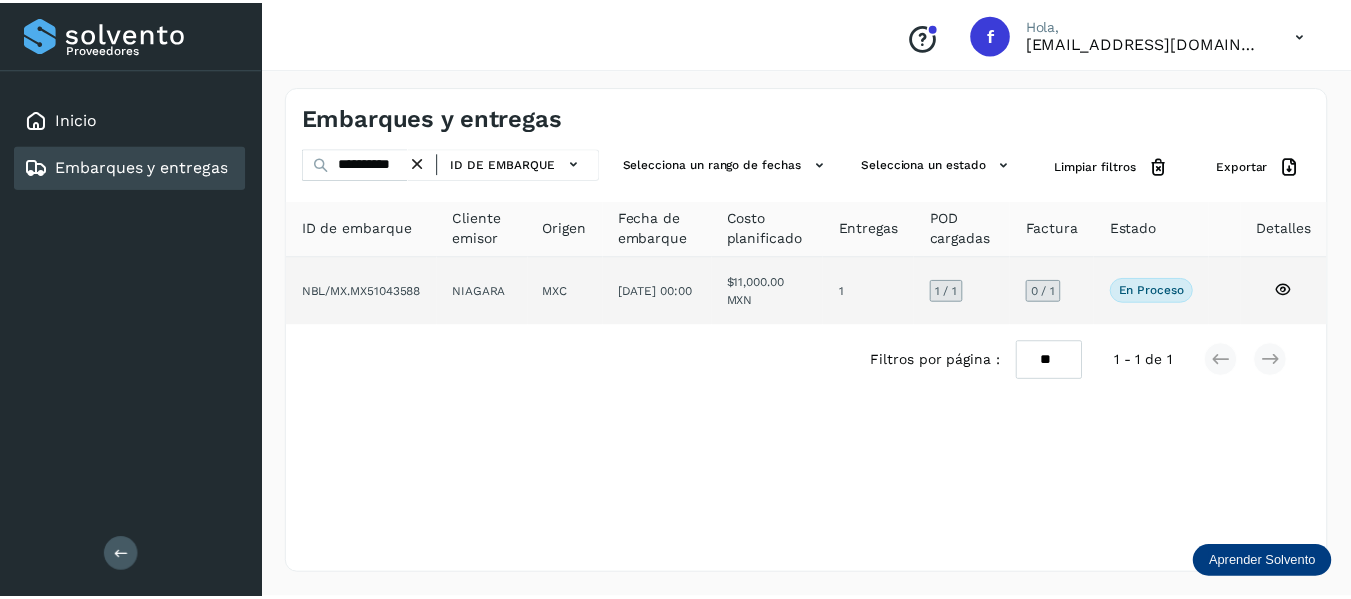 scroll, scrollTop: 0, scrollLeft: 0, axis: both 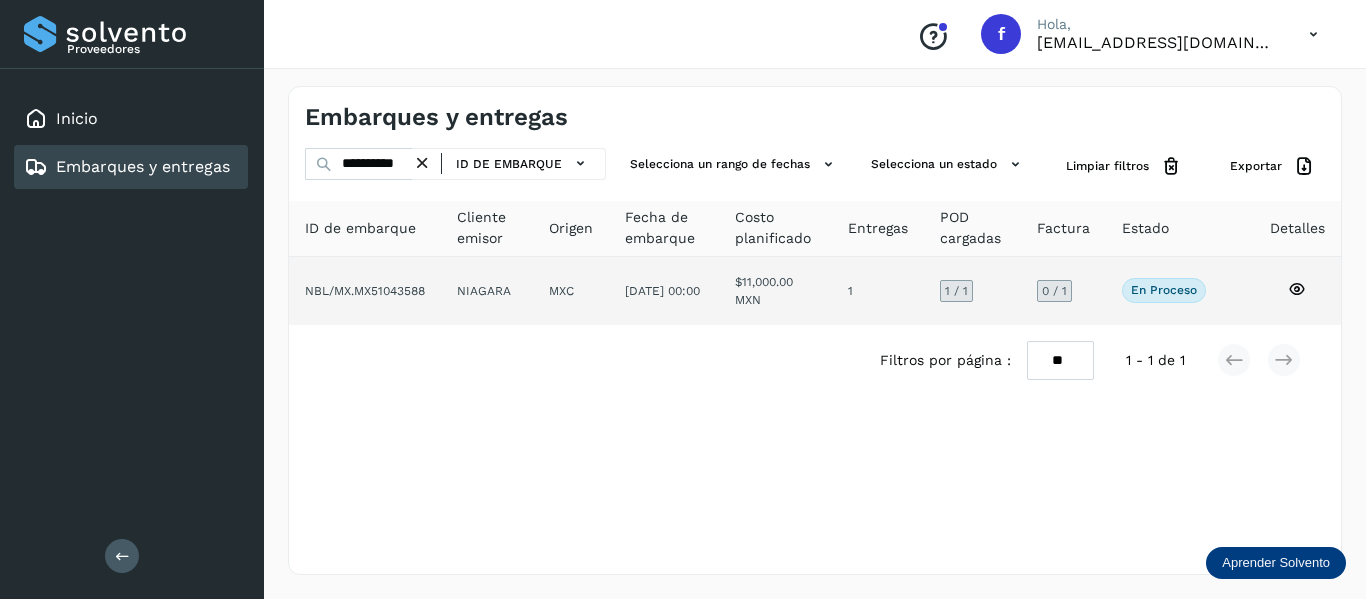 click on "En proceso
Verifica el estado de la factura o entregas asociadas a este embarque" 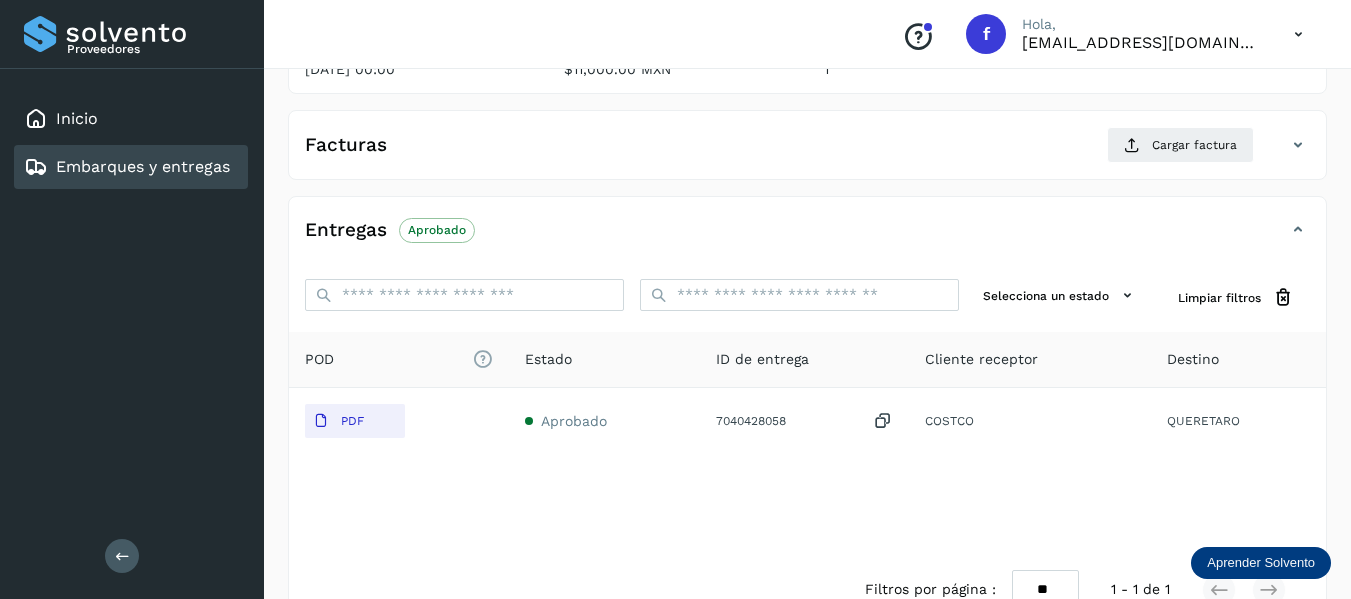 scroll, scrollTop: 300, scrollLeft: 0, axis: vertical 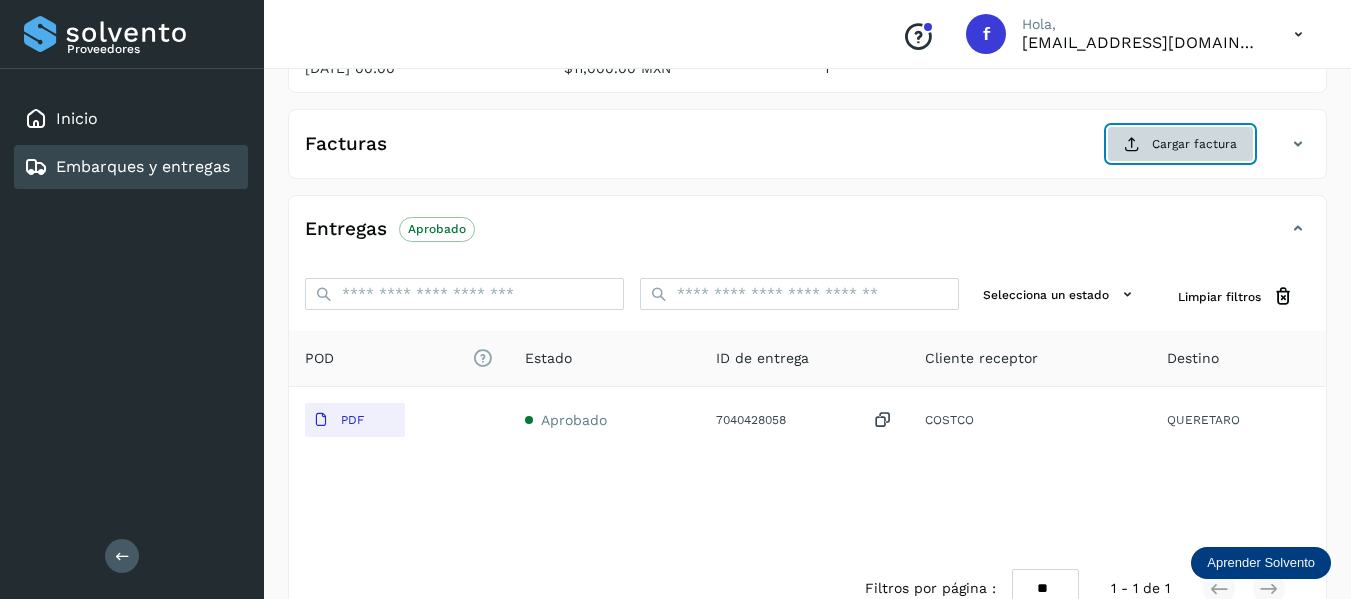 click on "Cargar factura" at bounding box center (1180, 144) 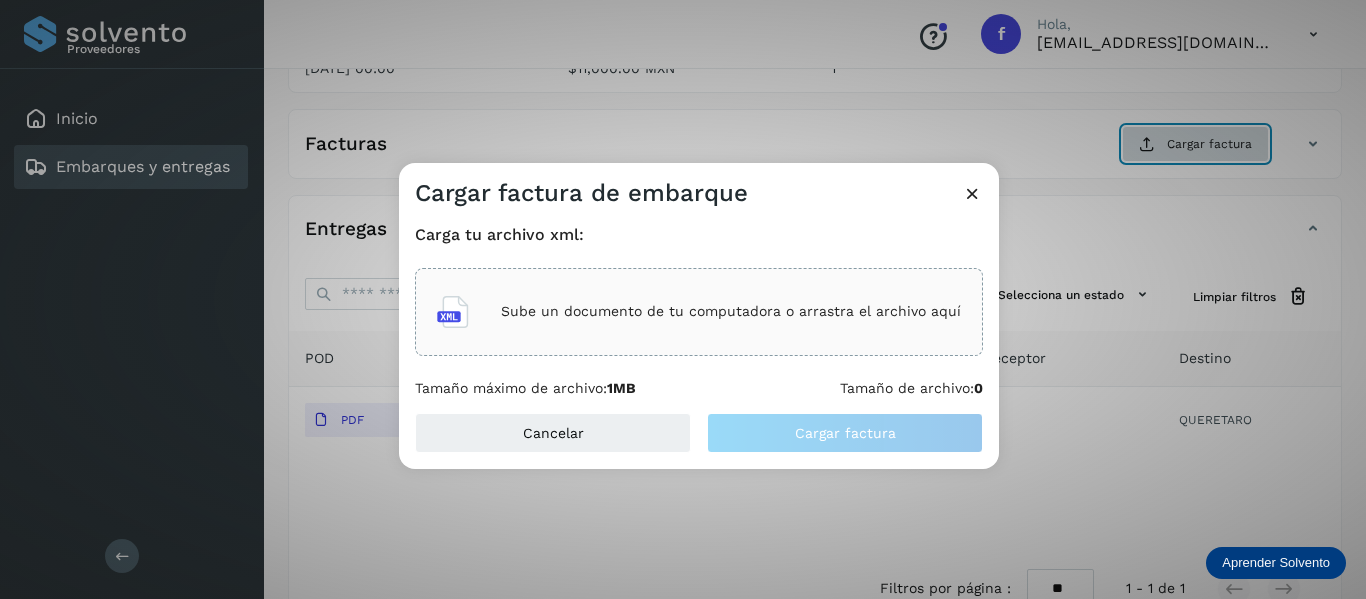 type 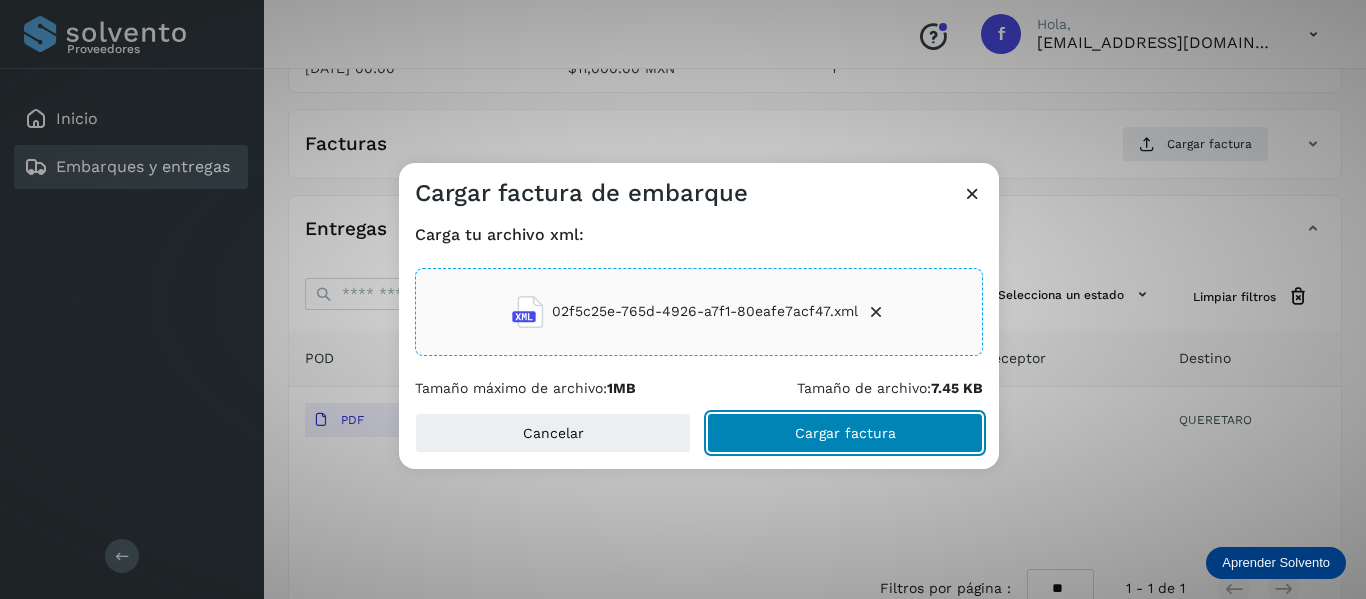 click on "Cargar factura" 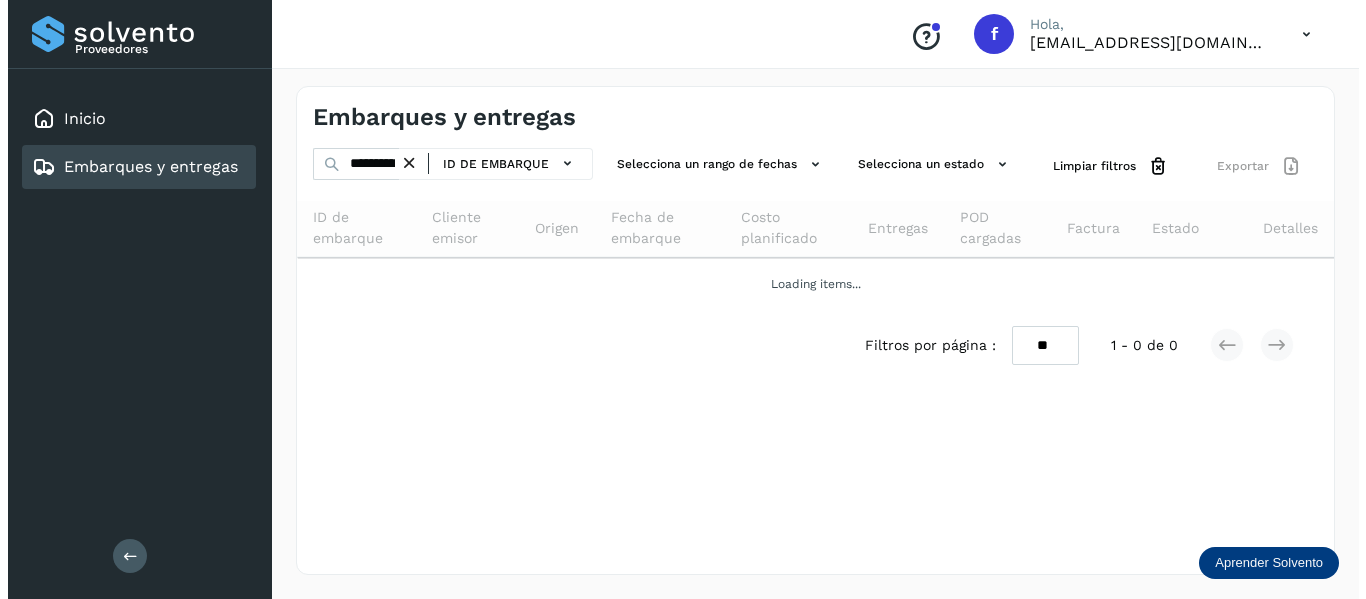 scroll, scrollTop: 0, scrollLeft: 0, axis: both 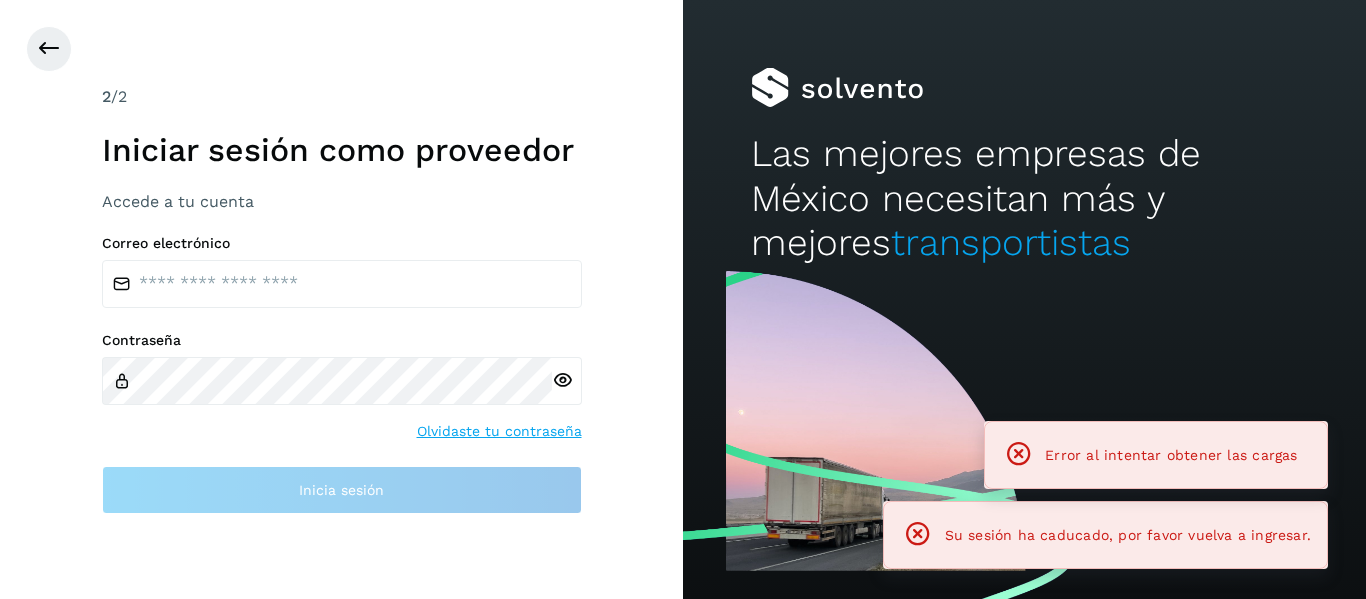 click on "Iniciar sesión como proveedor" at bounding box center (342, 150) 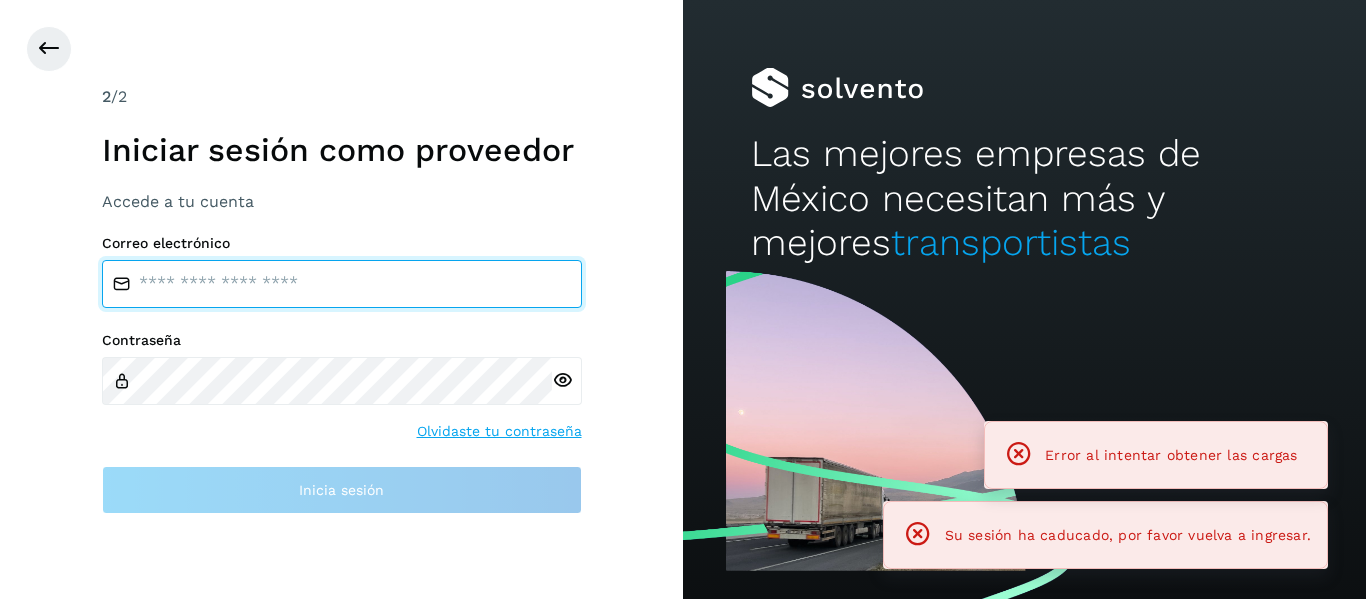 type on "**********" 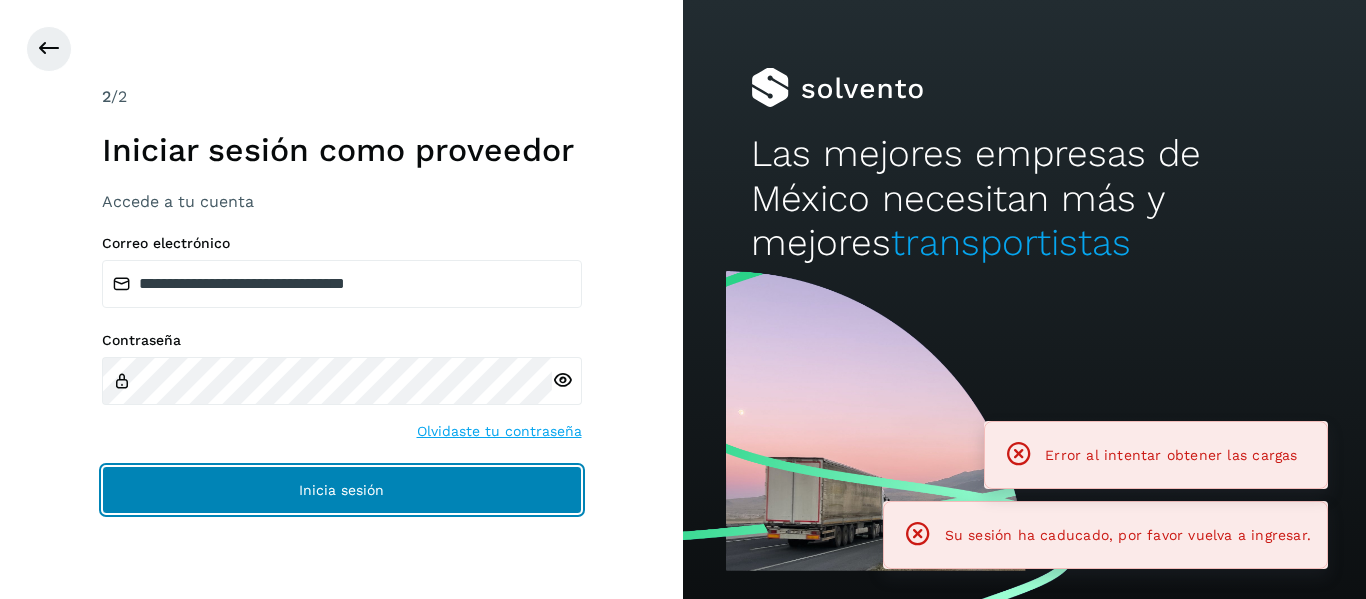 click on "Inicia sesión" at bounding box center [342, 490] 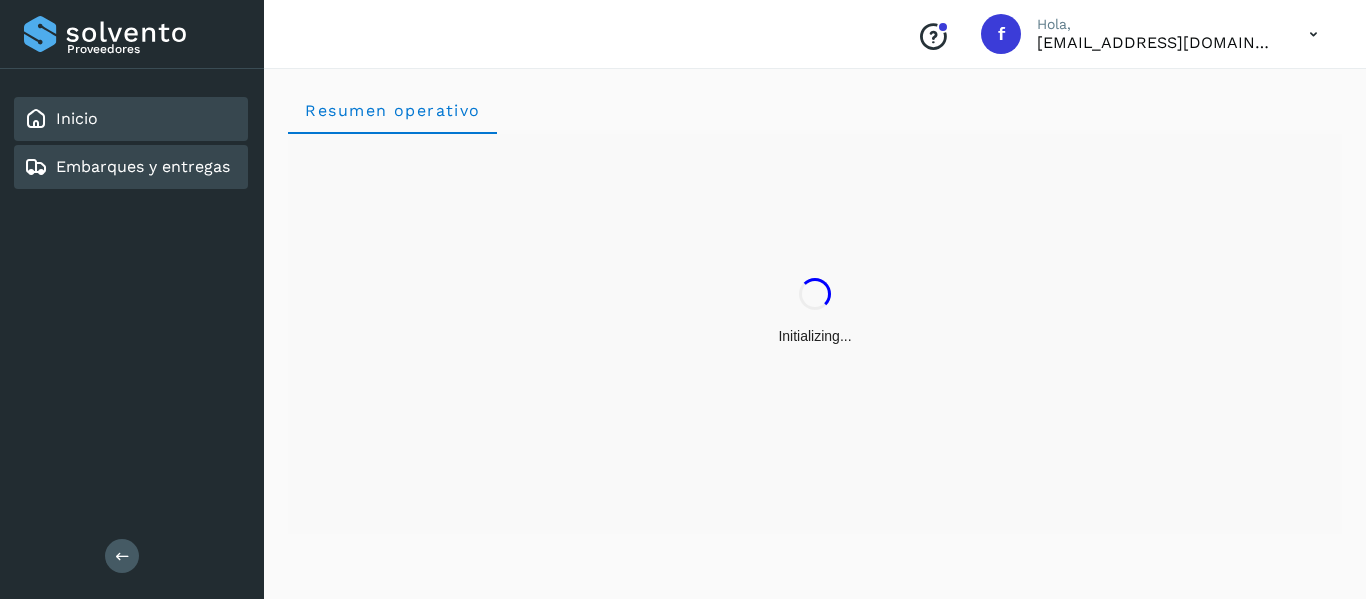 click on "Embarques y entregas" at bounding box center (143, 166) 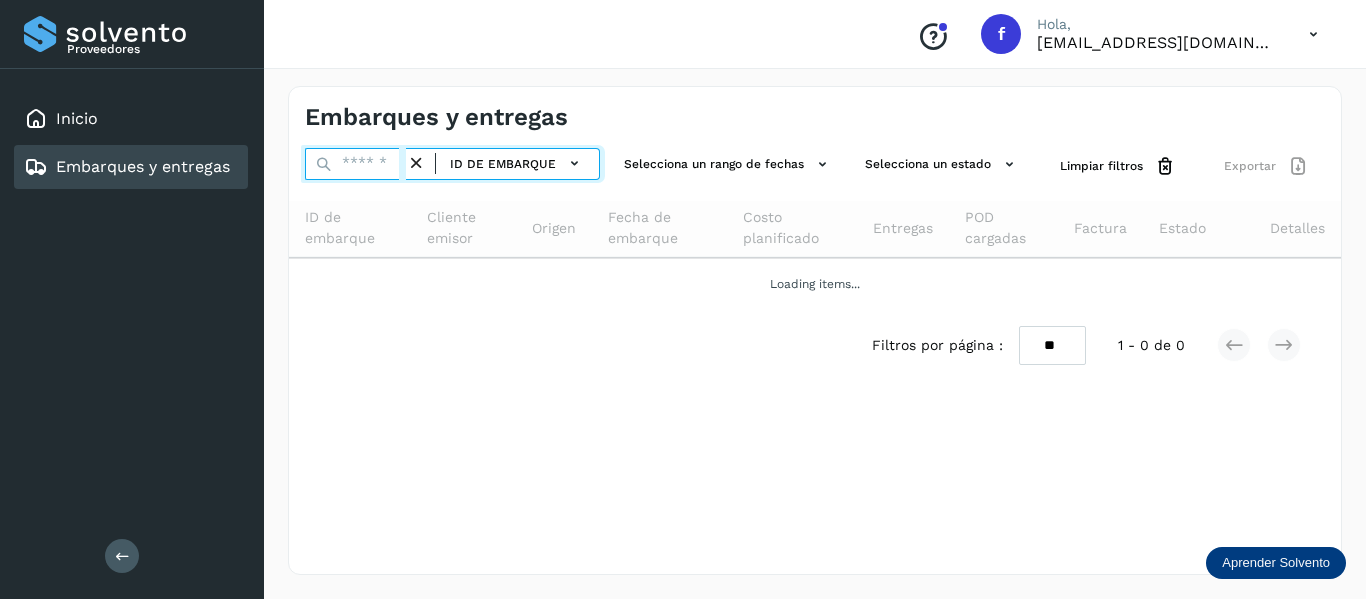 click at bounding box center [355, 164] 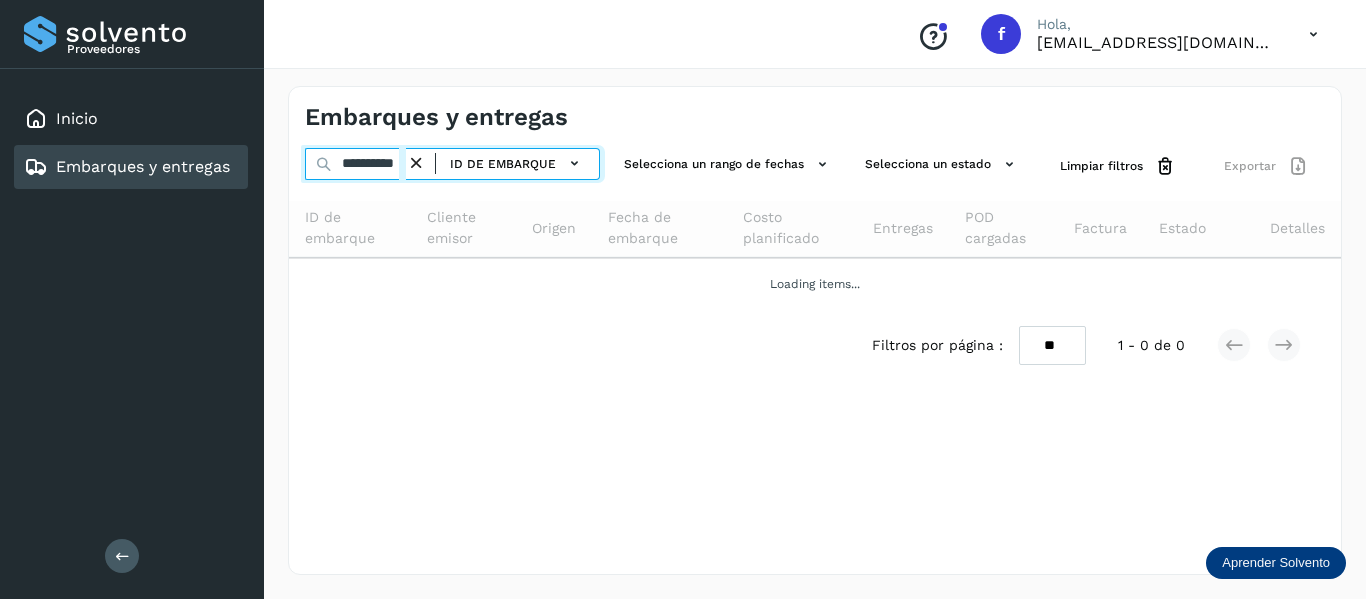 scroll, scrollTop: 0, scrollLeft: 15, axis: horizontal 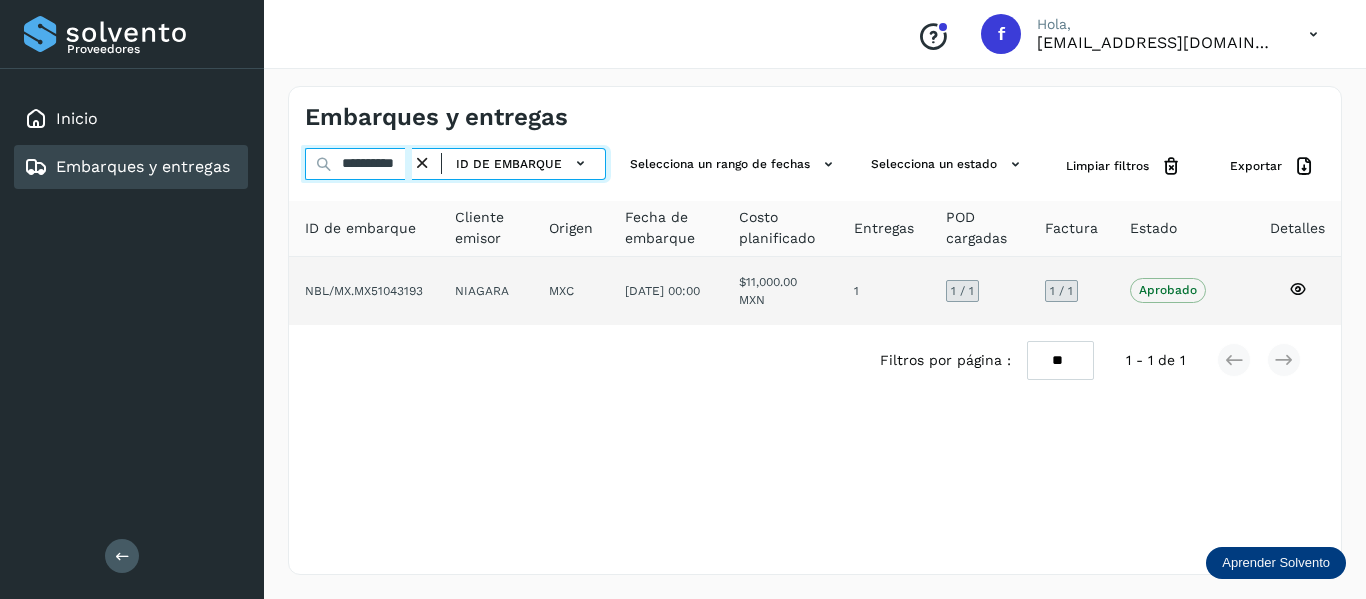 type on "**********" 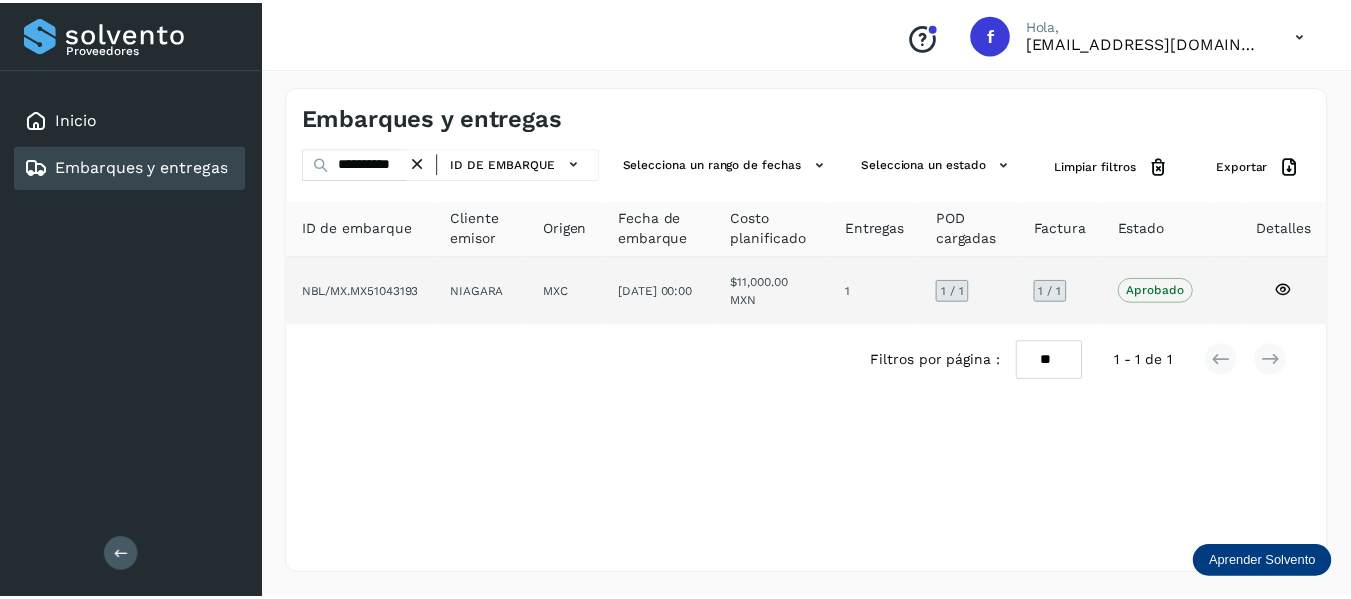scroll, scrollTop: 0, scrollLeft: 0, axis: both 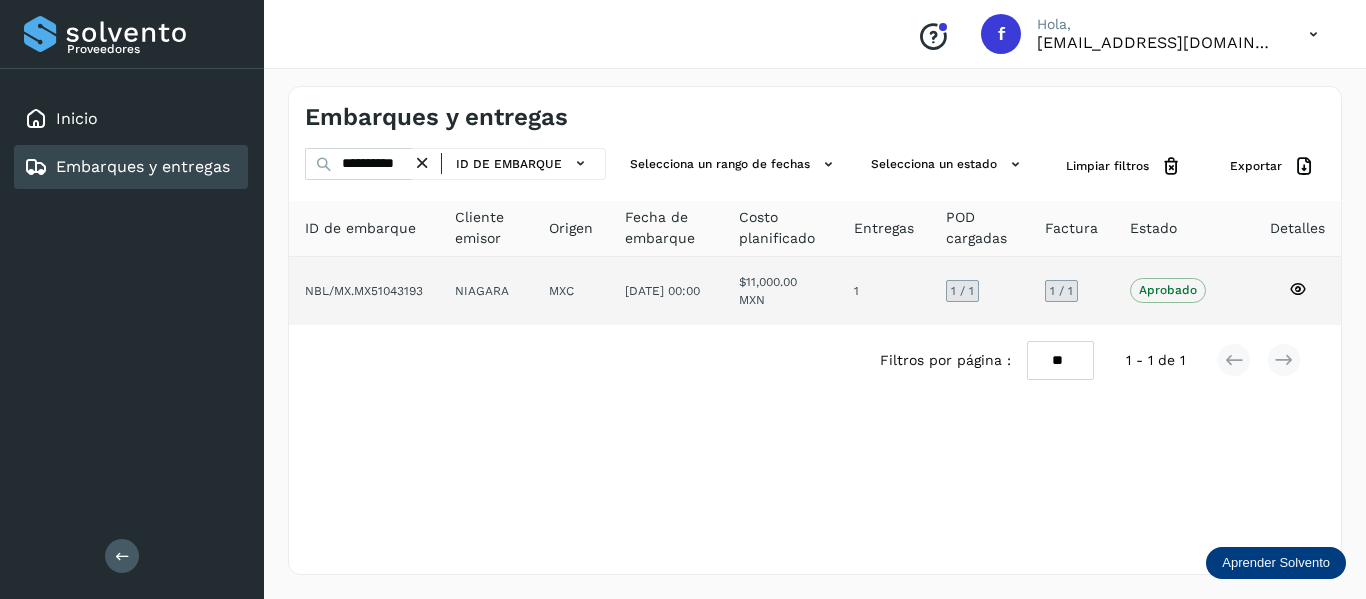 click 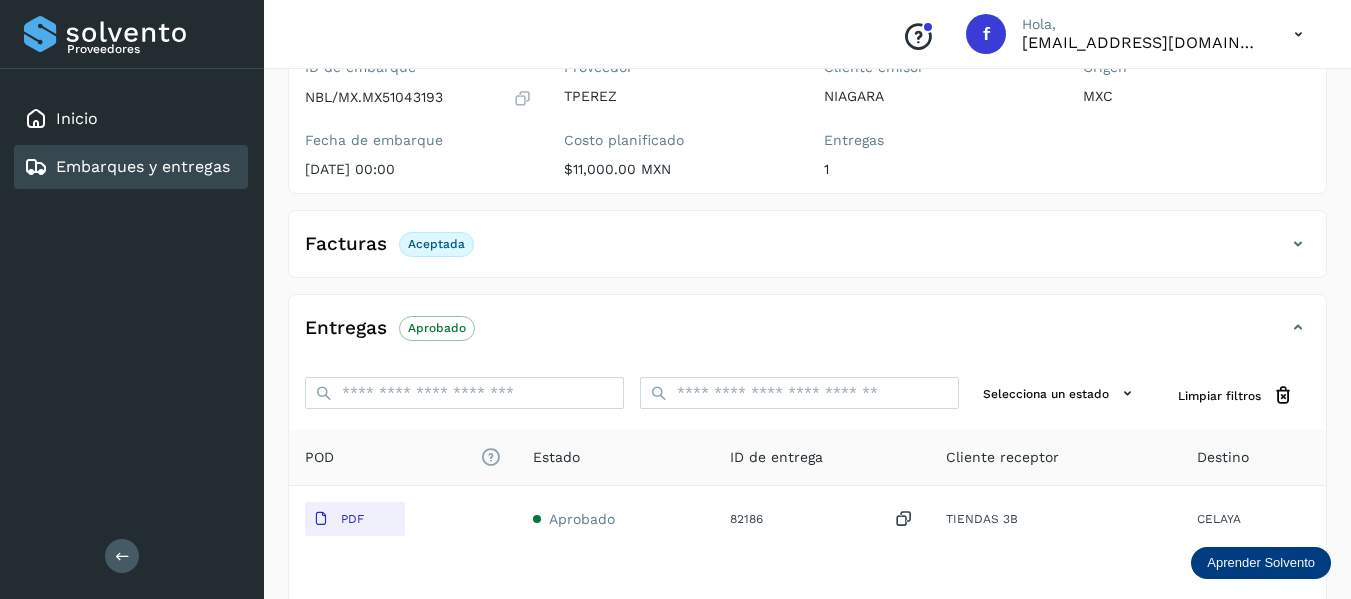 scroll, scrollTop: 200, scrollLeft: 0, axis: vertical 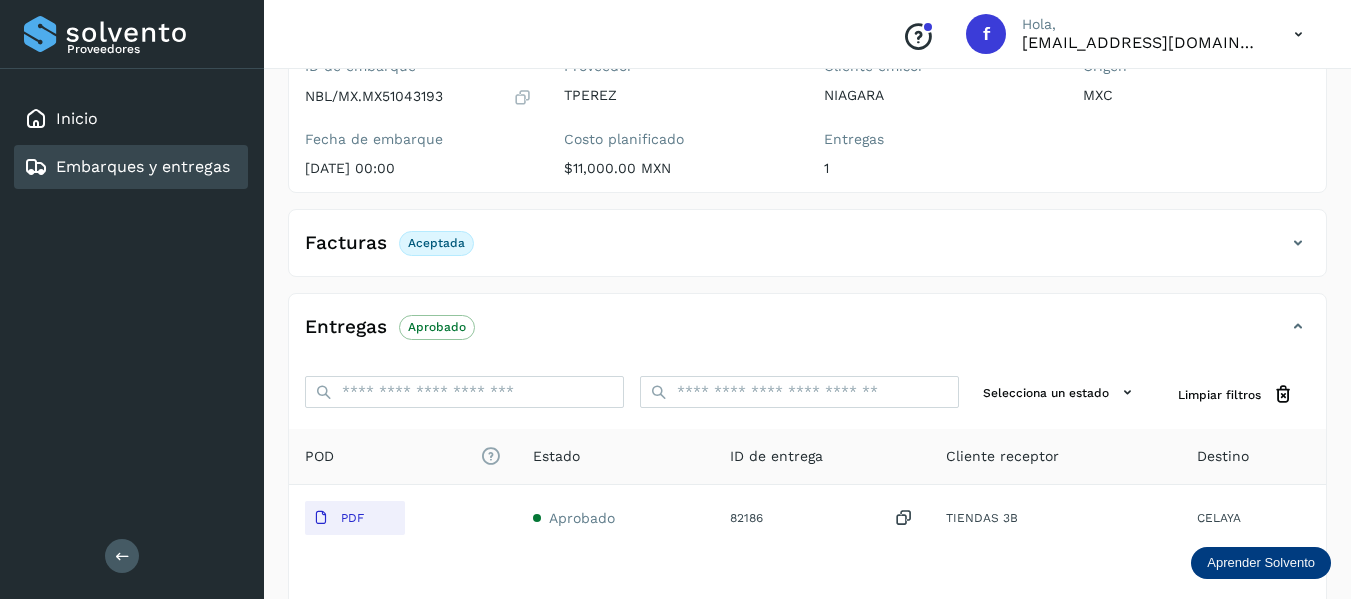click at bounding box center (1298, 243) 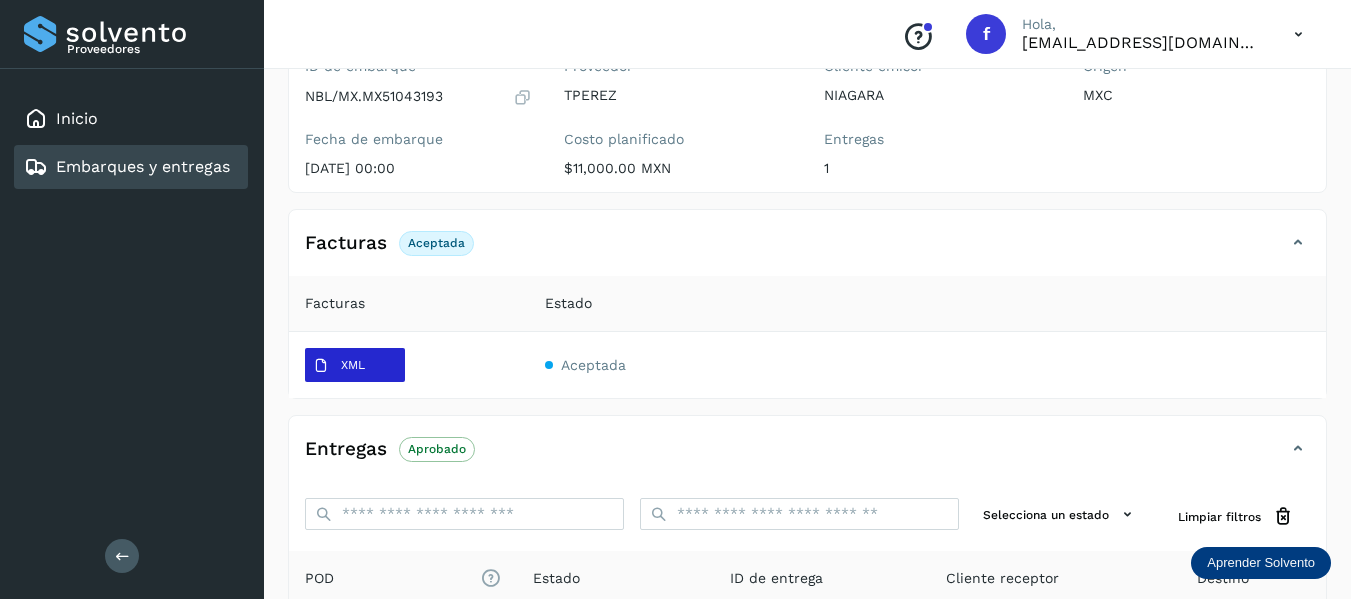 click on "XML" at bounding box center [355, 365] 